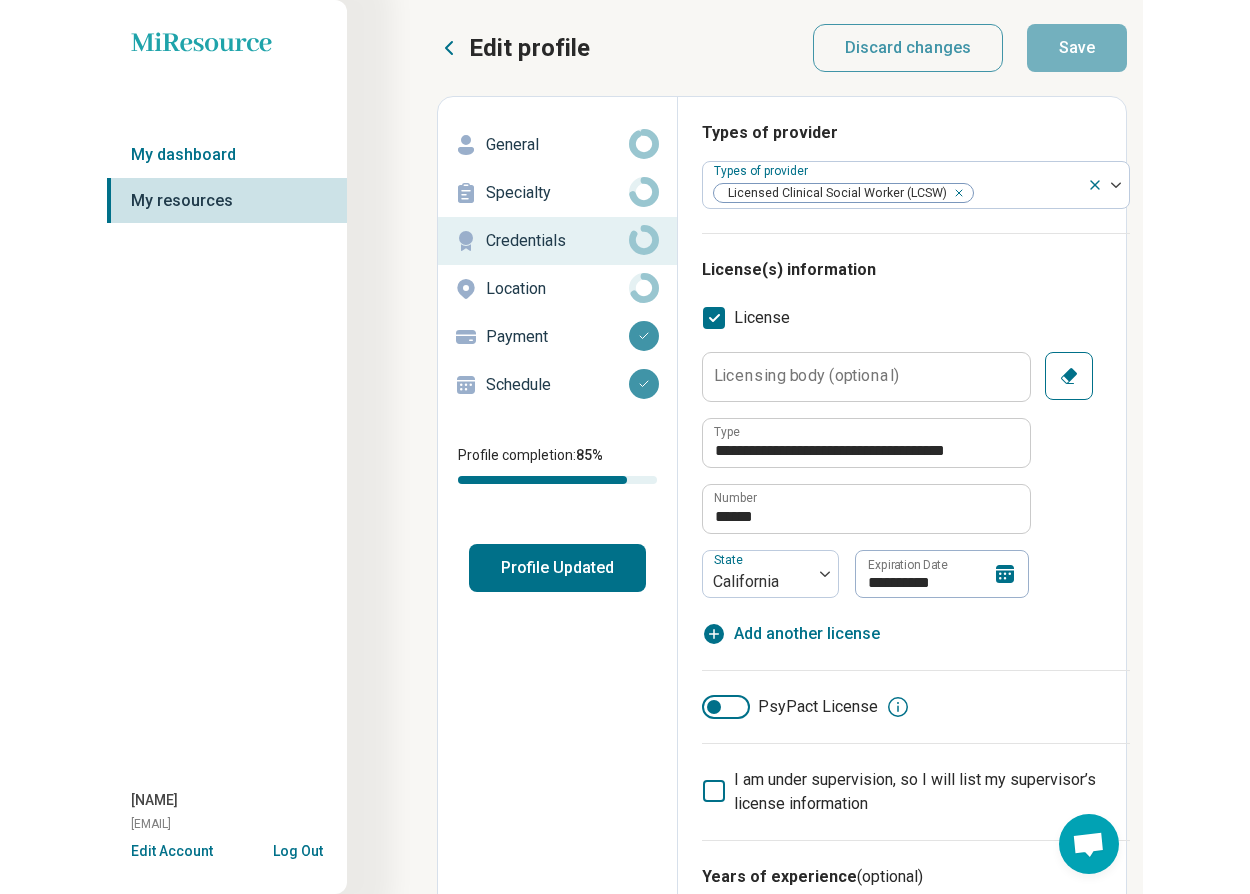 scroll, scrollTop: 0, scrollLeft: 0, axis: both 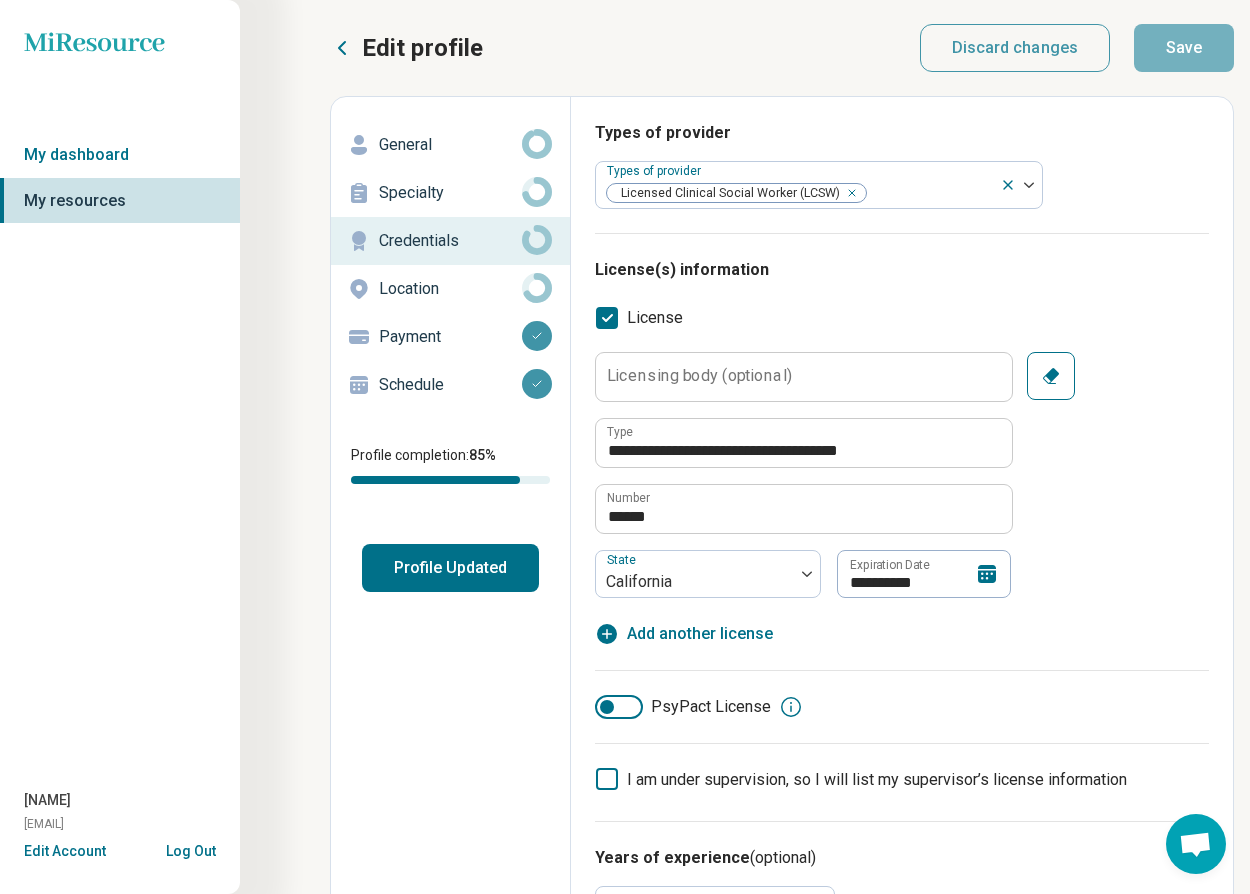 click on "Edit Account" at bounding box center (65, 851) 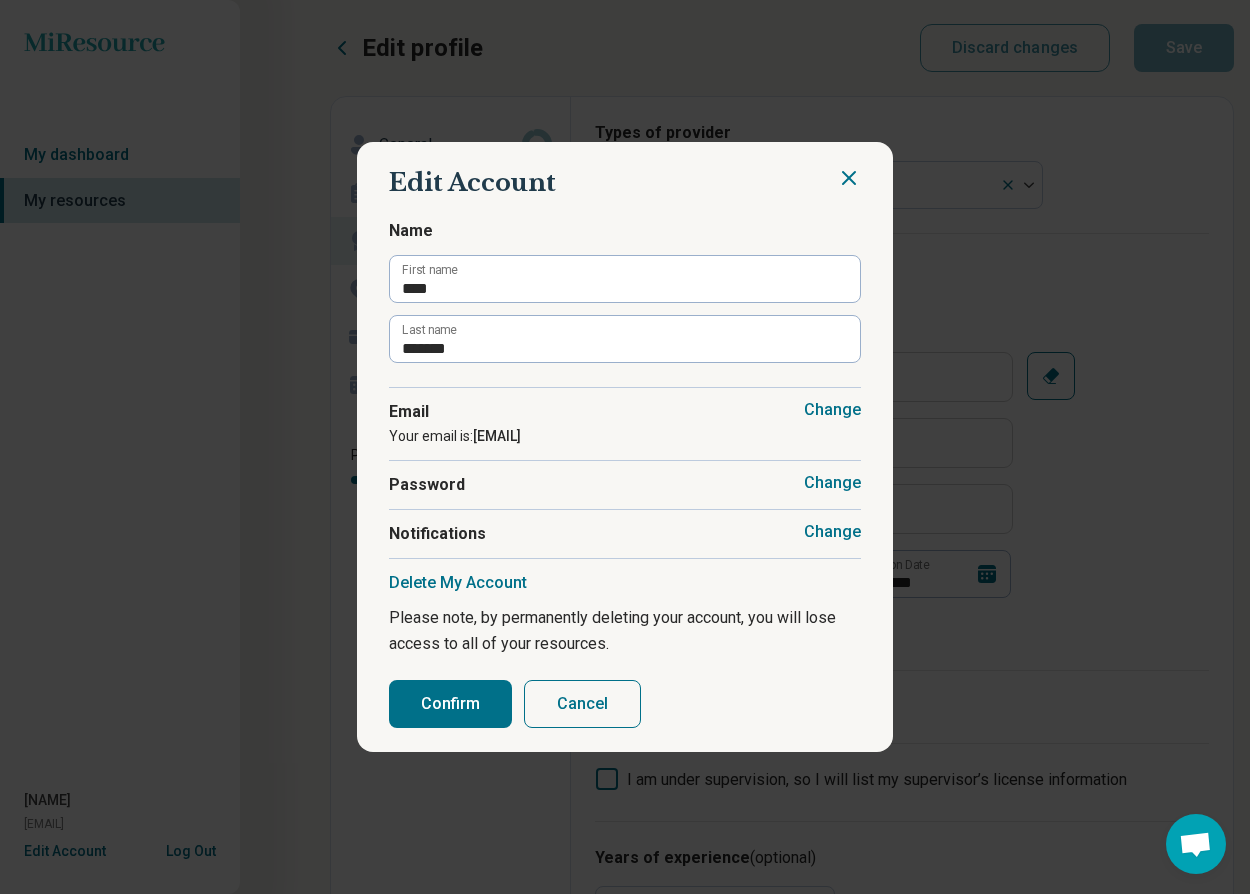 click on "Confirm" at bounding box center [450, 704] 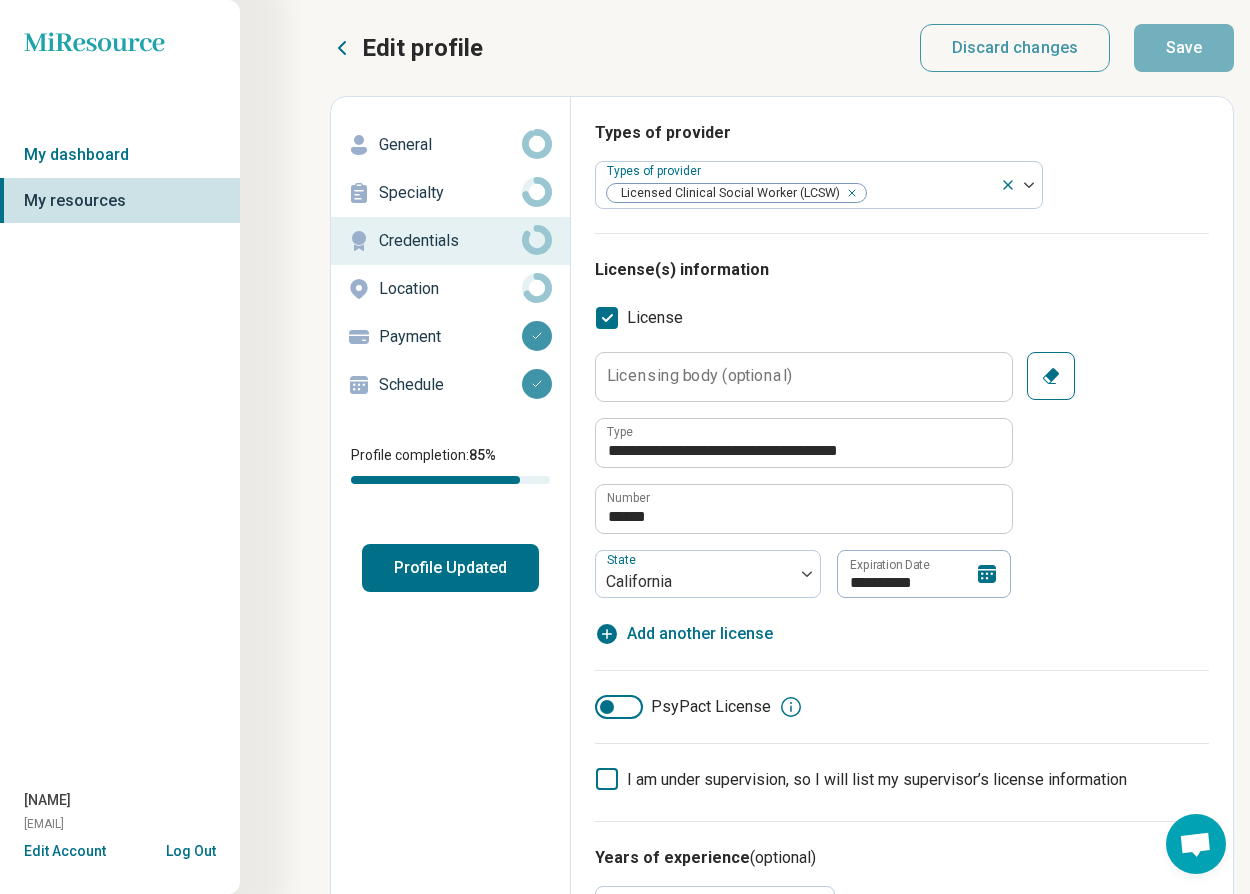 type on "*" 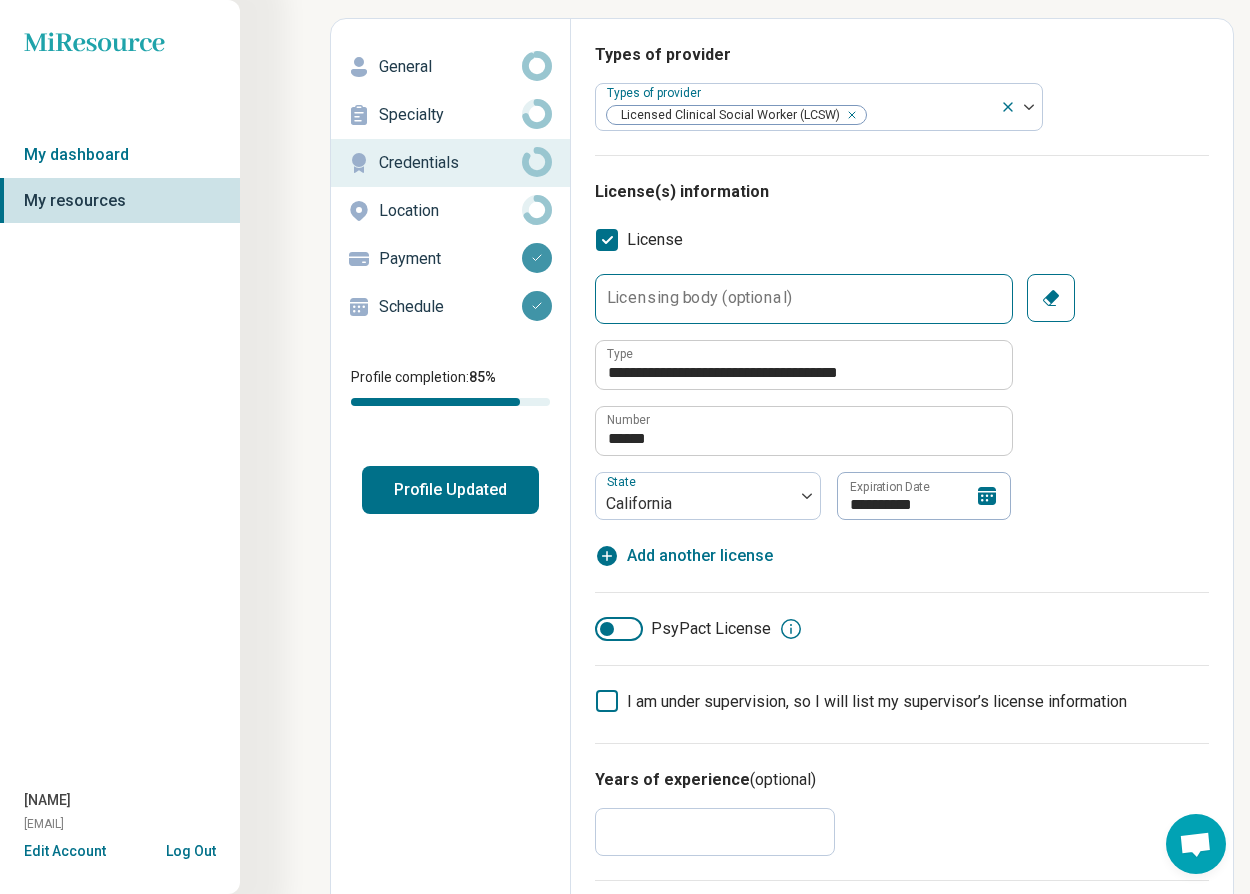 scroll, scrollTop: 82, scrollLeft: 0, axis: vertical 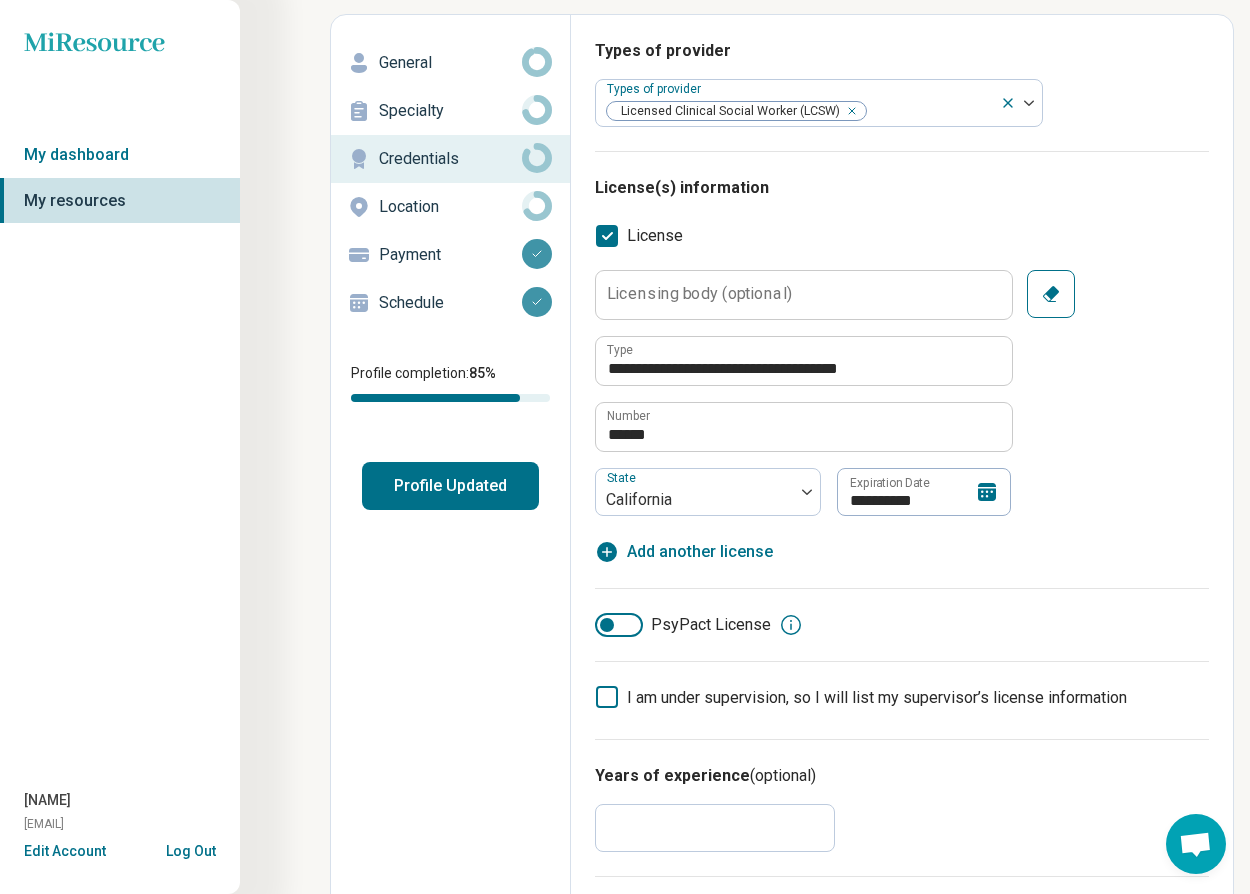 click on "Licensing body (optional)" at bounding box center [699, 294] 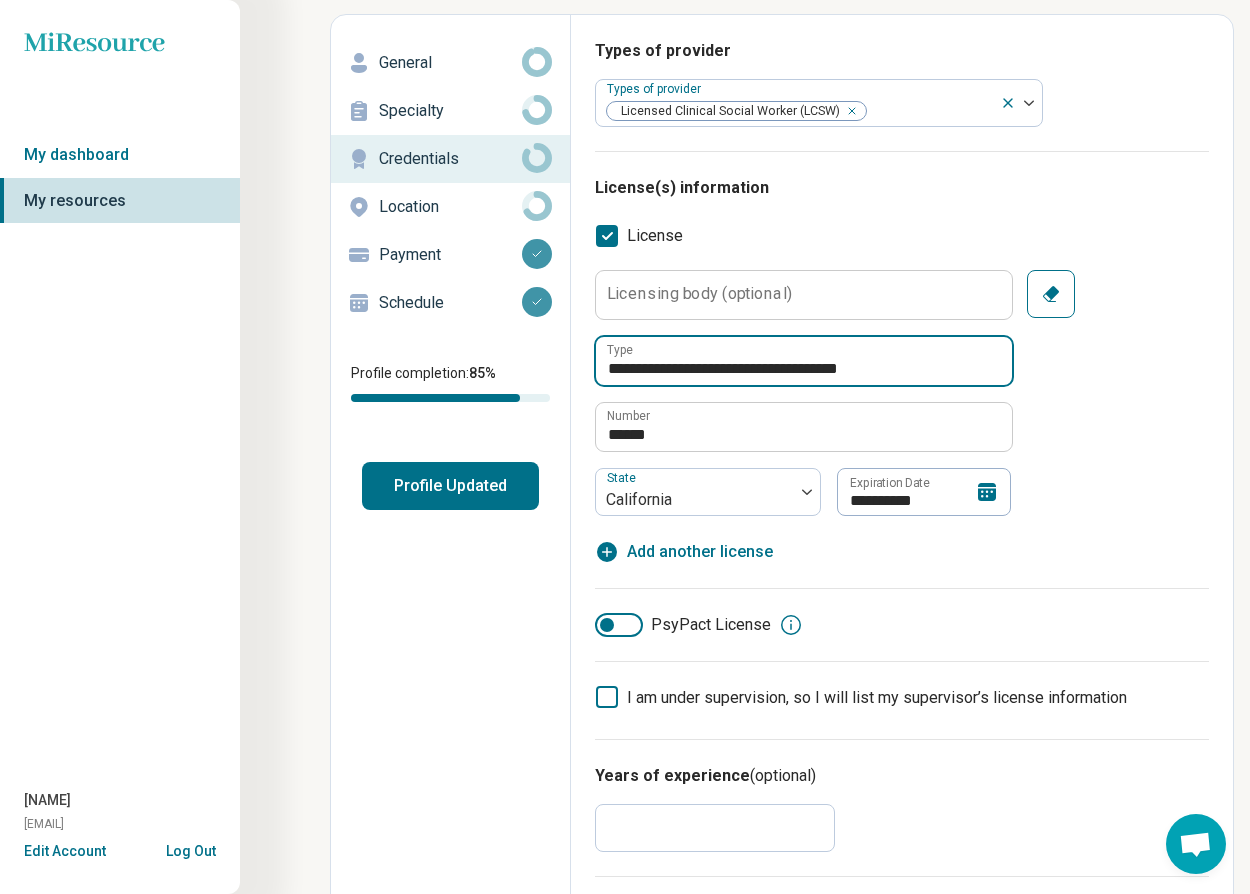 click on "**********" at bounding box center (804, 361) 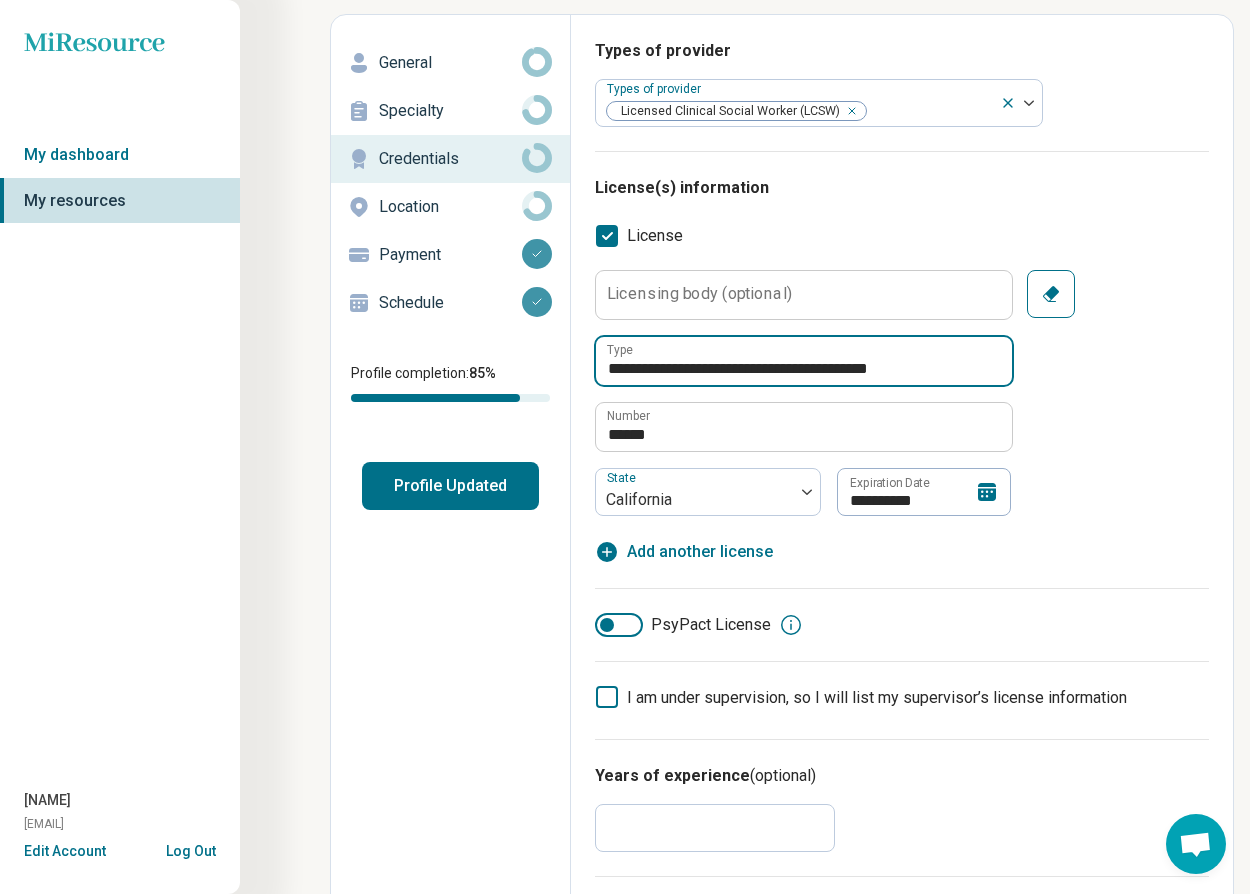 click on "**********" at bounding box center [804, 361] 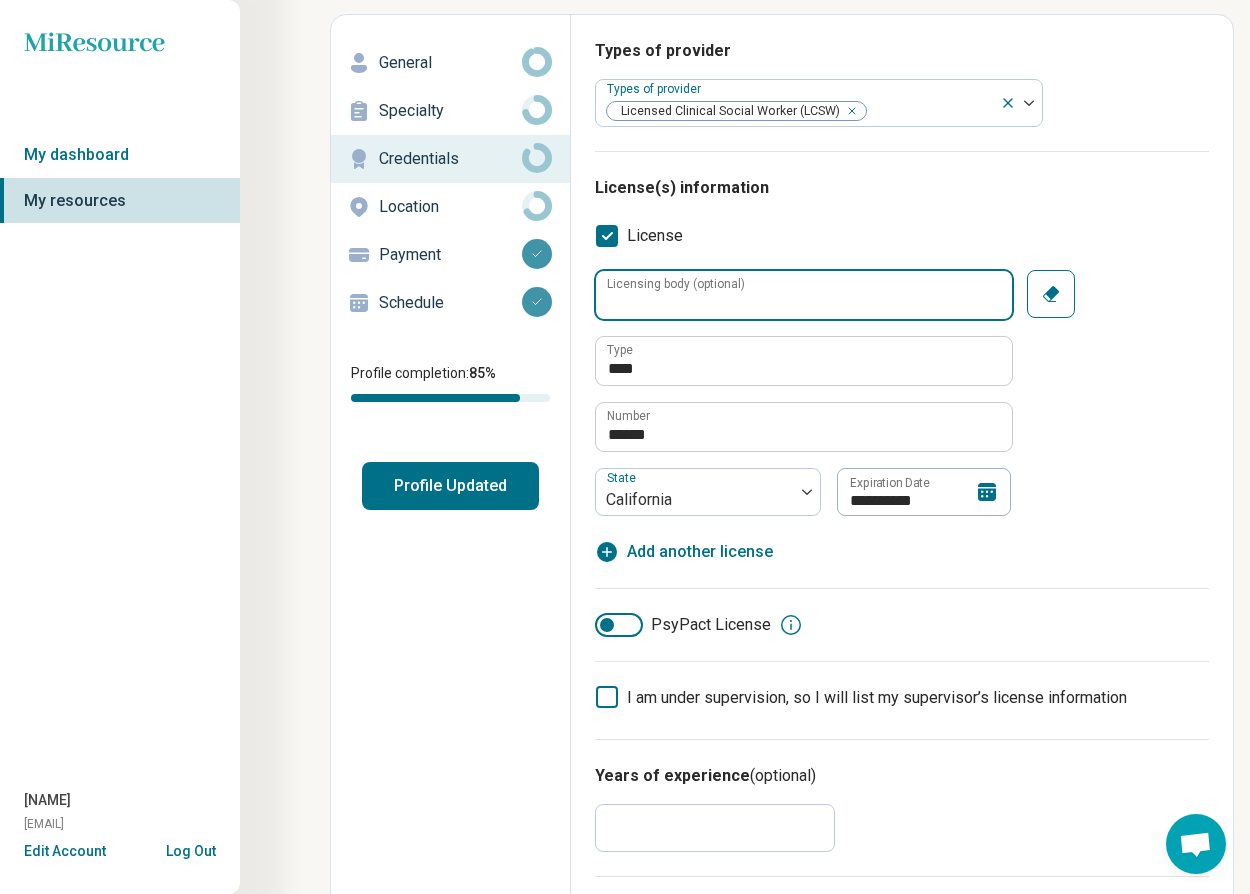 click on "Licensing body (optional)" at bounding box center (804, 295) 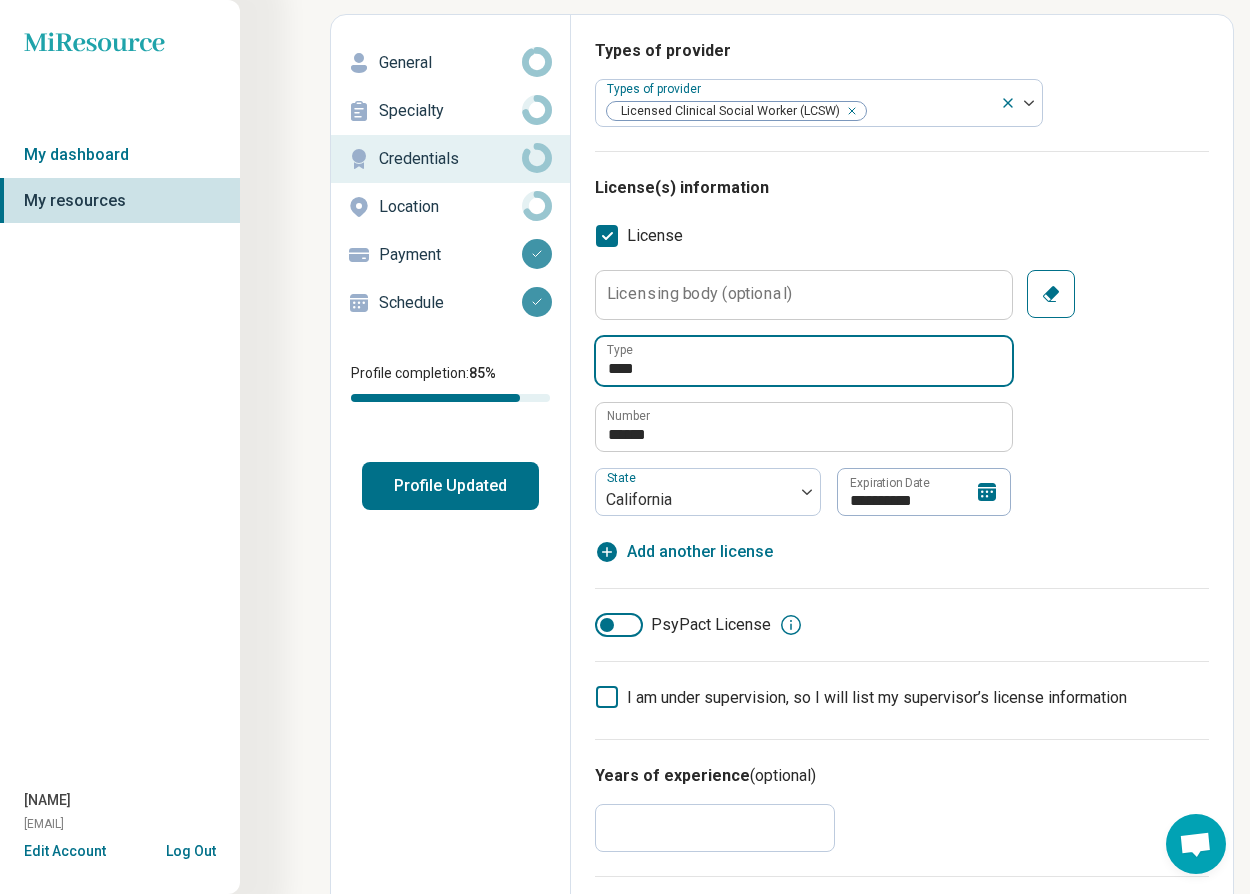 click on "****" at bounding box center [804, 361] 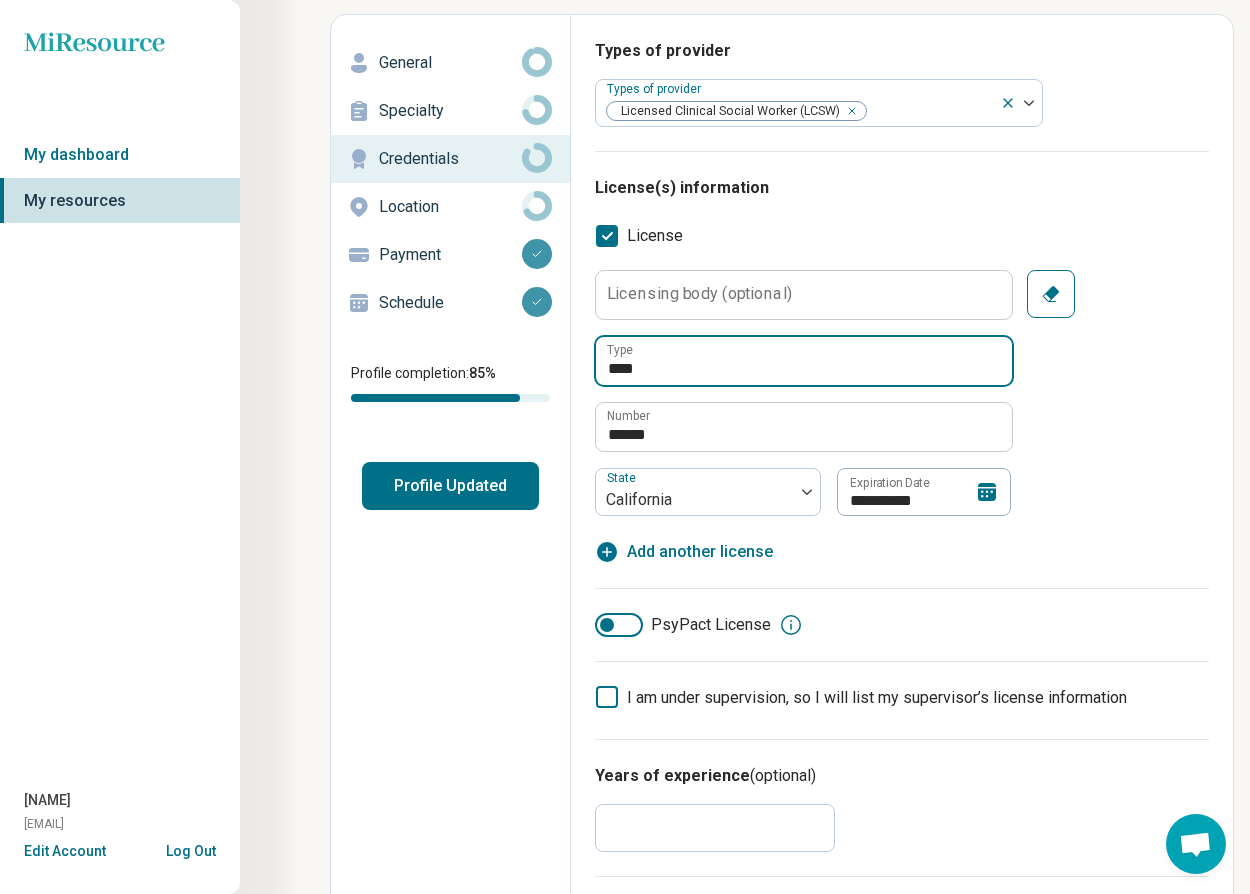 drag, startPoint x: 744, startPoint y: 368, endPoint x: 581, endPoint y: 361, distance: 163.15024 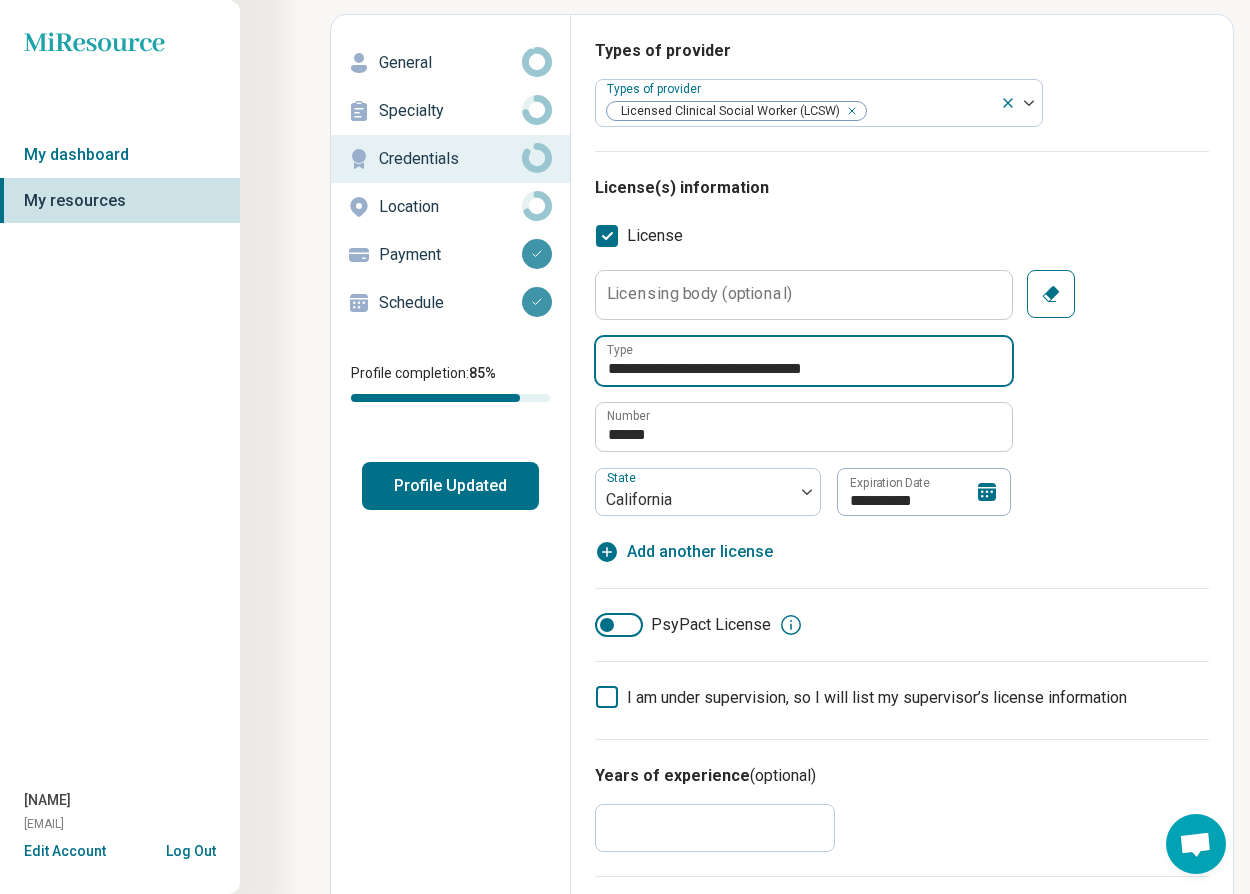 type on "**********" 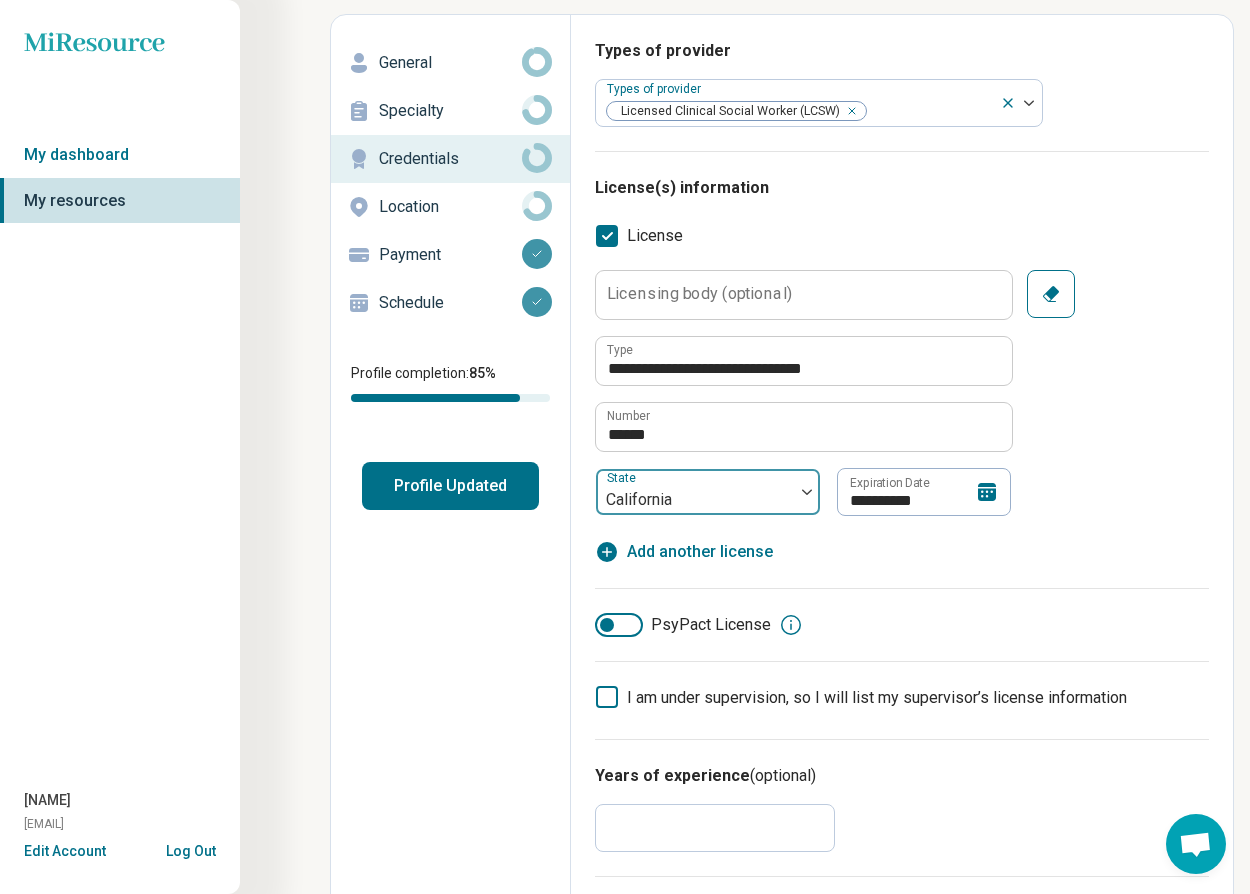 click at bounding box center [695, 500] 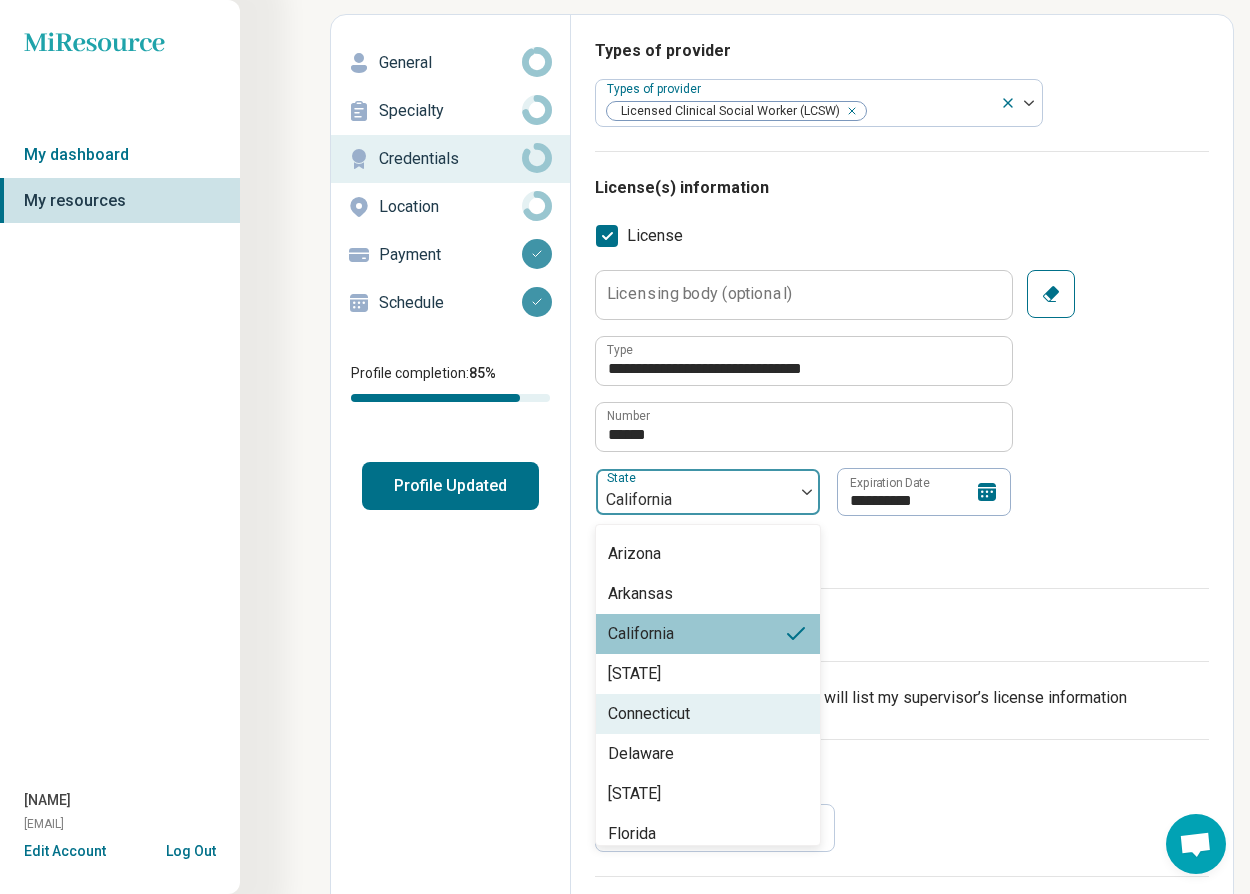 scroll, scrollTop: 93, scrollLeft: 0, axis: vertical 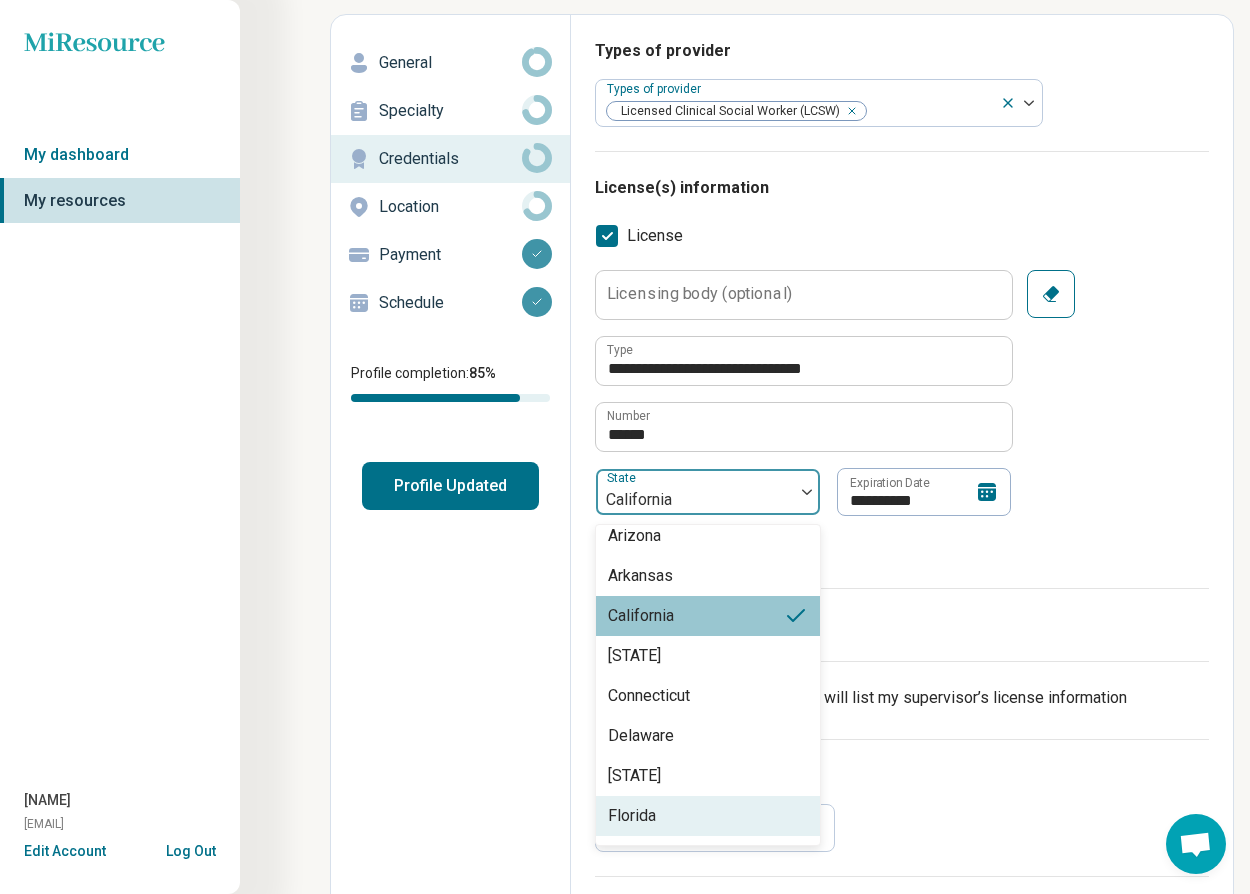 click on "Florida" at bounding box center (632, 816) 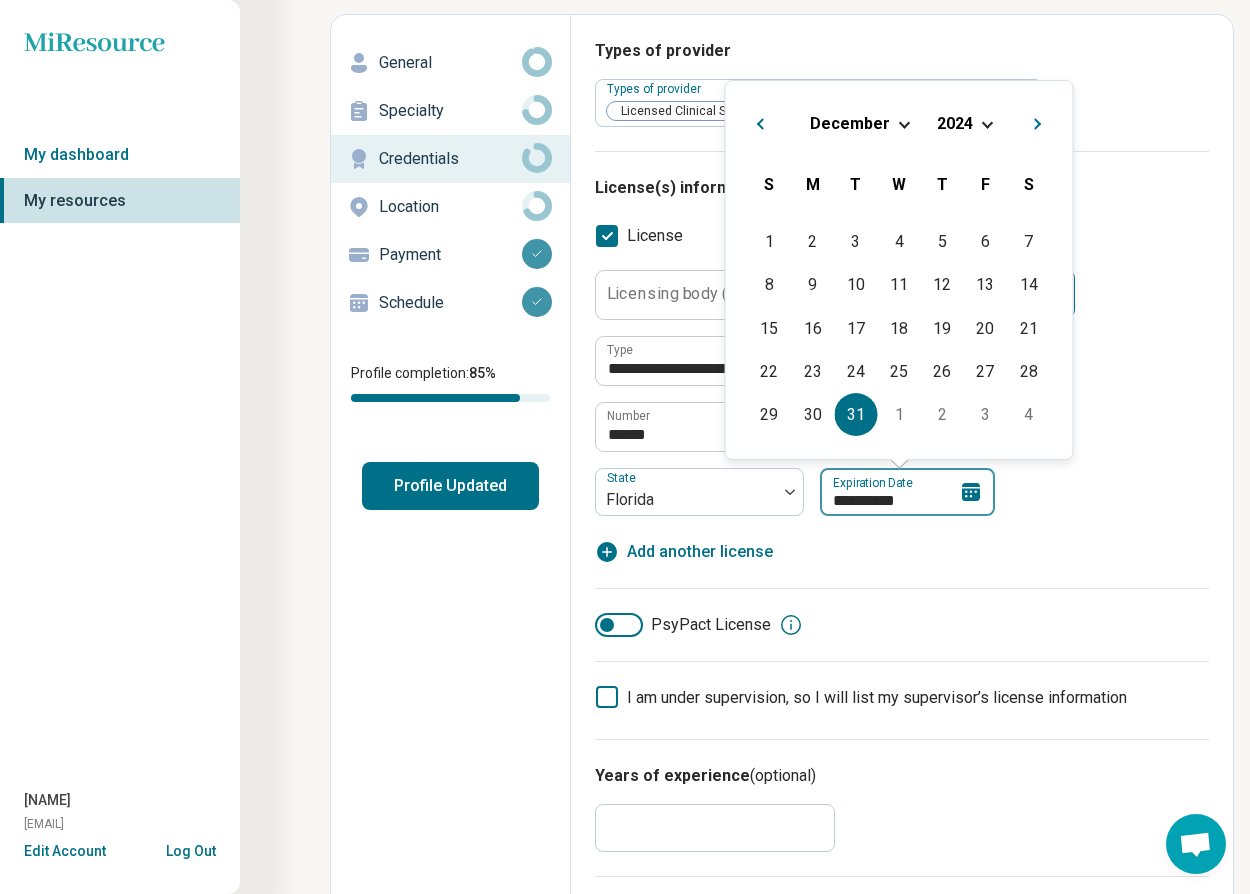 click on "**********" at bounding box center (907, 492) 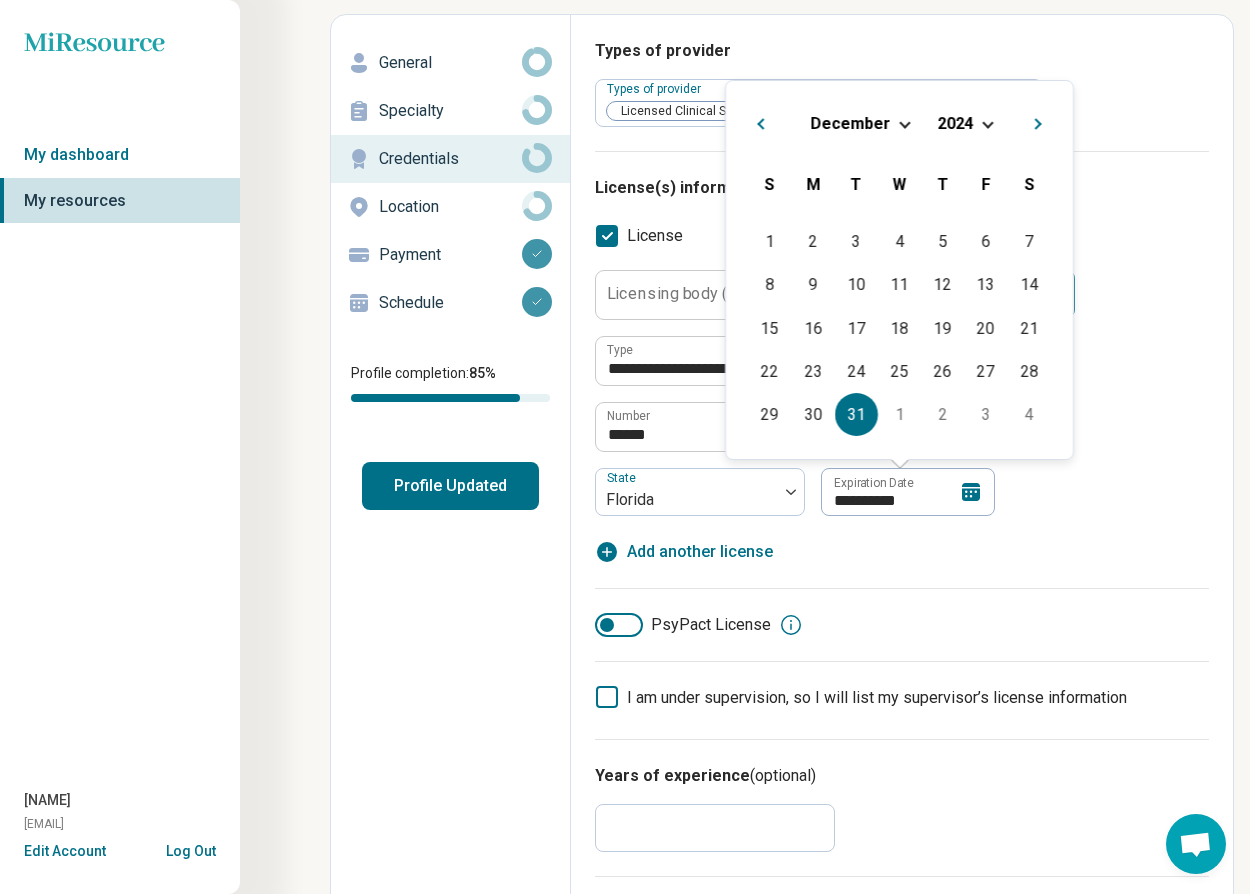 click on "December 2024" at bounding box center (899, 123) 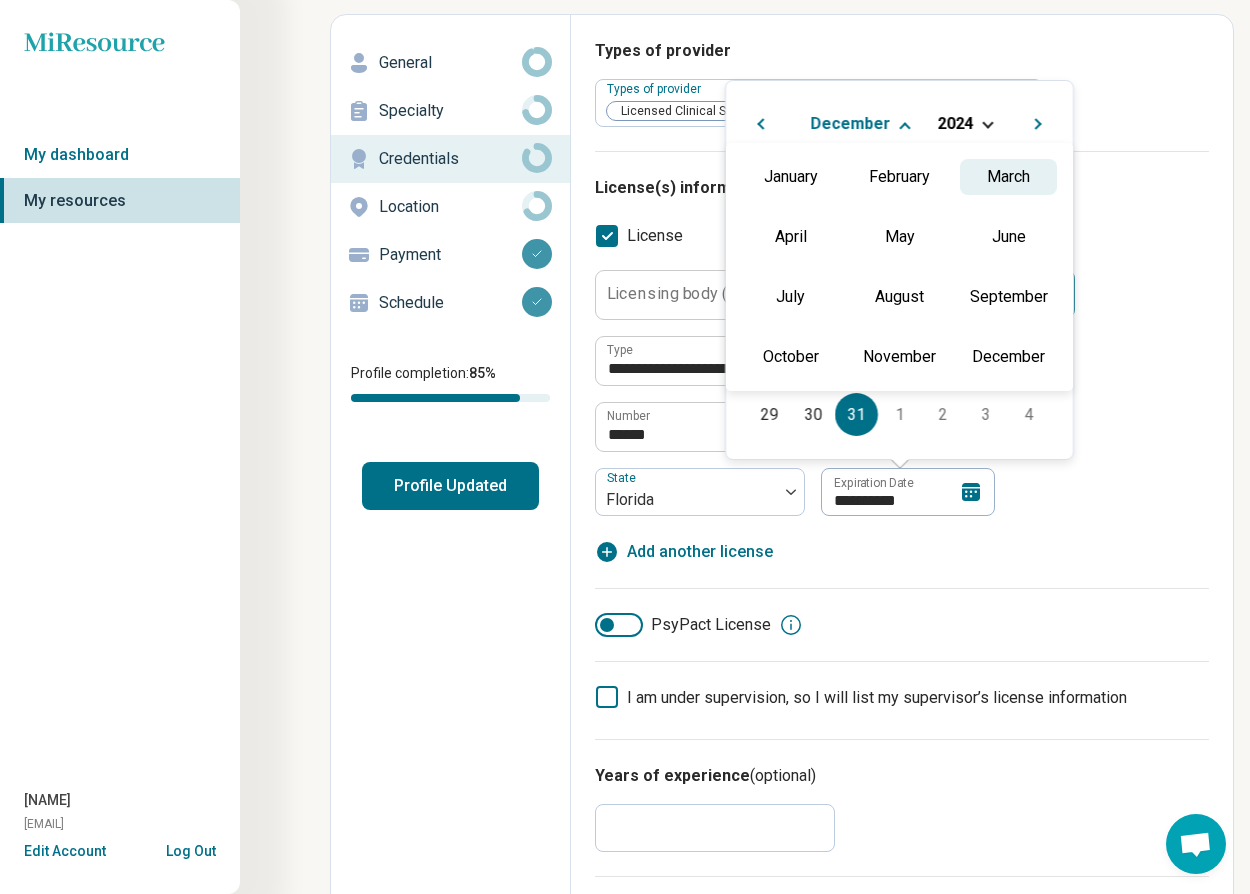 click on "March" at bounding box center (1008, 177) 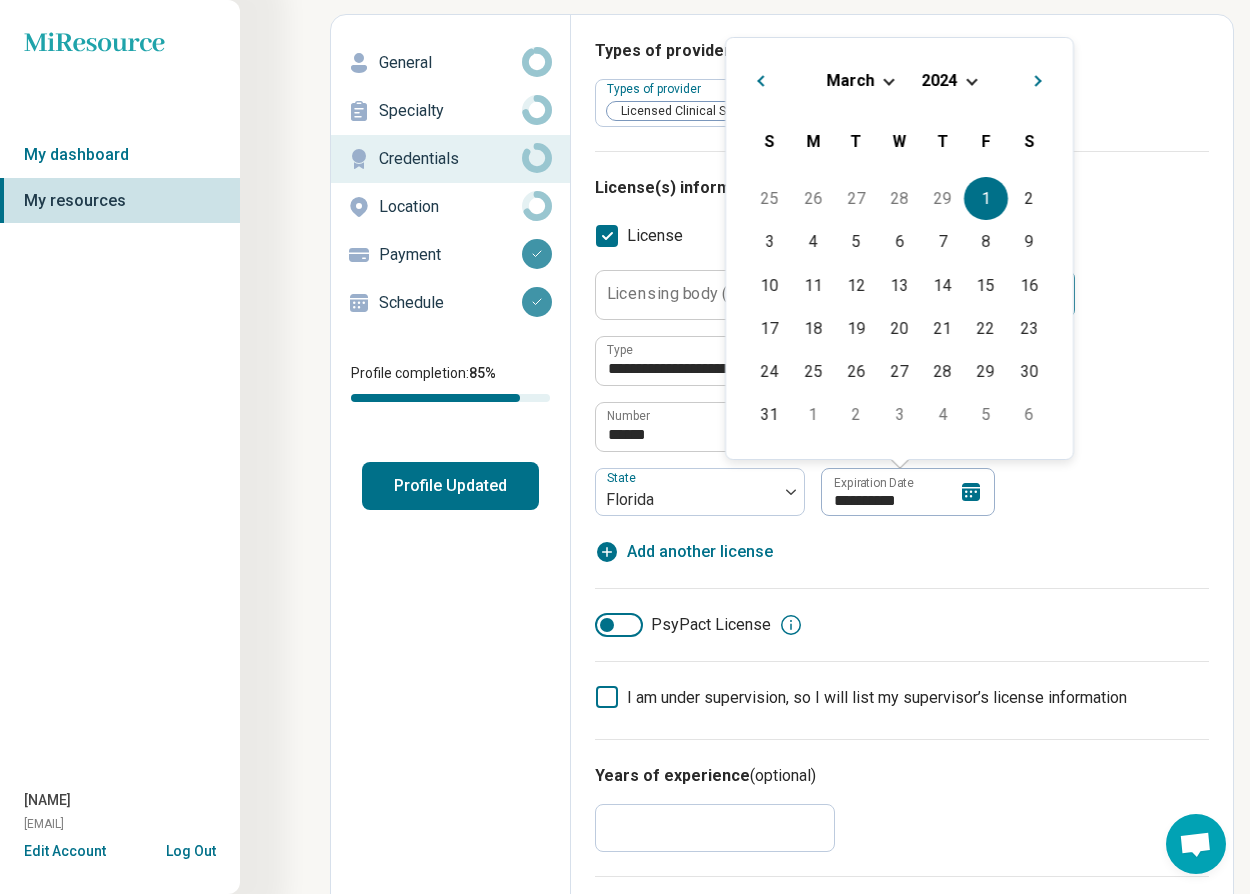 click on "1" at bounding box center (985, 198) 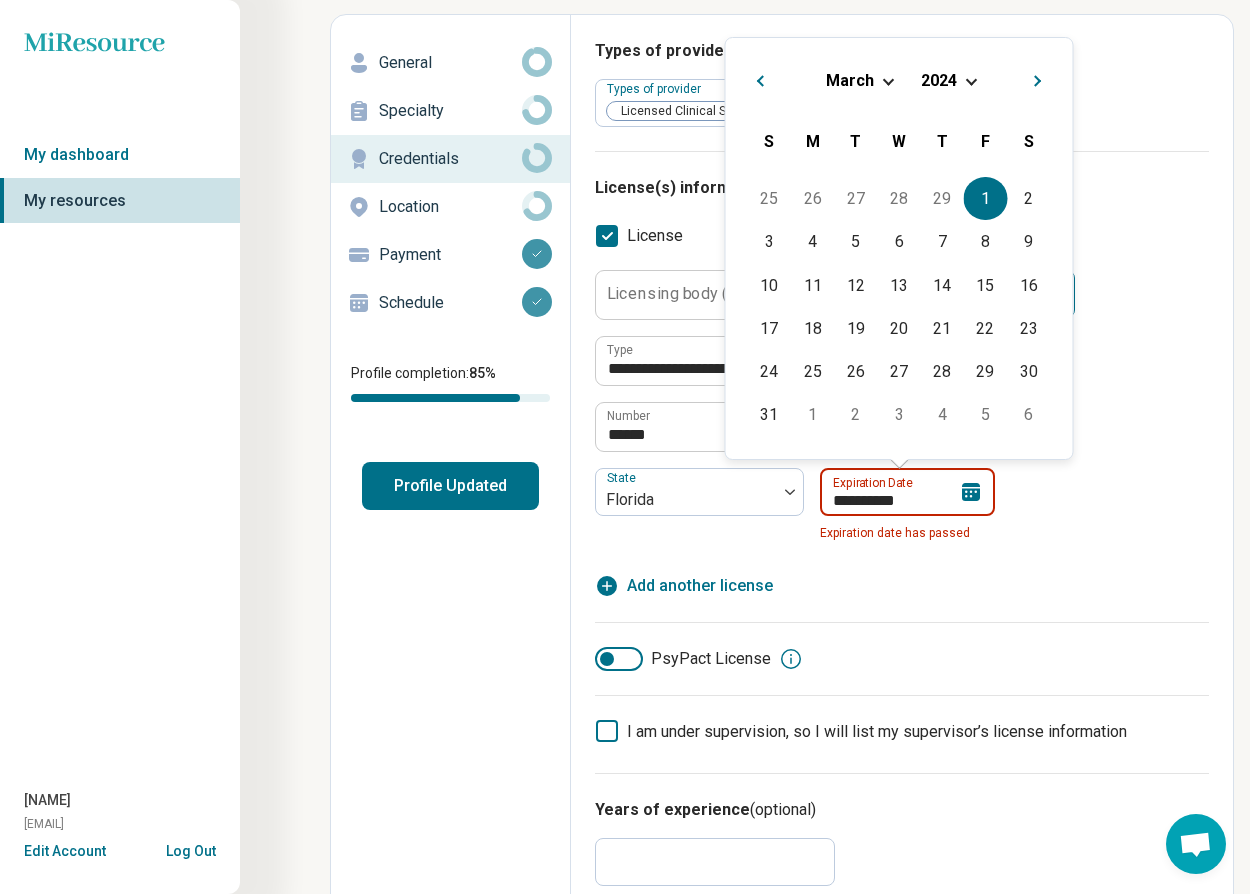click on "**********" at bounding box center [907, 492] 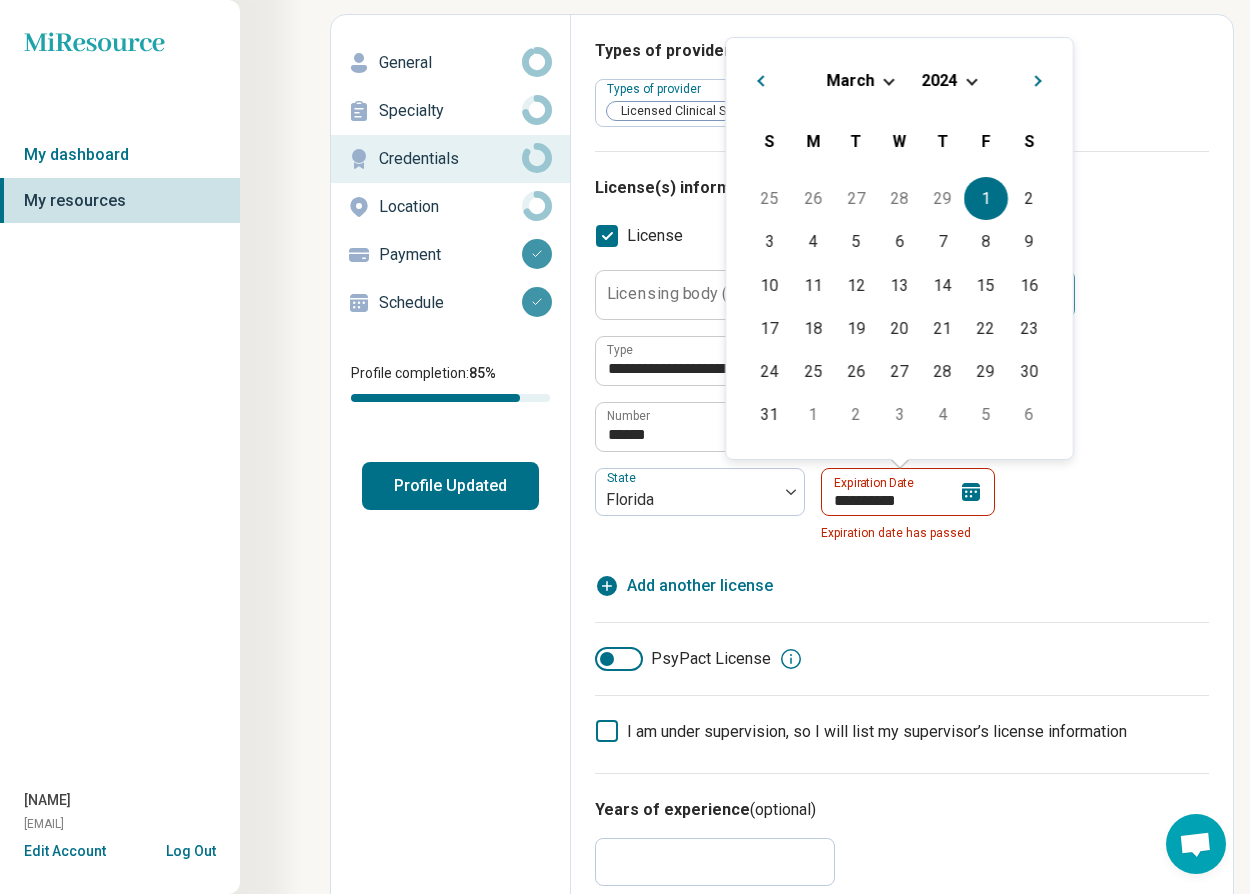 click on "March 2024" at bounding box center [899, 80] 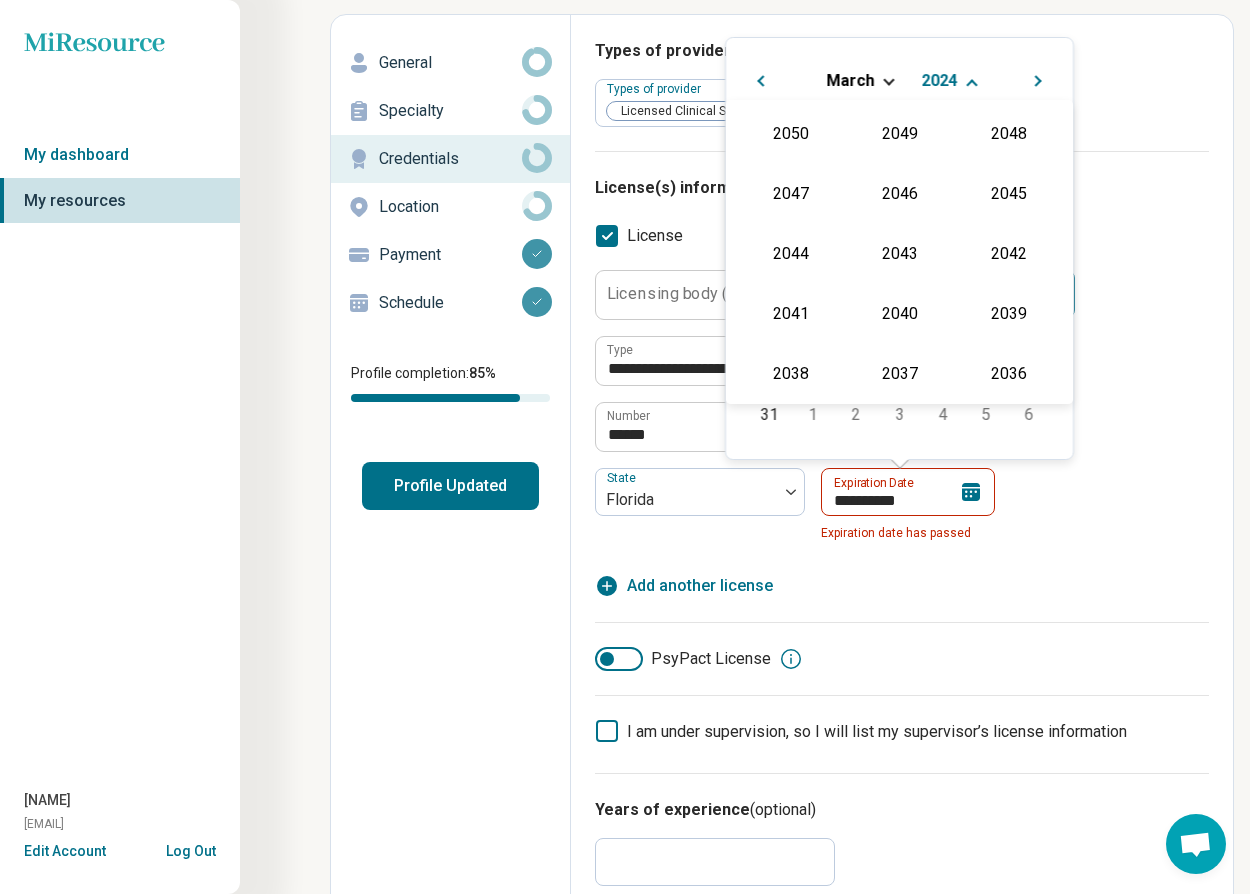 scroll, scrollTop: 362, scrollLeft: 0, axis: vertical 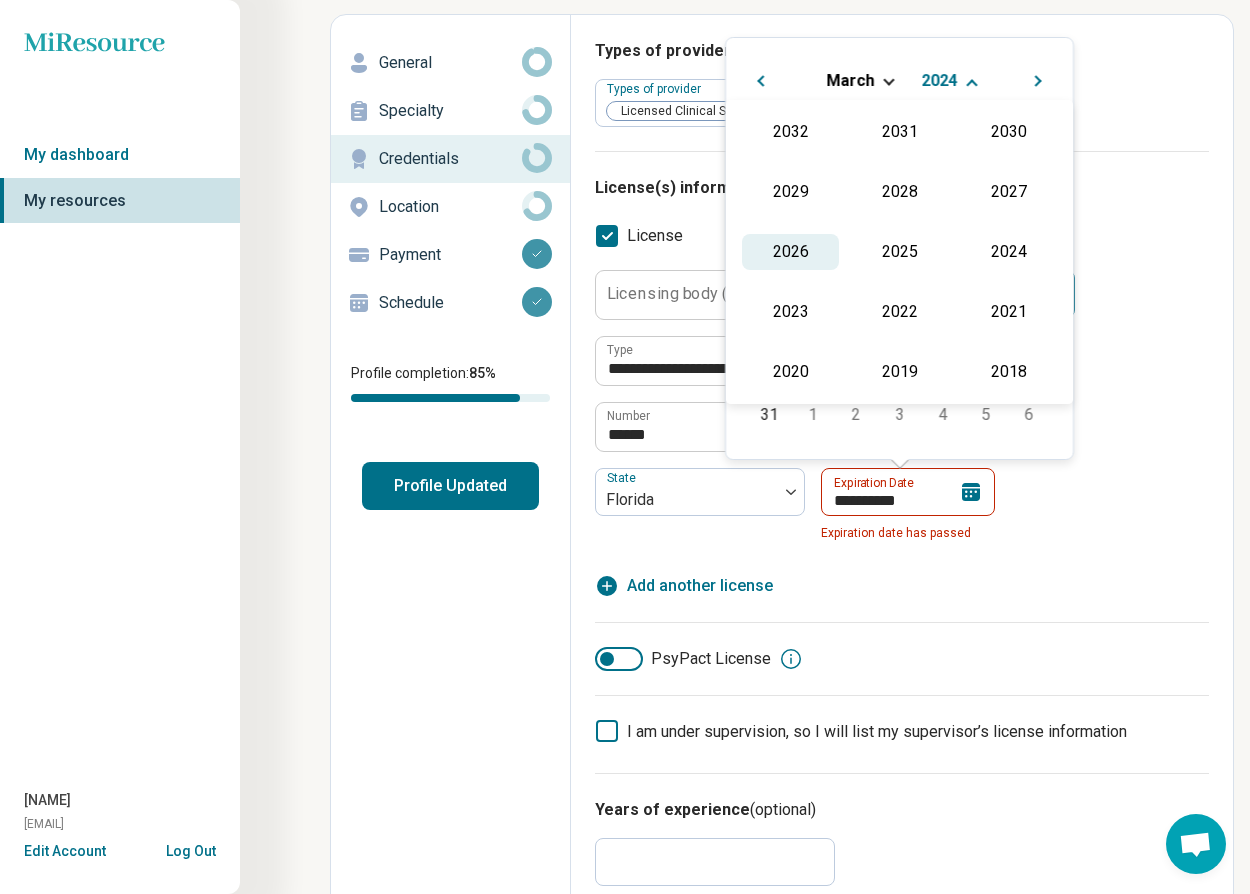 click on "2026" at bounding box center [790, 252] 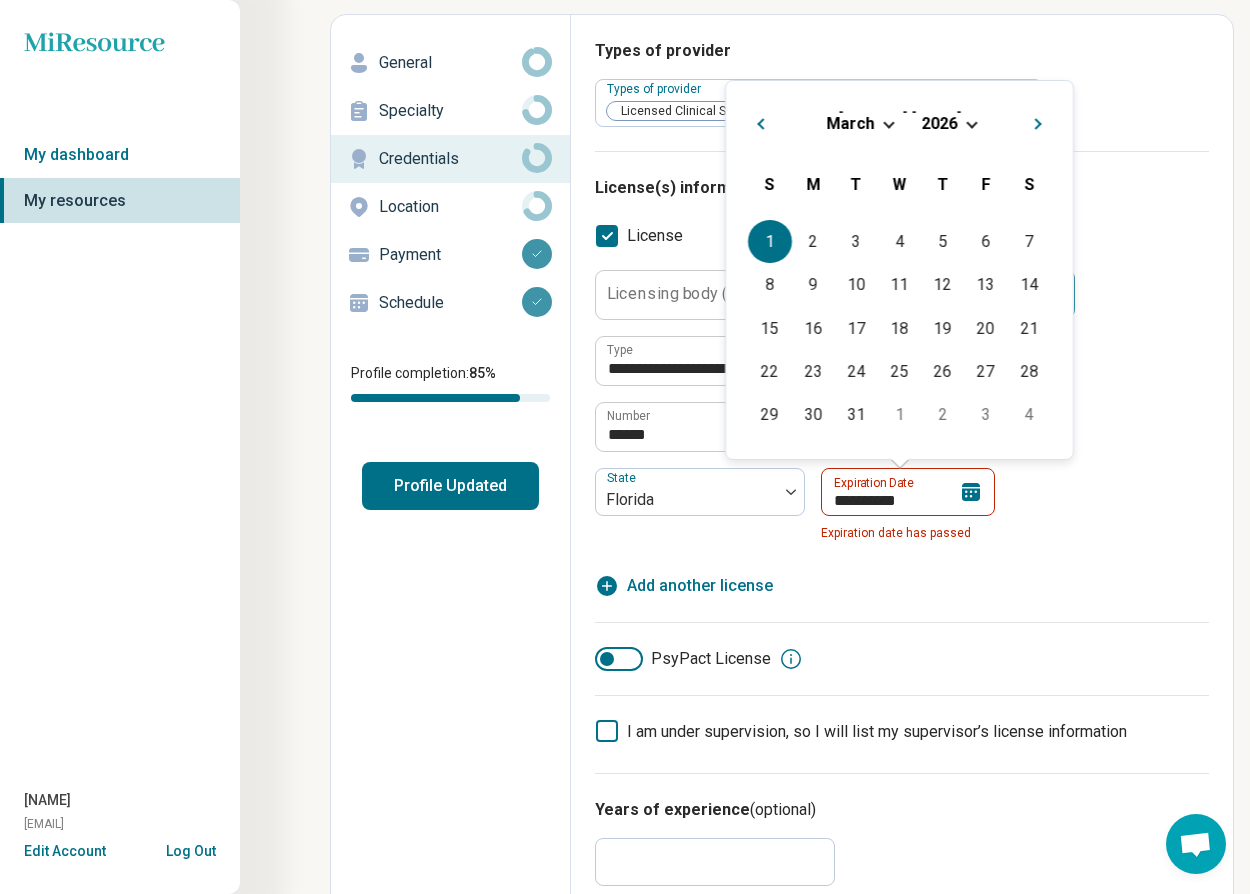 click on "1" at bounding box center [769, 241] 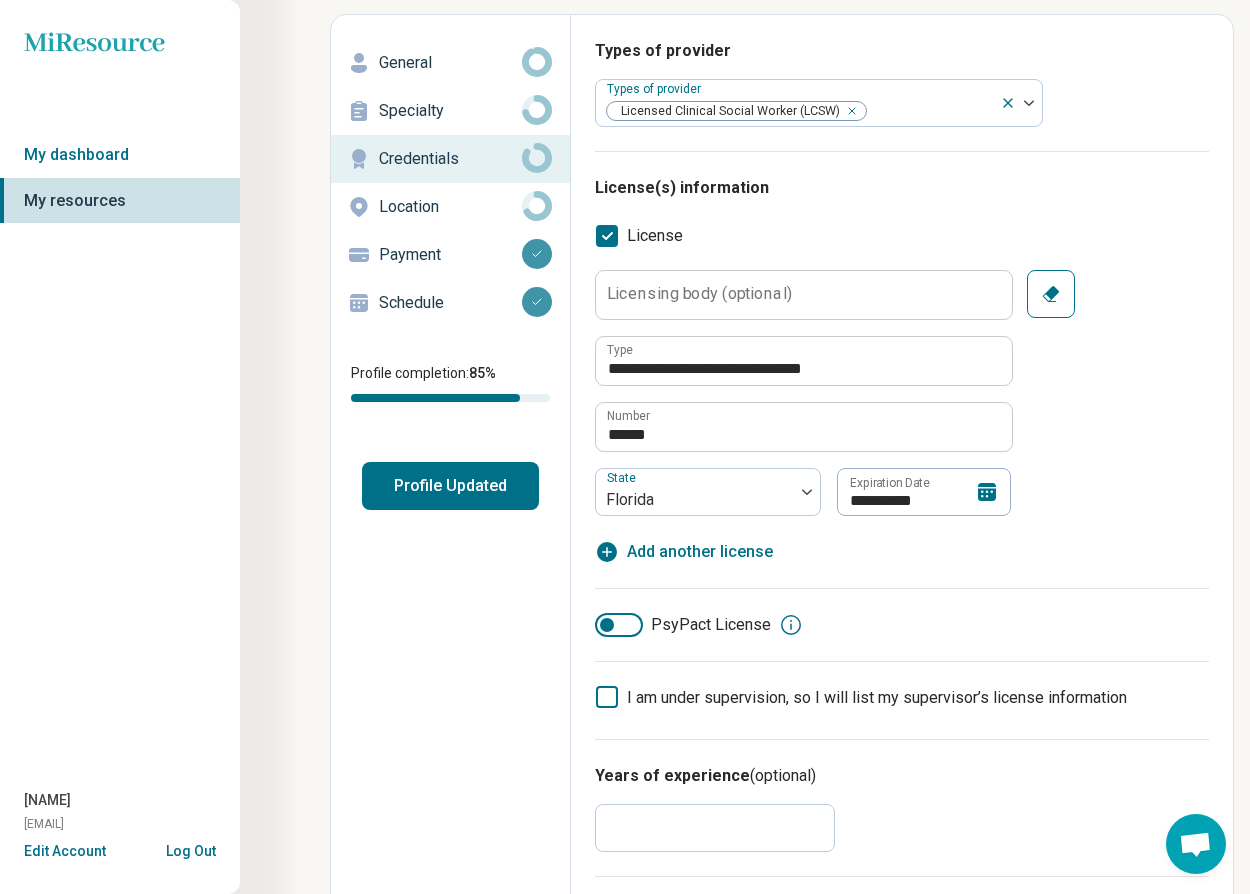 click on "**********" at bounding box center [902, 393] 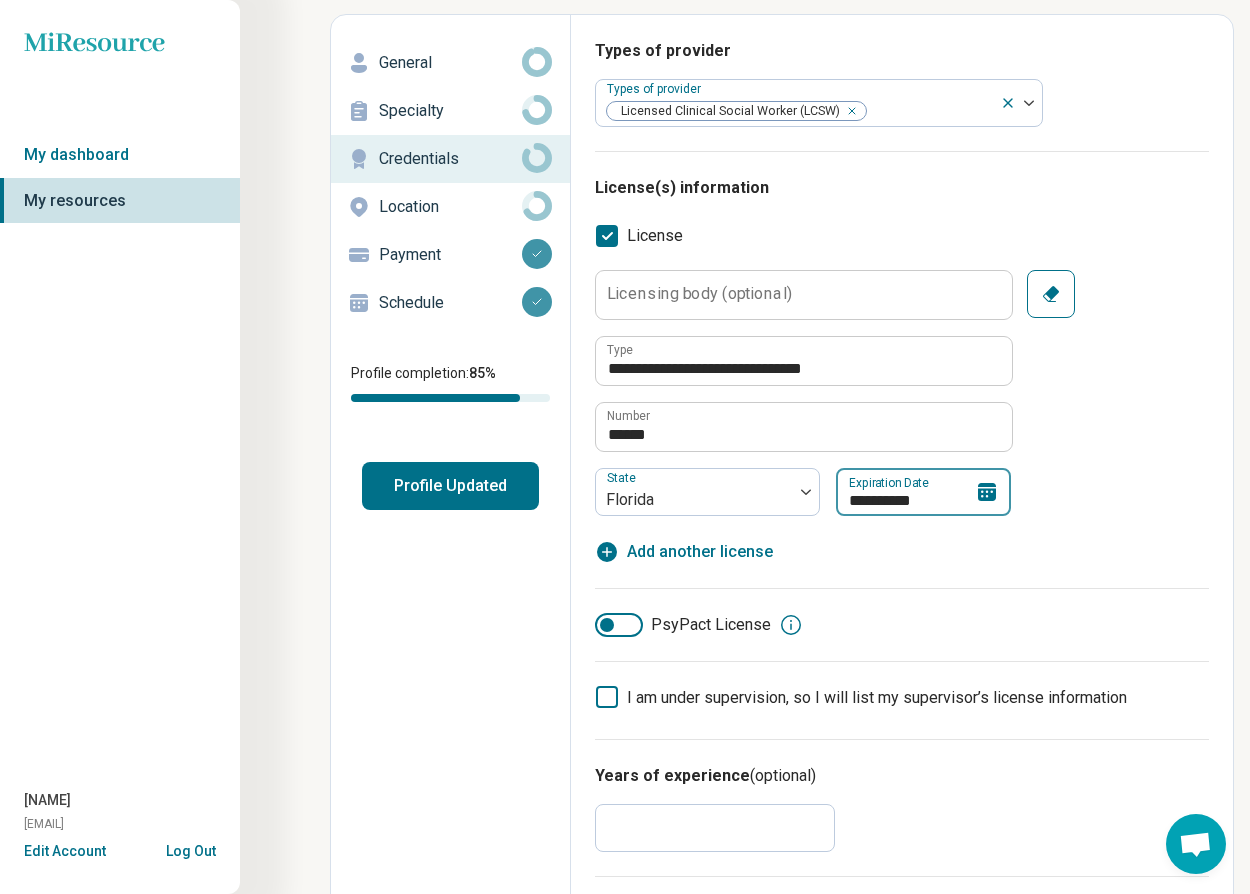 click on "**********" at bounding box center (923, 492) 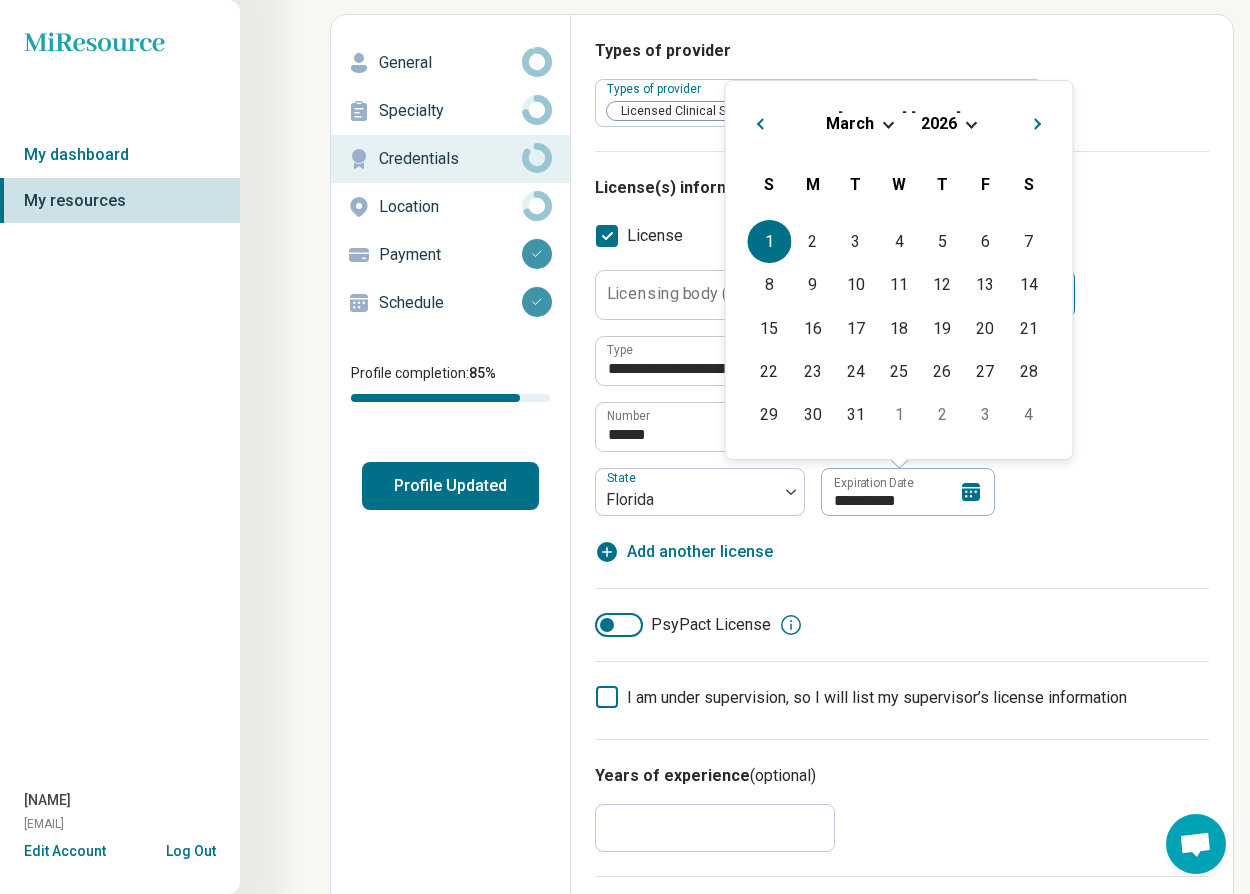 click on "[MONTH] [YEAR]" at bounding box center [899, 123] 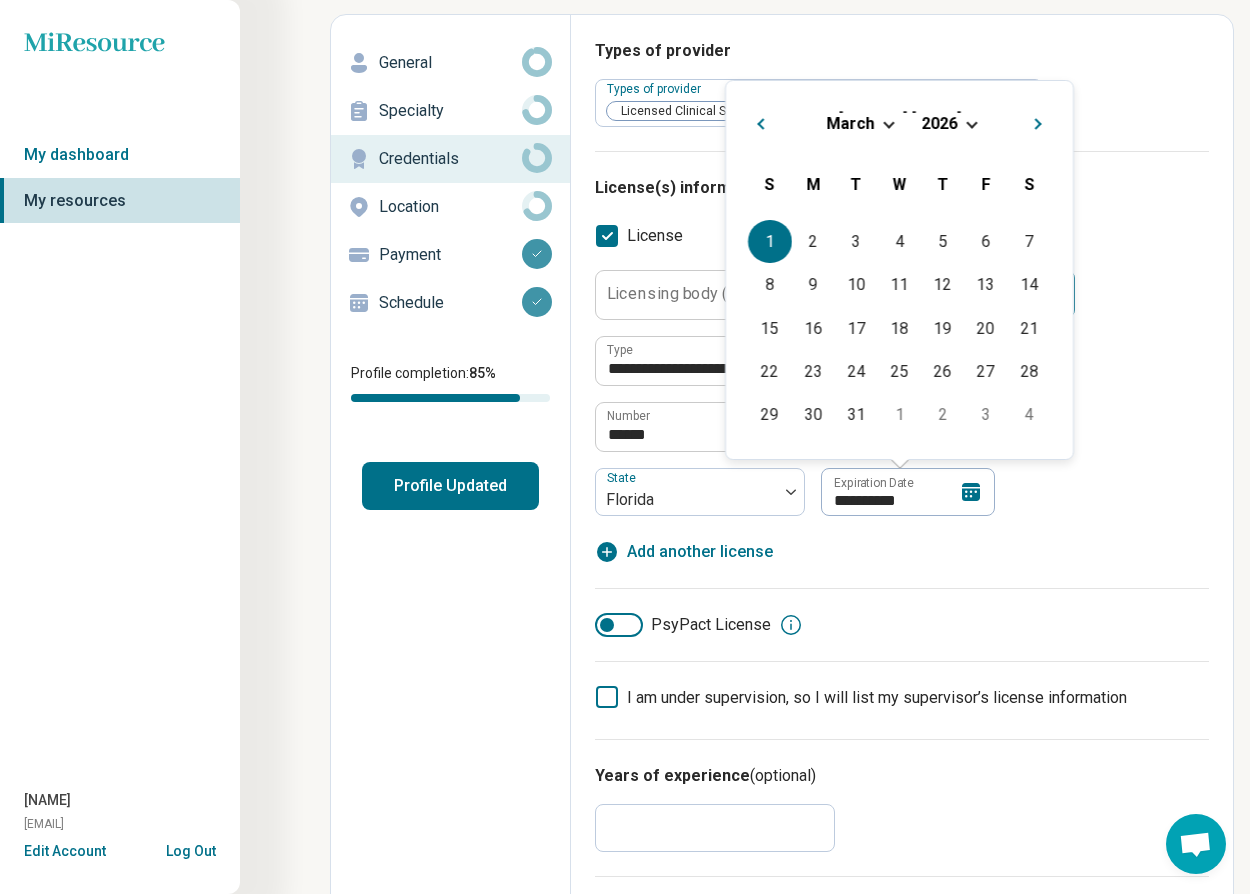 click at bounding box center (971, 122) 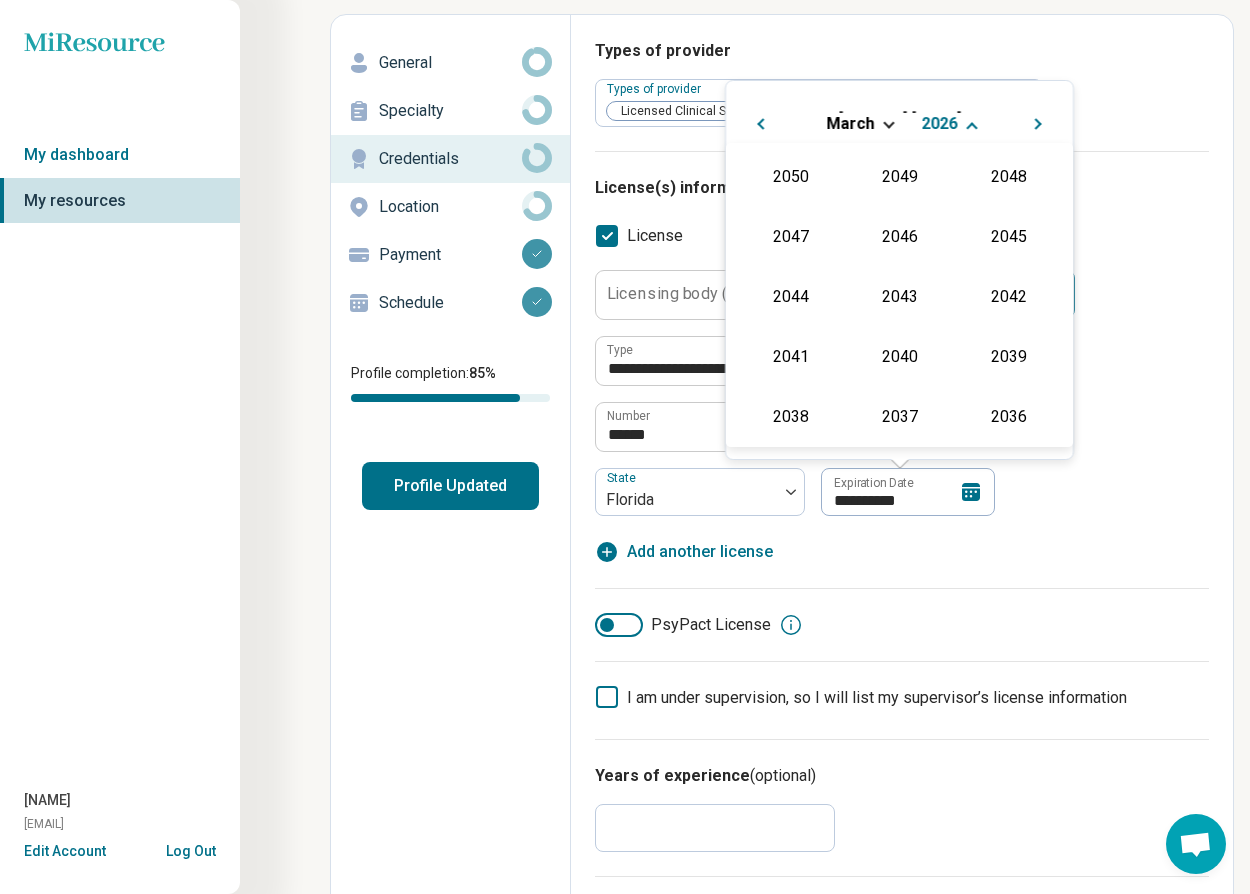 scroll, scrollTop: 362, scrollLeft: 0, axis: vertical 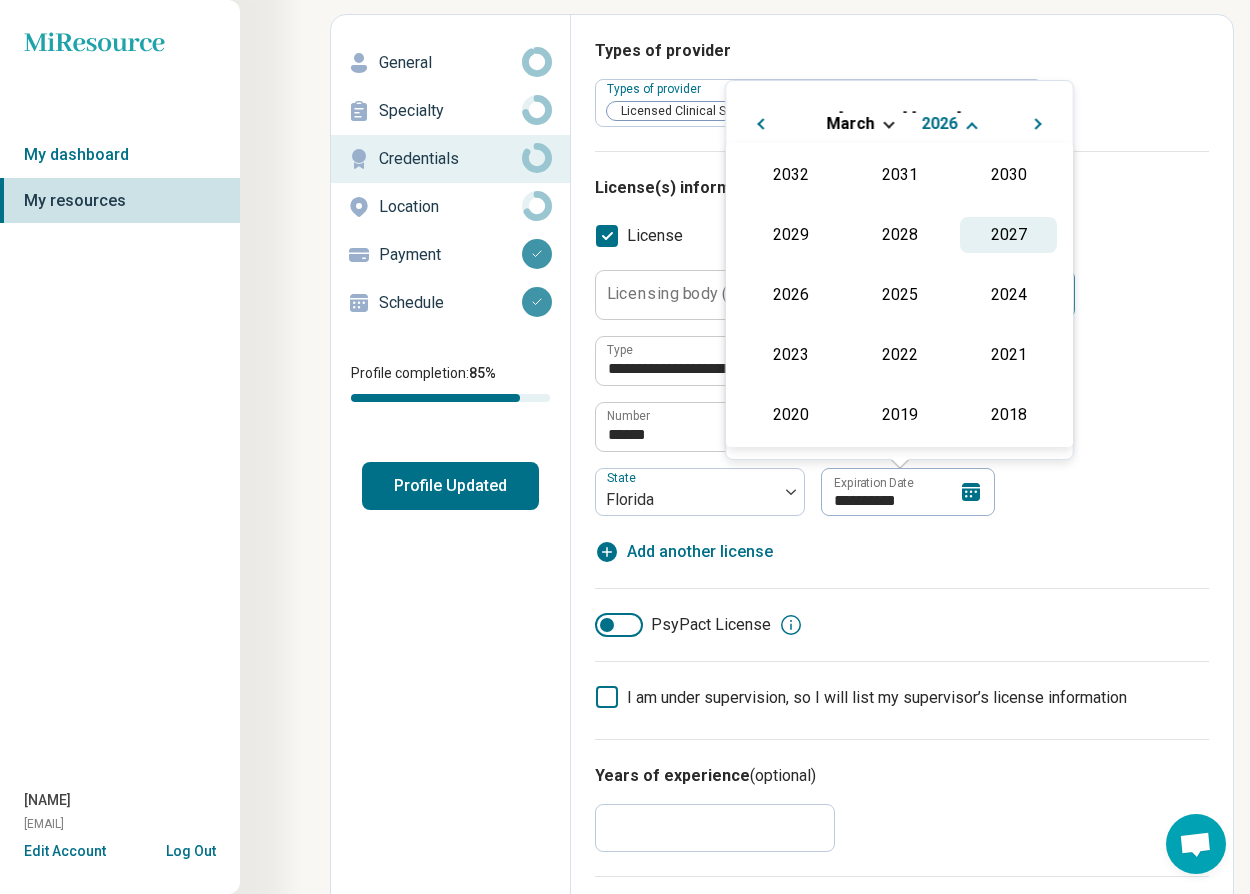 click on "2027" at bounding box center [1008, 235] 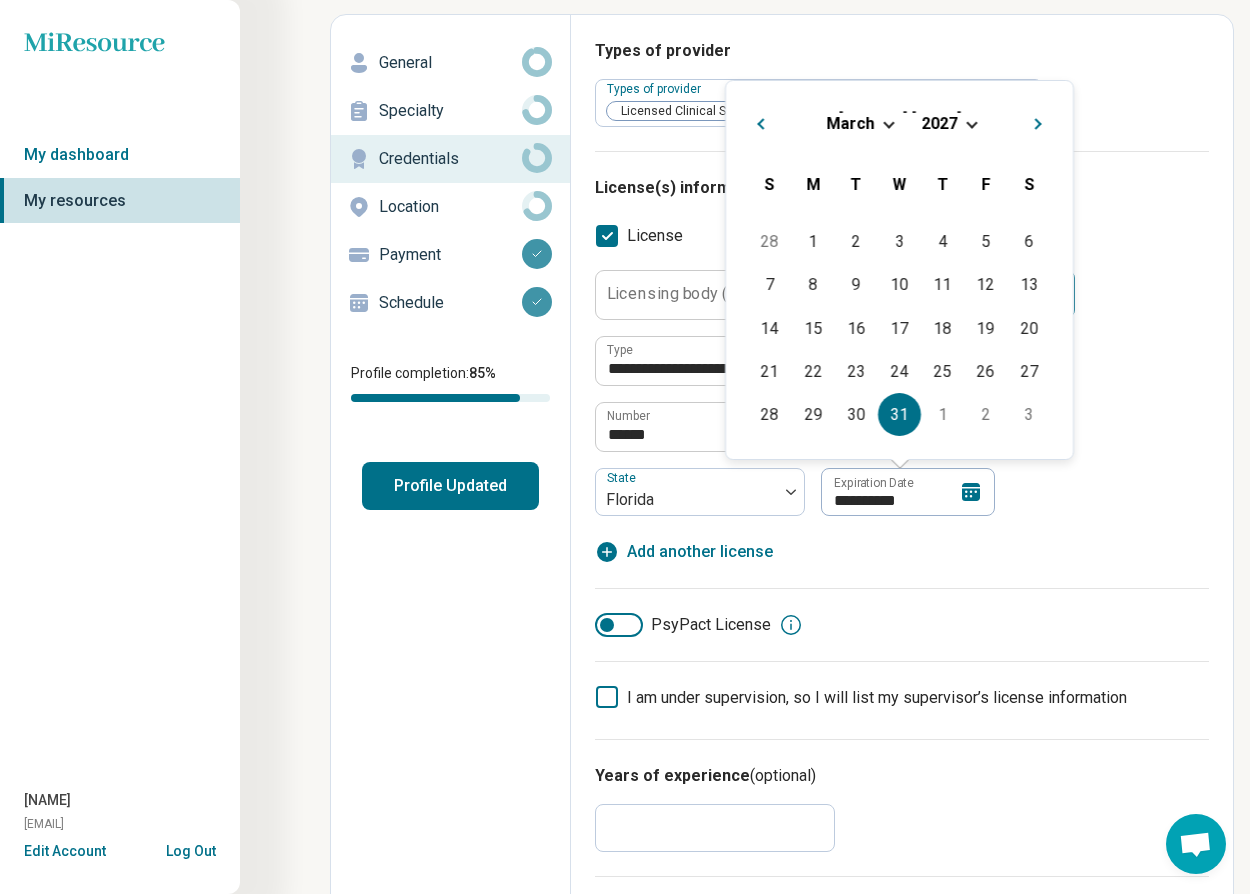 click on "31" at bounding box center [899, 414] 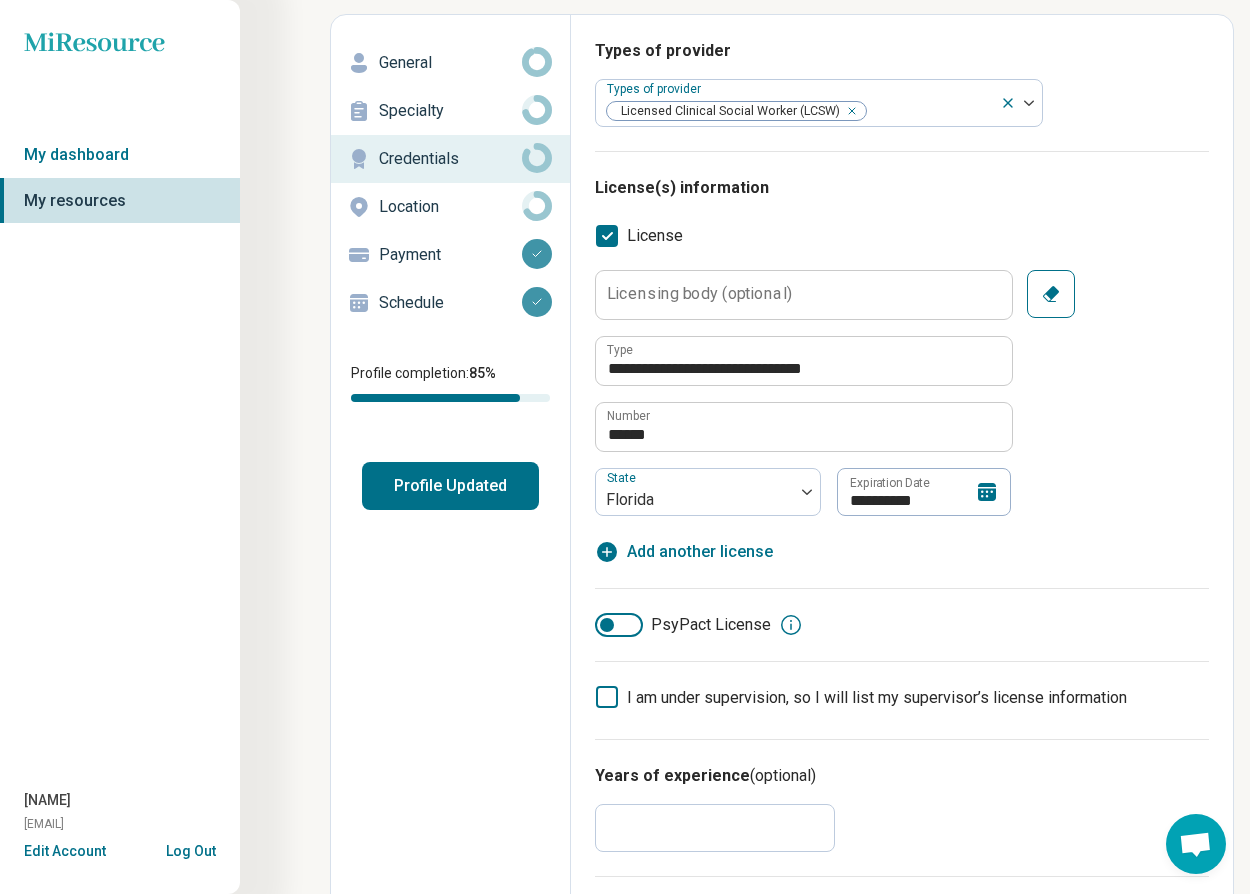 click on "**********" at bounding box center (902, 417) 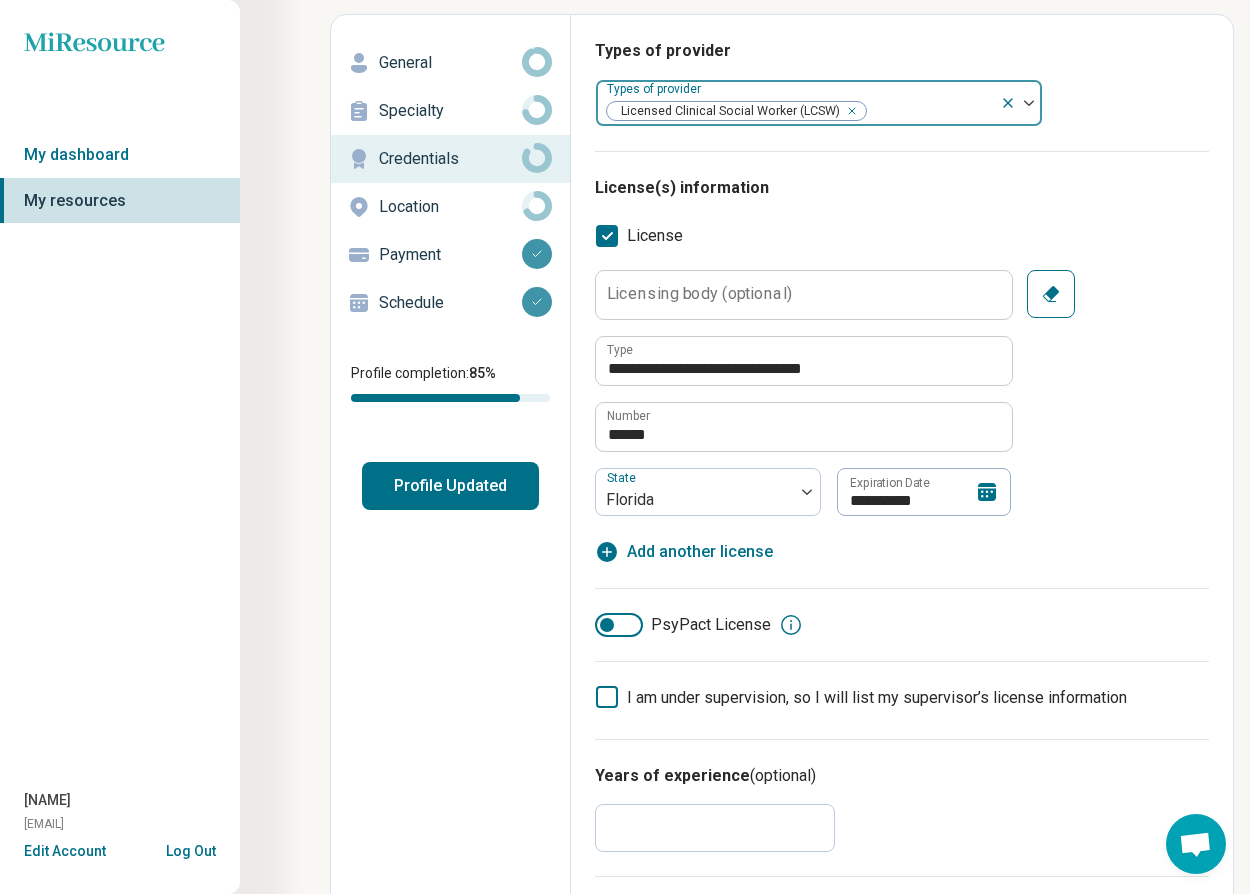 click 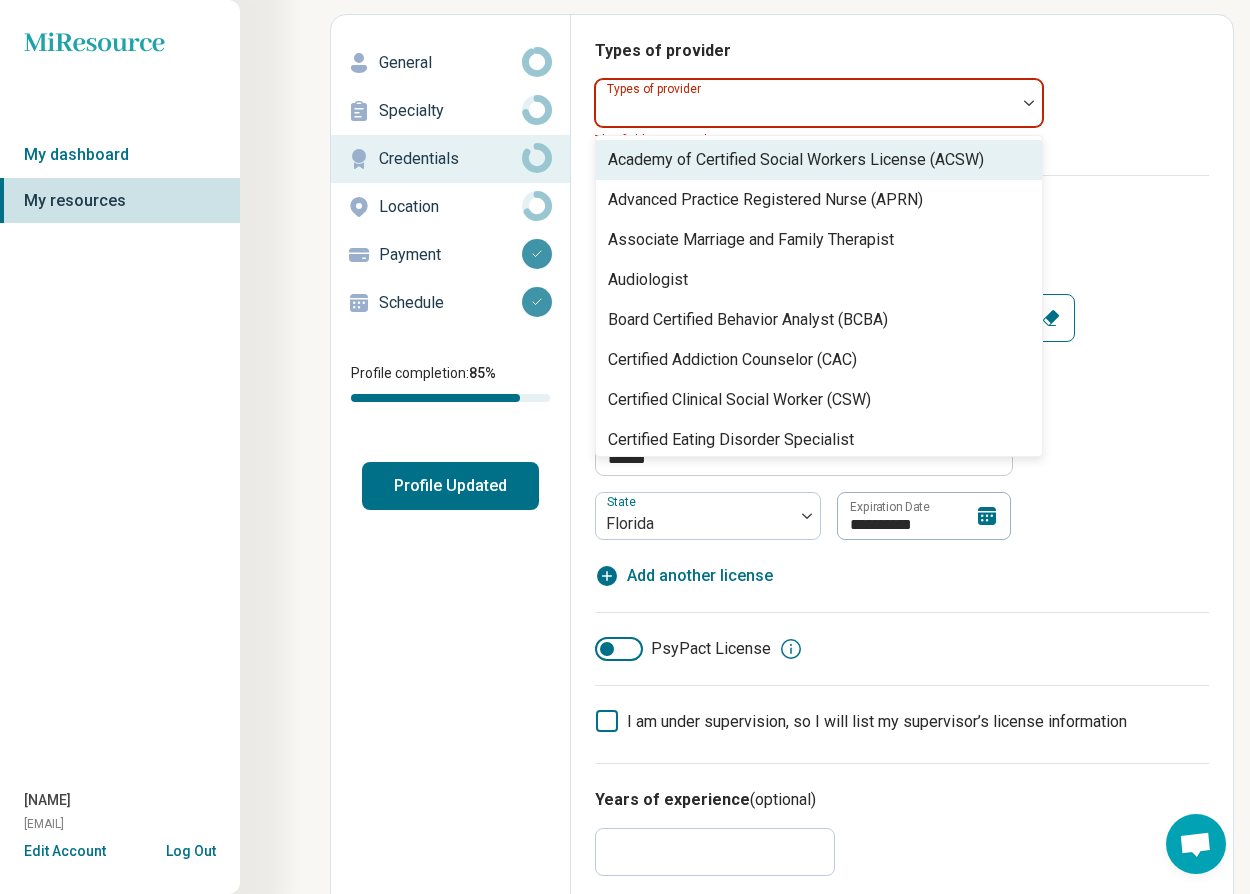 click at bounding box center (1029, 103) 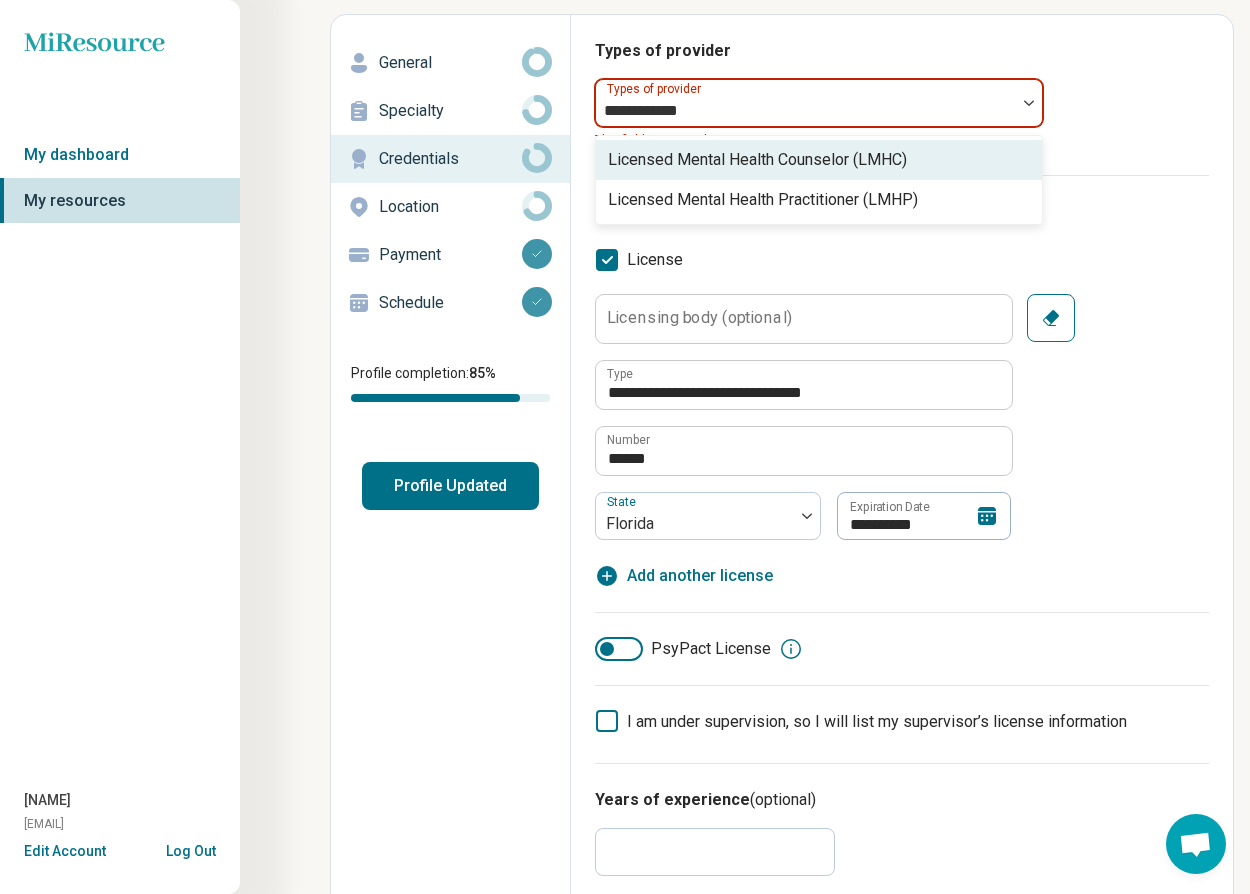 type on "**********" 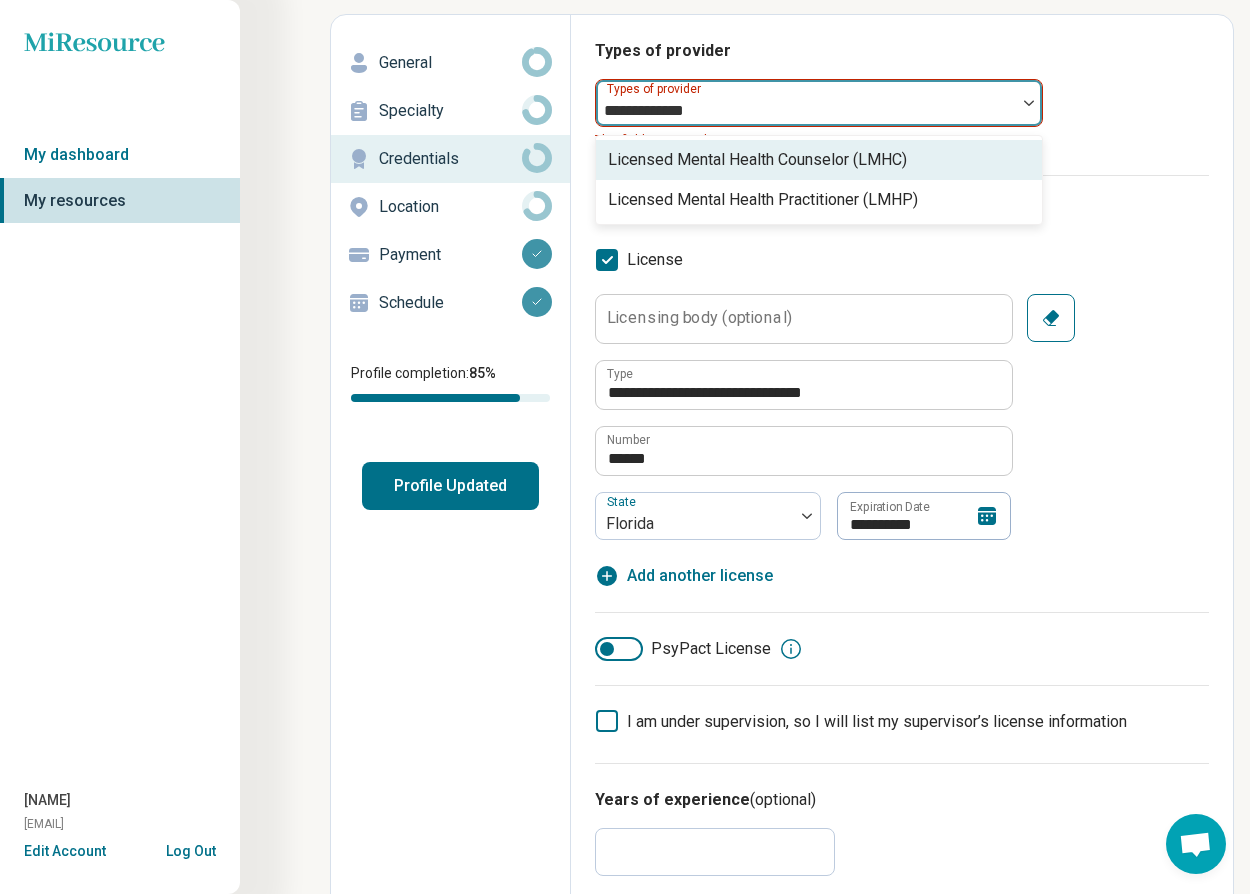 click on "Licensed Mental Health Counselor (LMHC)" at bounding box center (819, 160) 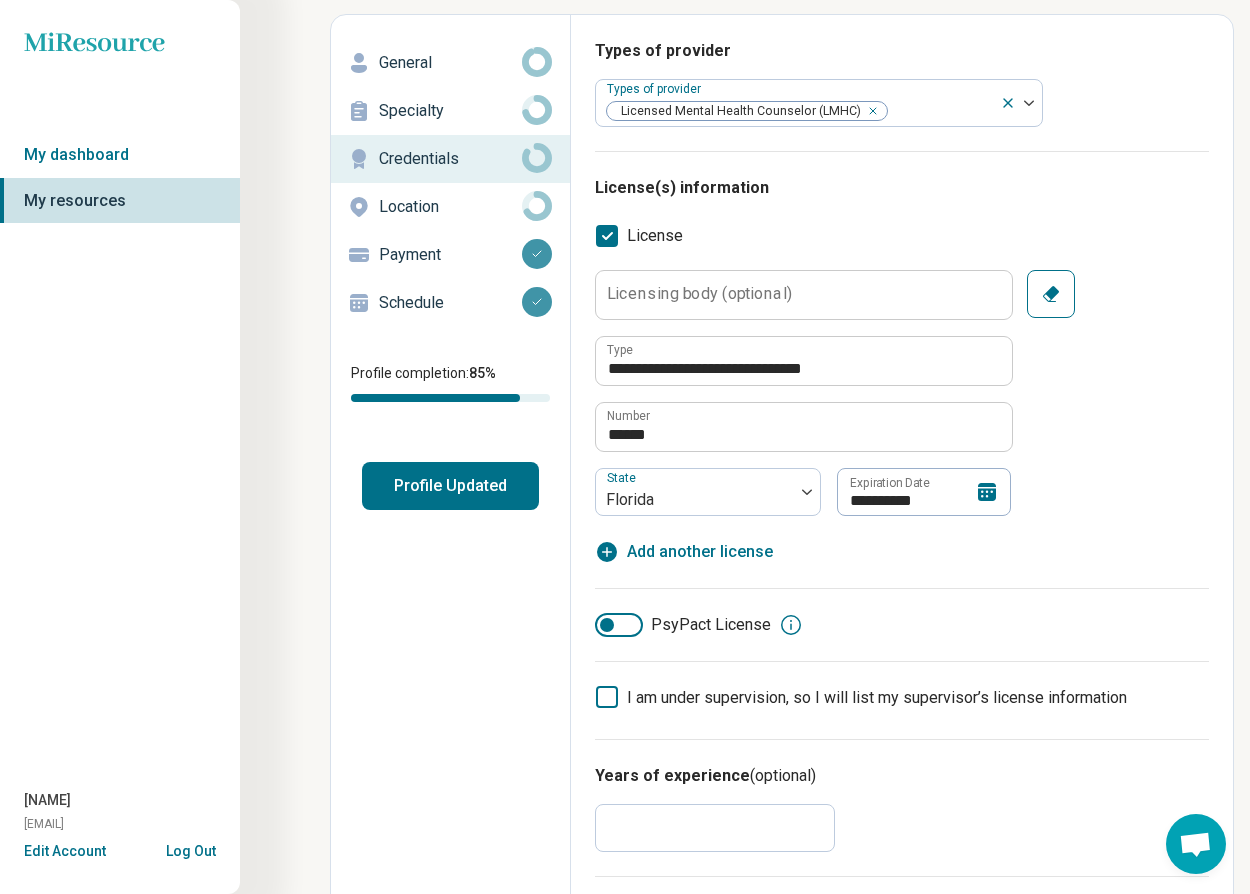 click on "**********" at bounding box center (902, 445) 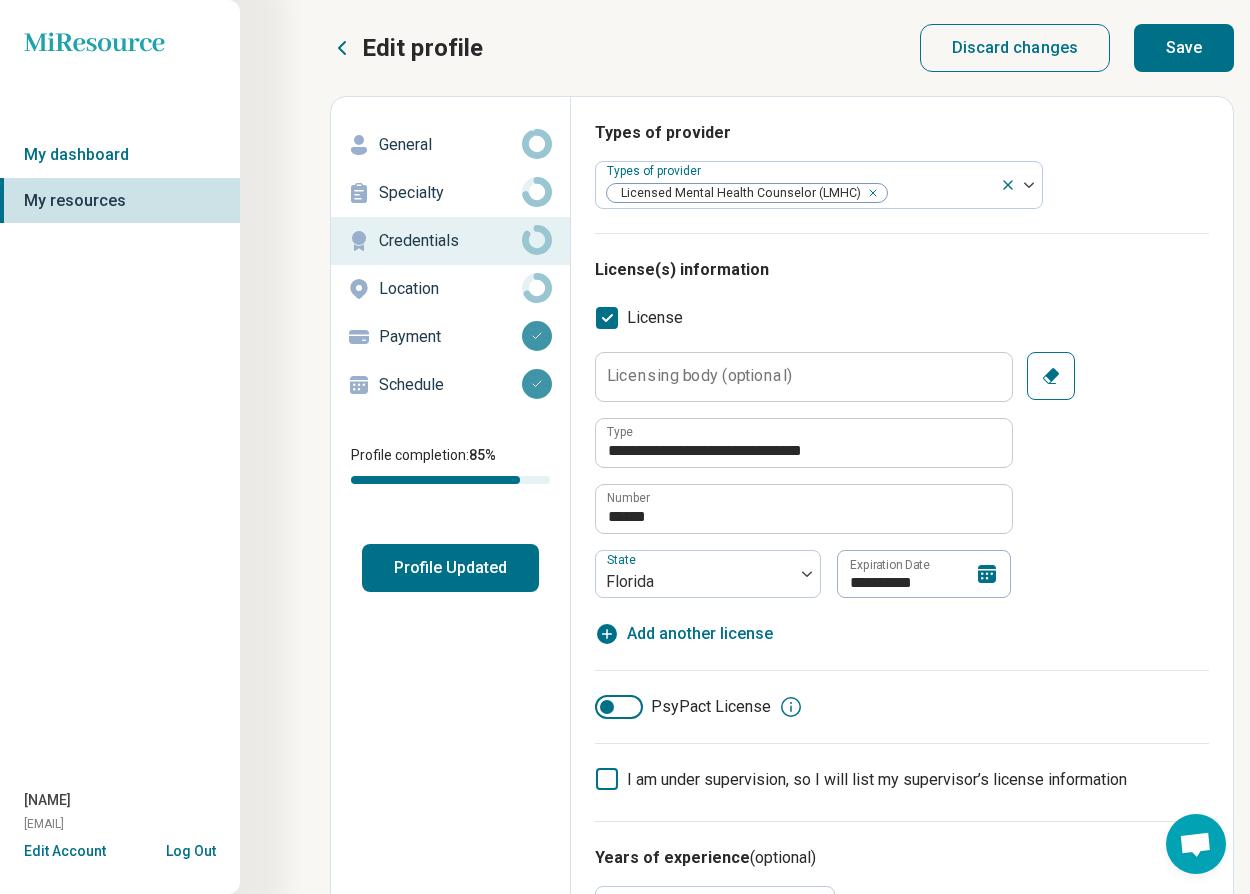 scroll, scrollTop: 0, scrollLeft: 0, axis: both 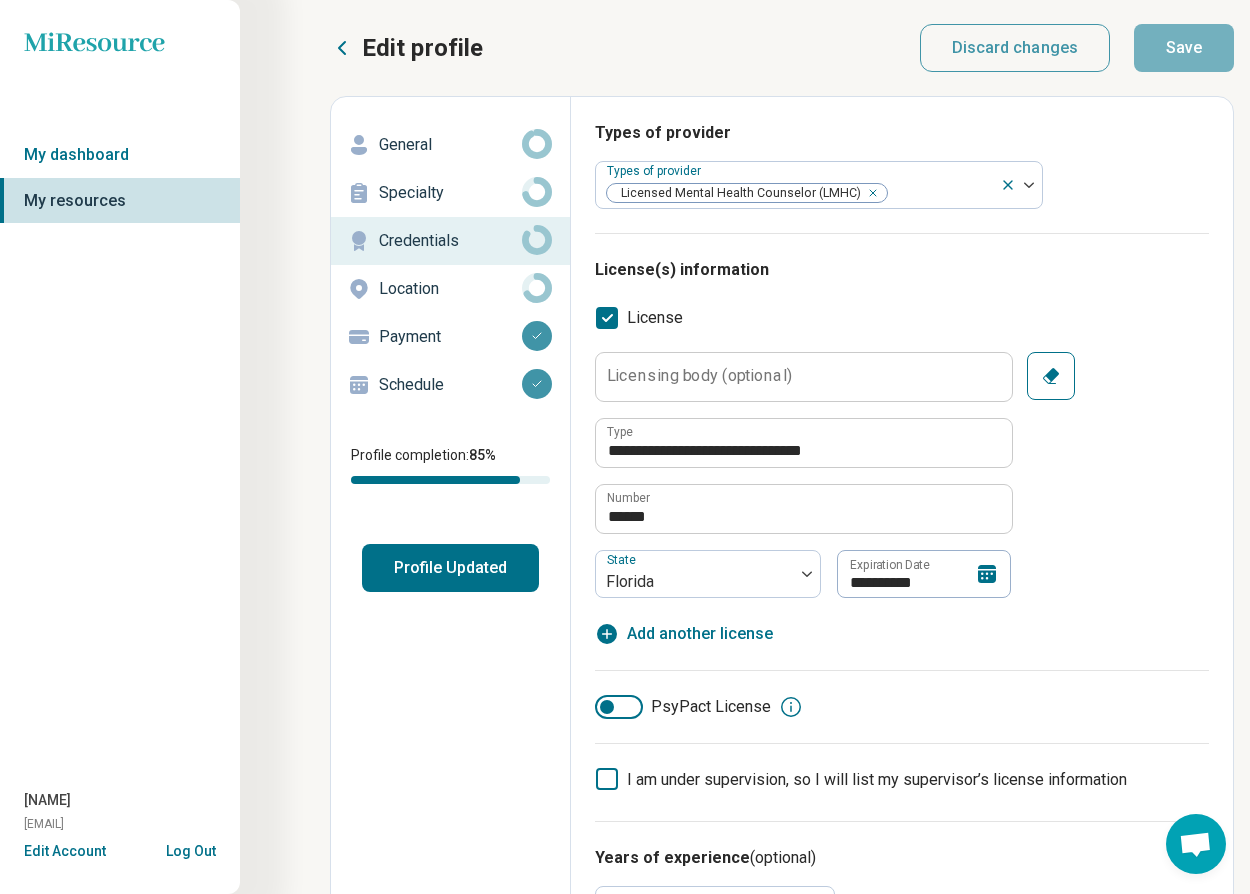 click on "Profile Updated" at bounding box center (450, 568) 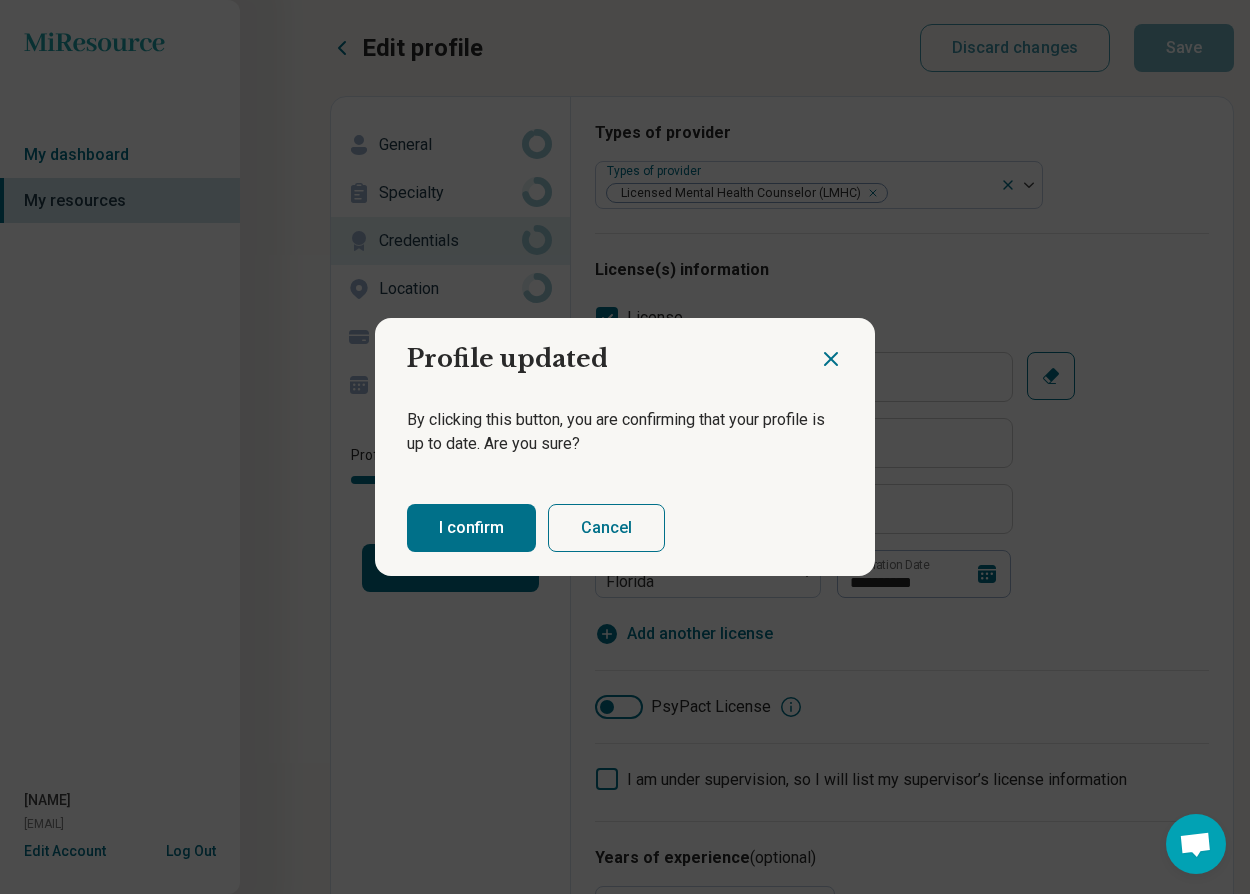 click on "I confirm" at bounding box center [471, 528] 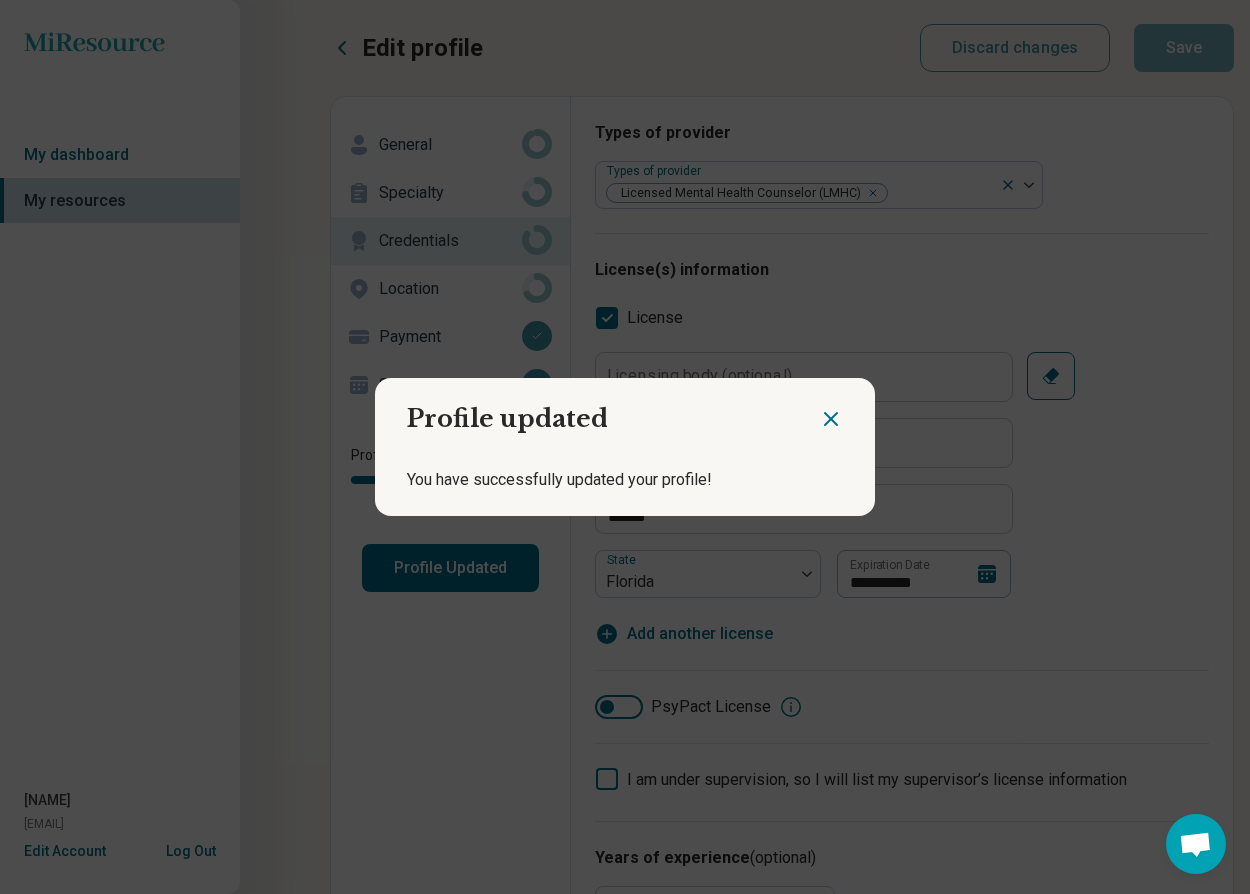 click 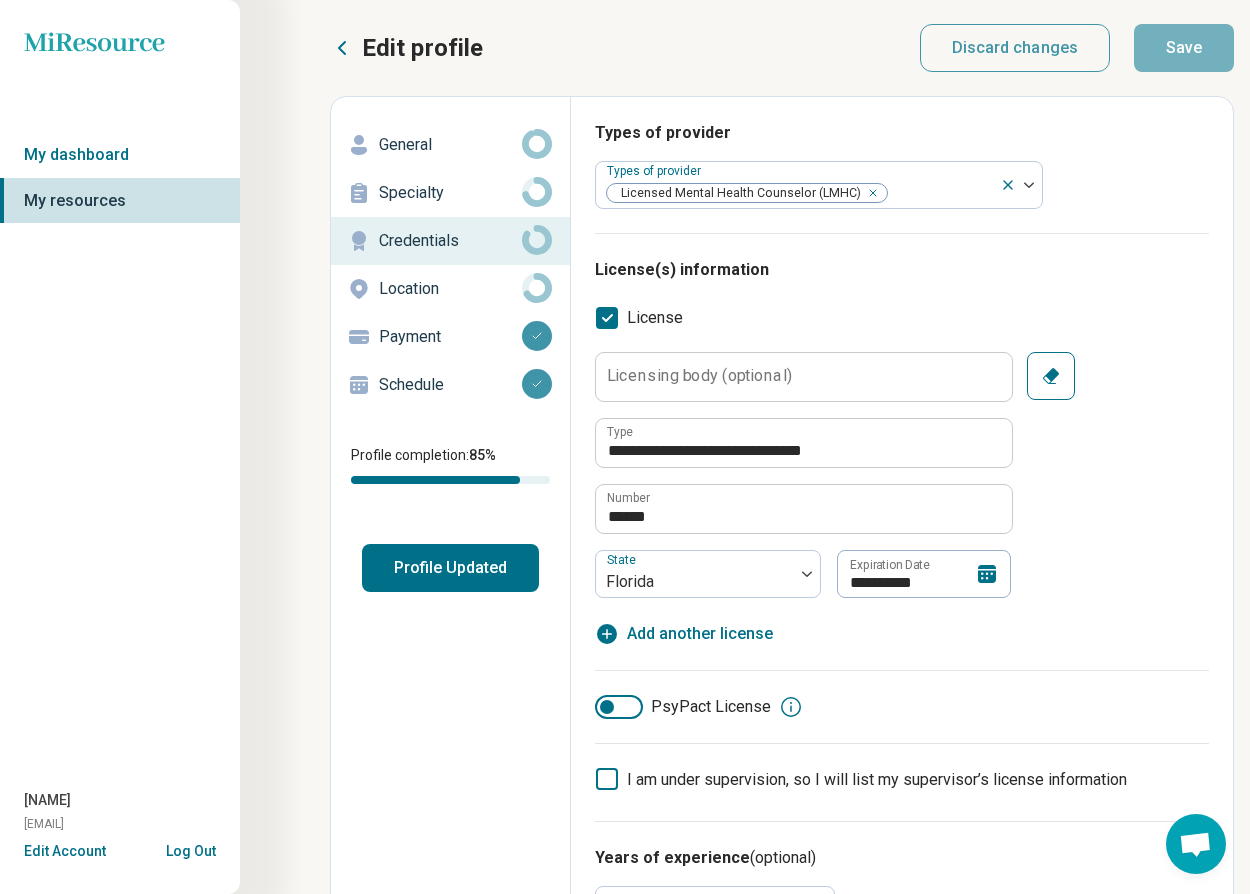 click on "Location" at bounding box center (450, 289) 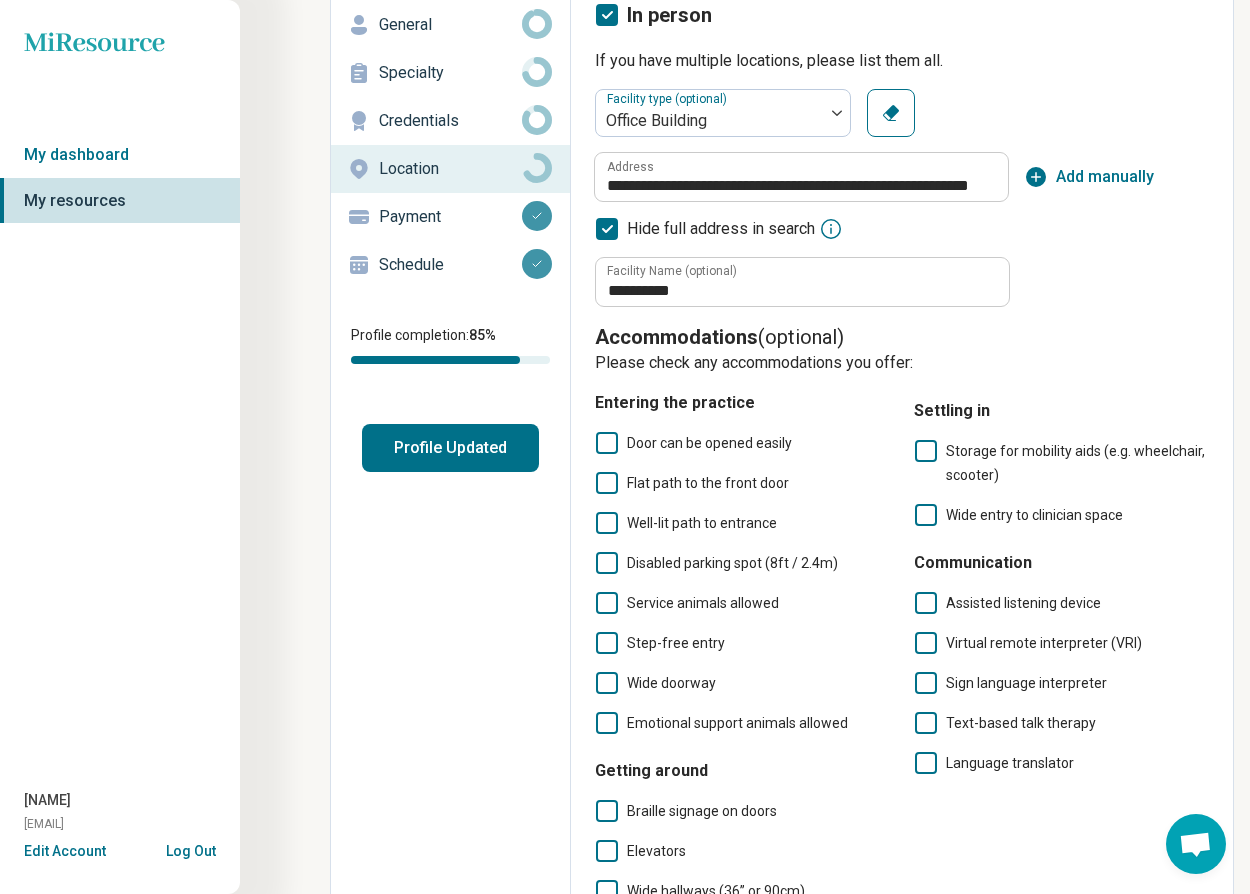 scroll, scrollTop: 112, scrollLeft: 0, axis: vertical 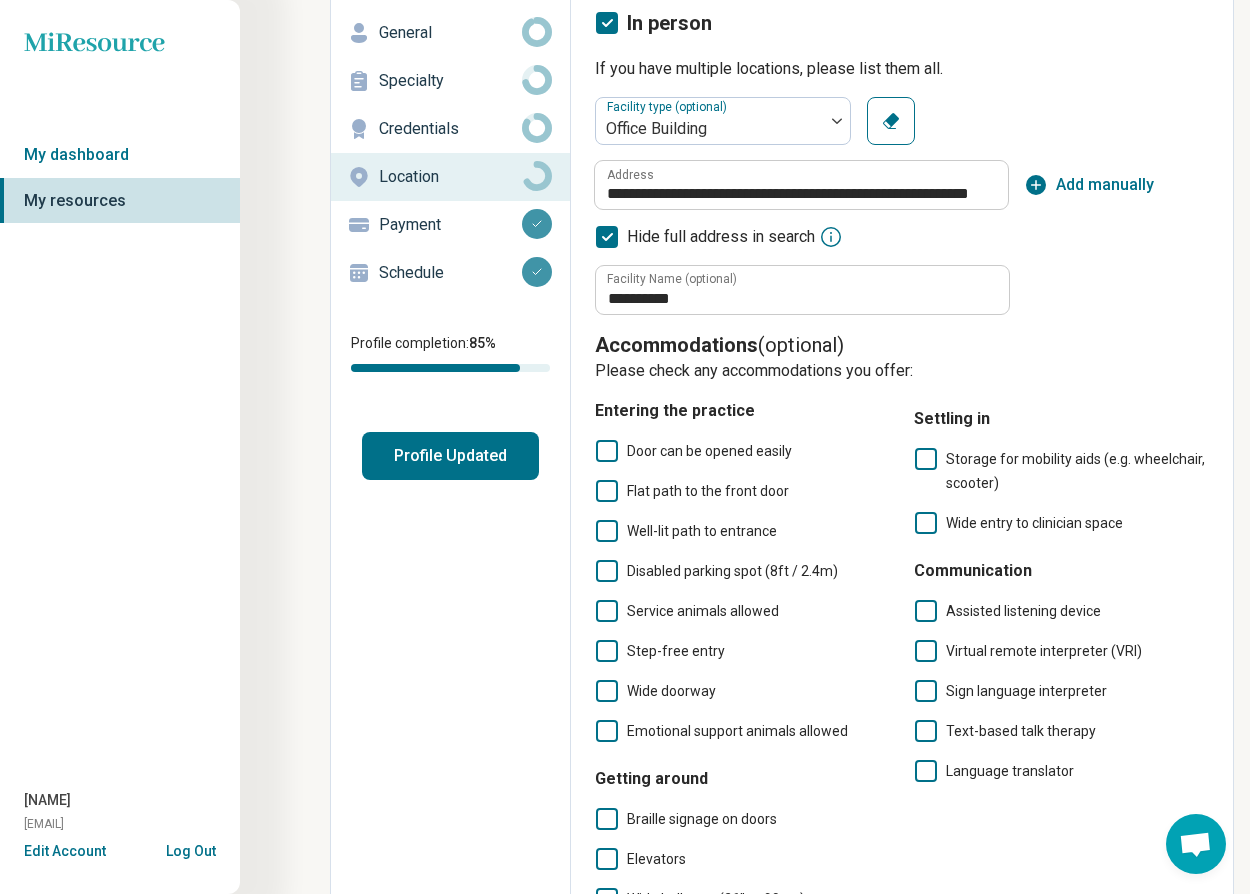 click on "Payment" at bounding box center (450, 225) 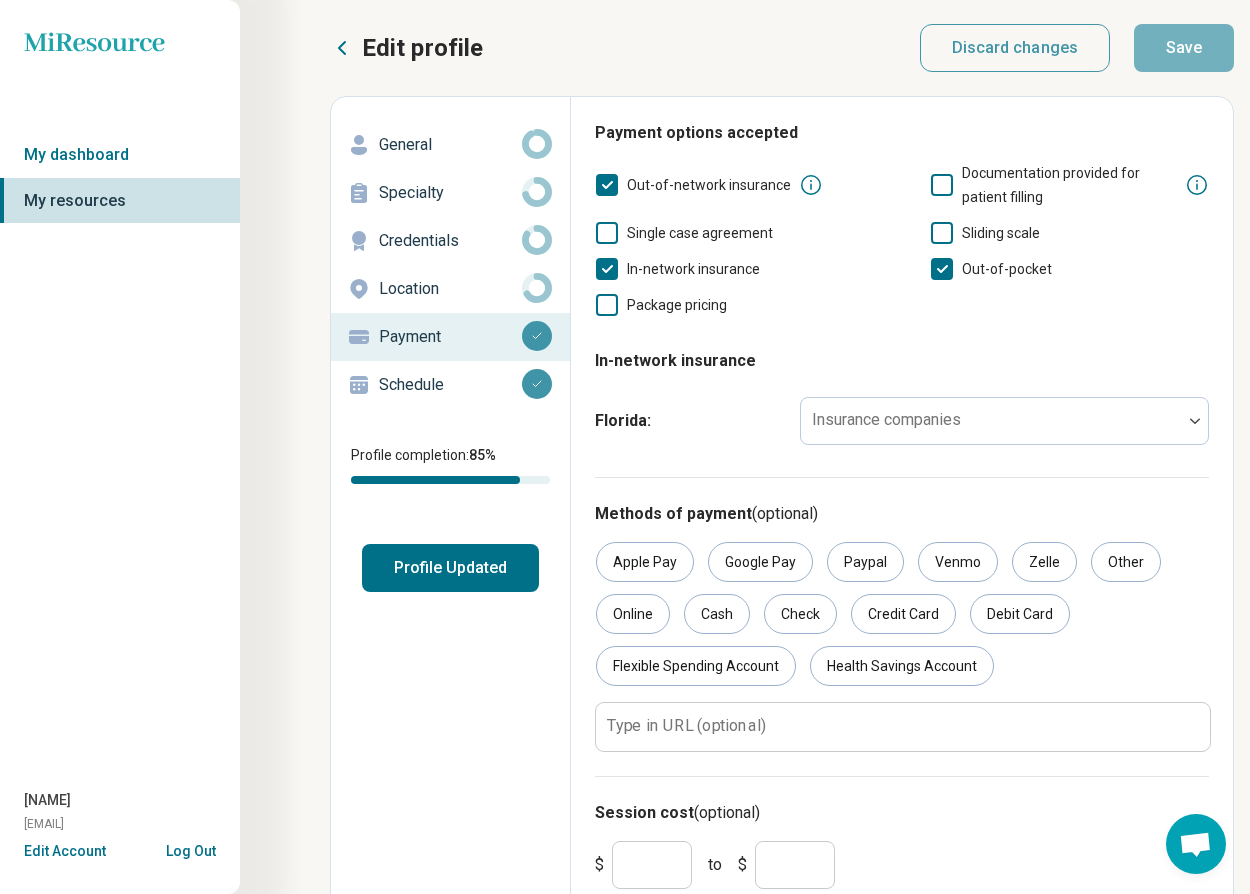 click 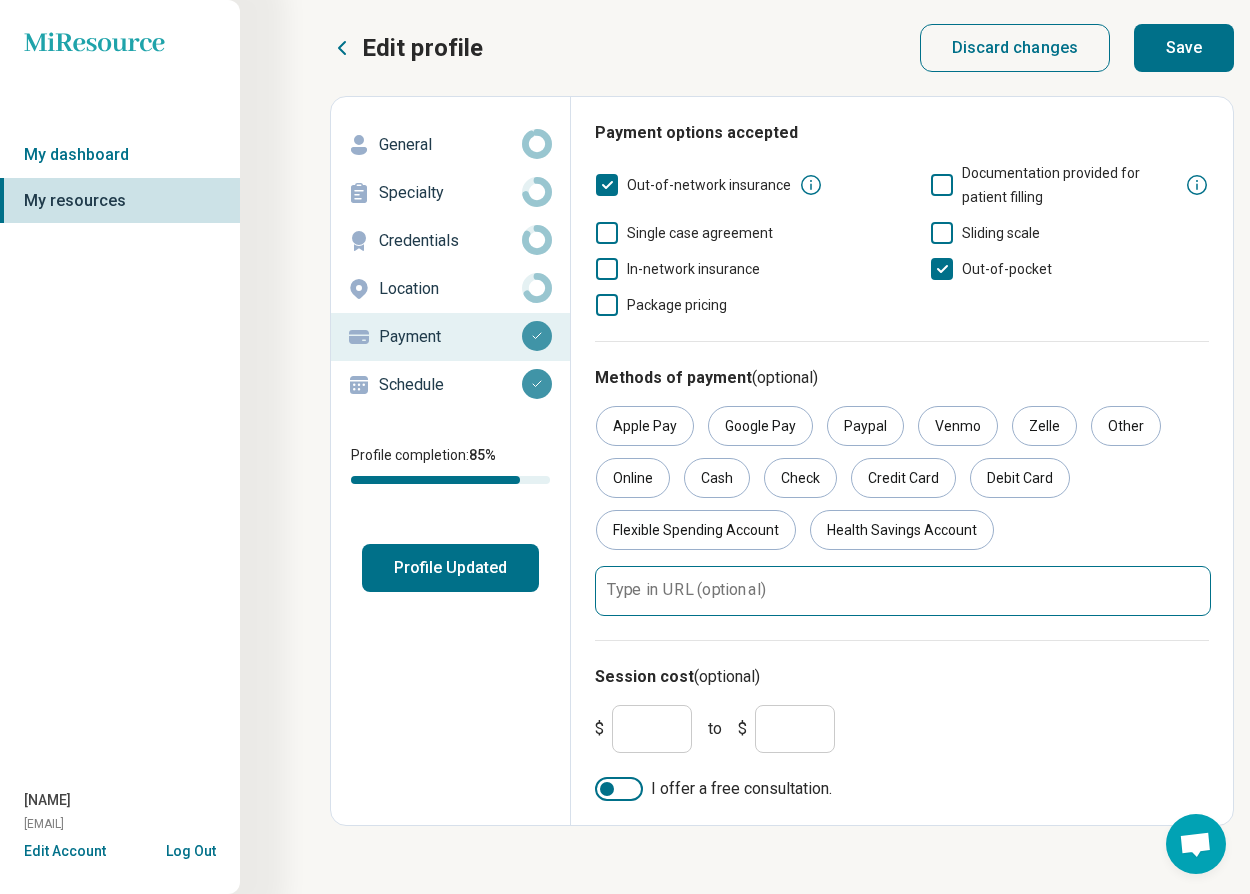 scroll, scrollTop: 0, scrollLeft: 0, axis: both 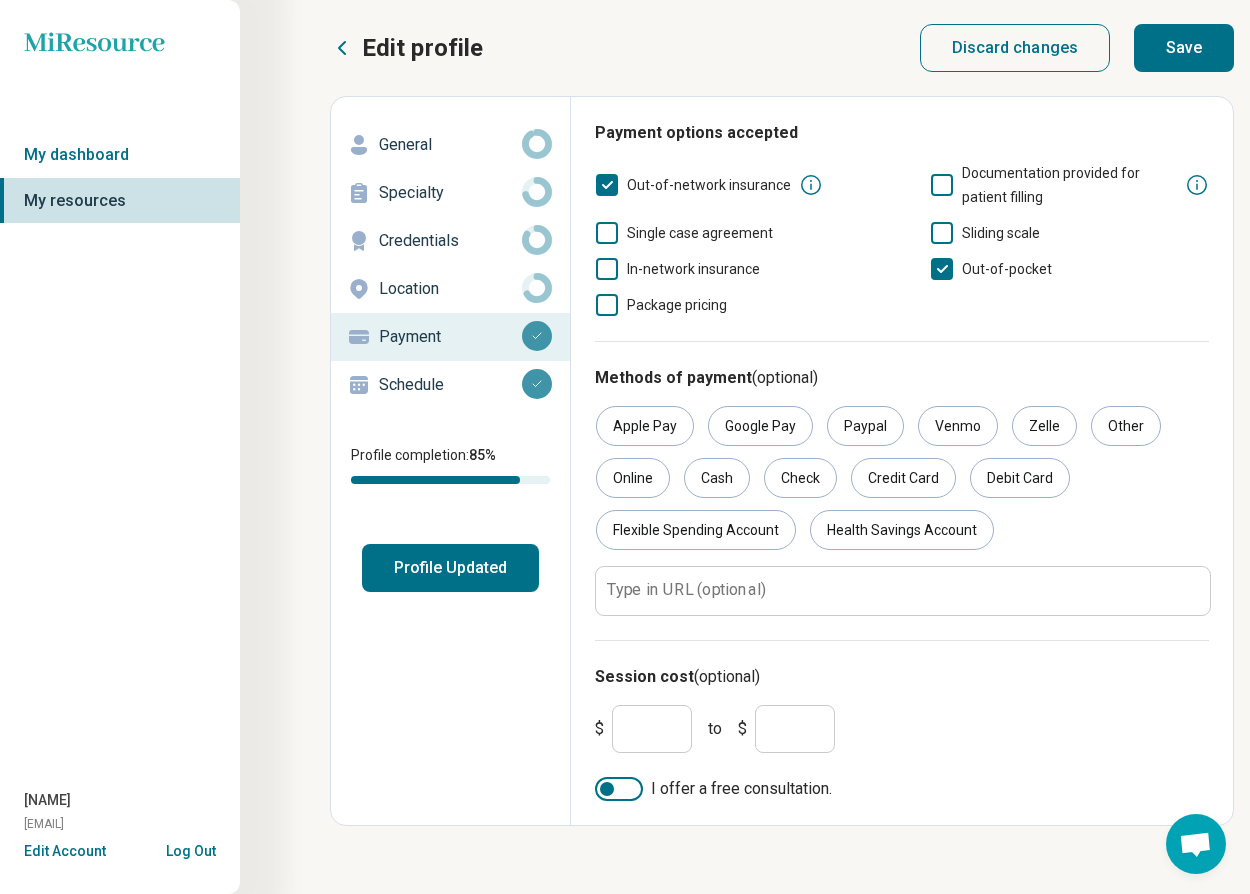 click on "Save" at bounding box center [1184, 48] 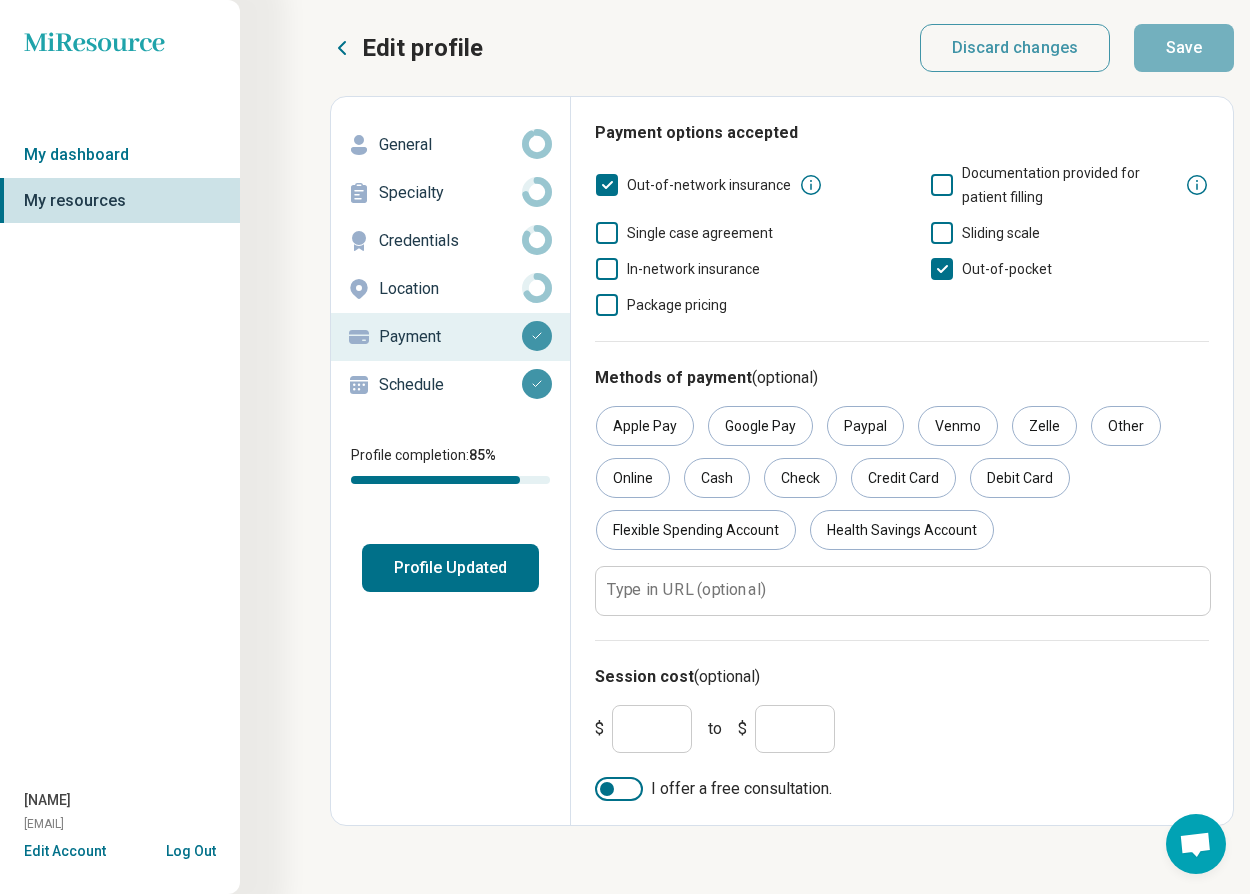 click on "Schedule" at bounding box center (450, 385) 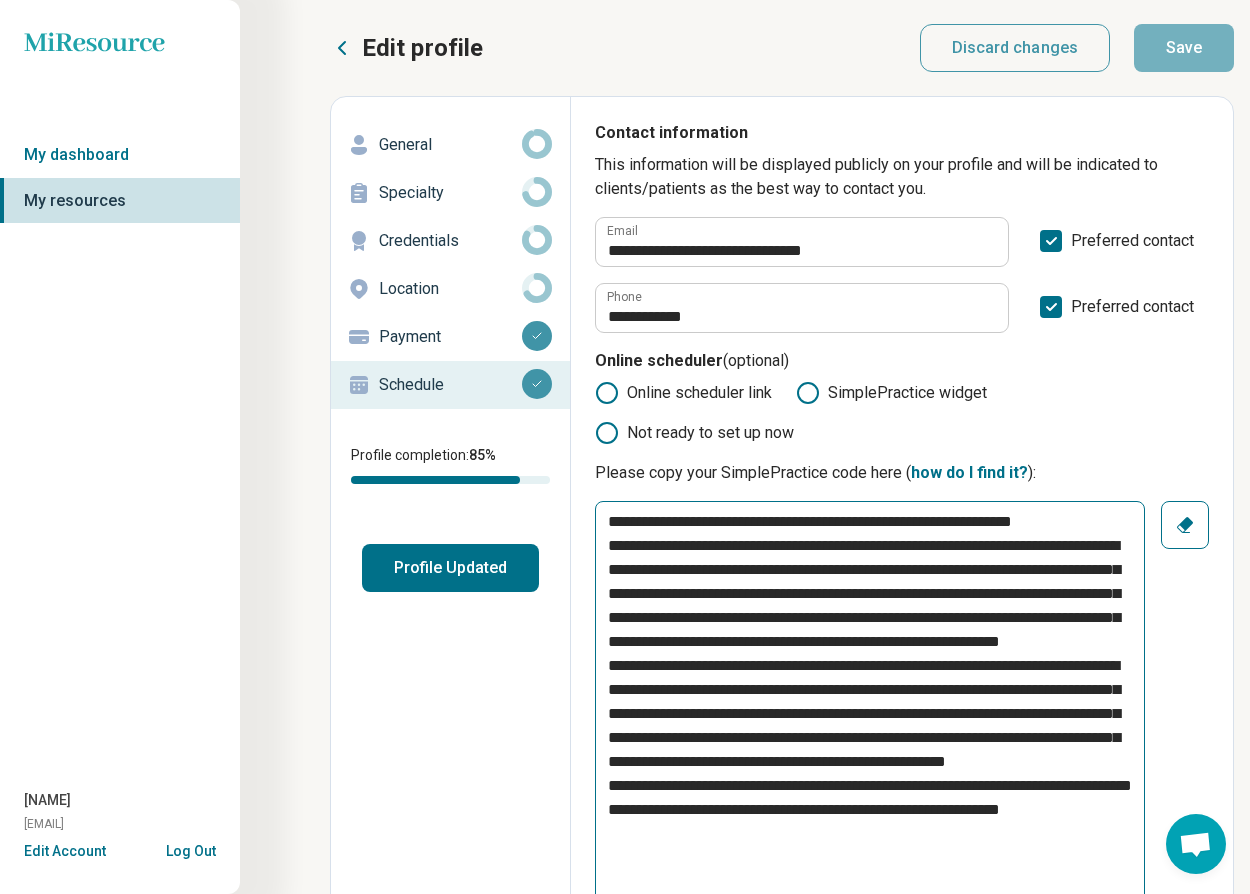 scroll, scrollTop: 0, scrollLeft: 0, axis: both 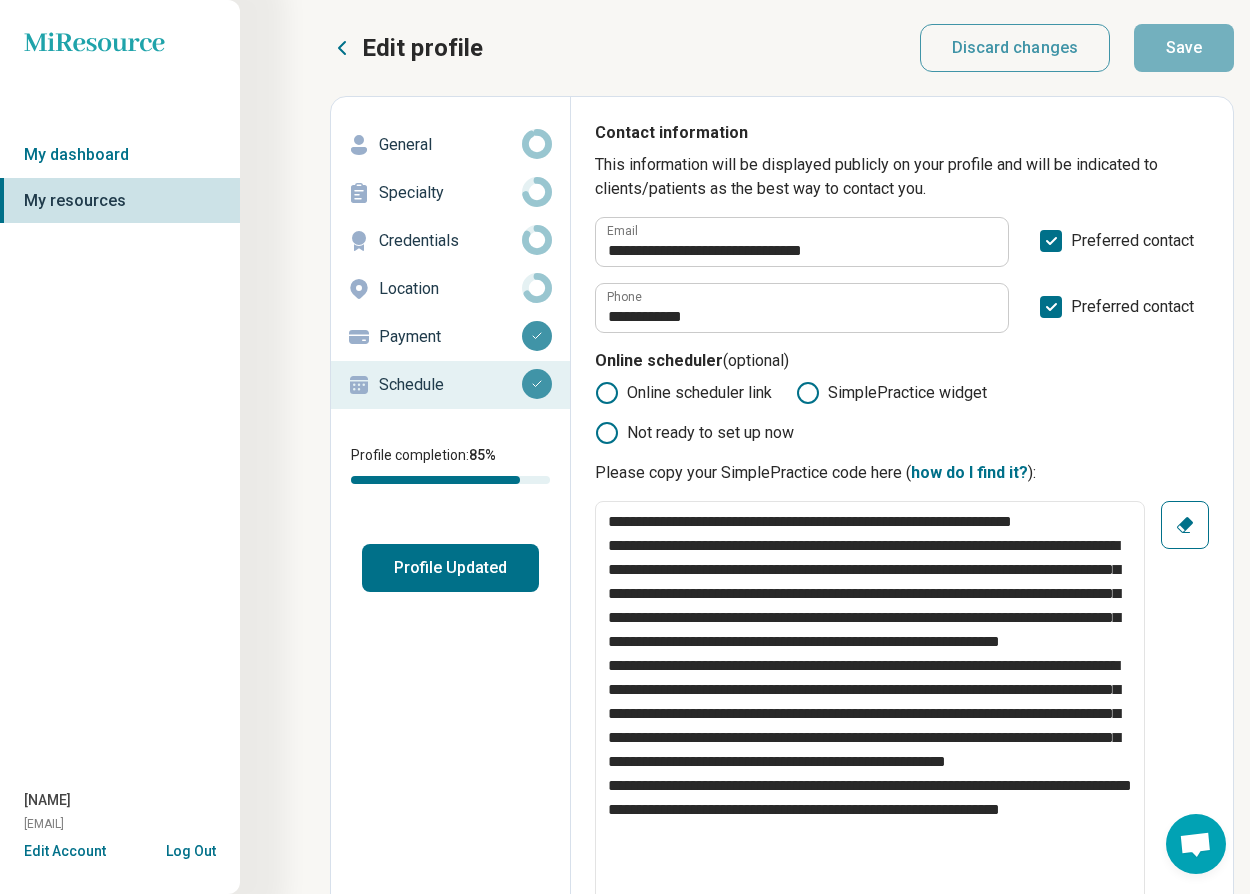 click on "Profile Updated" at bounding box center [450, 568] 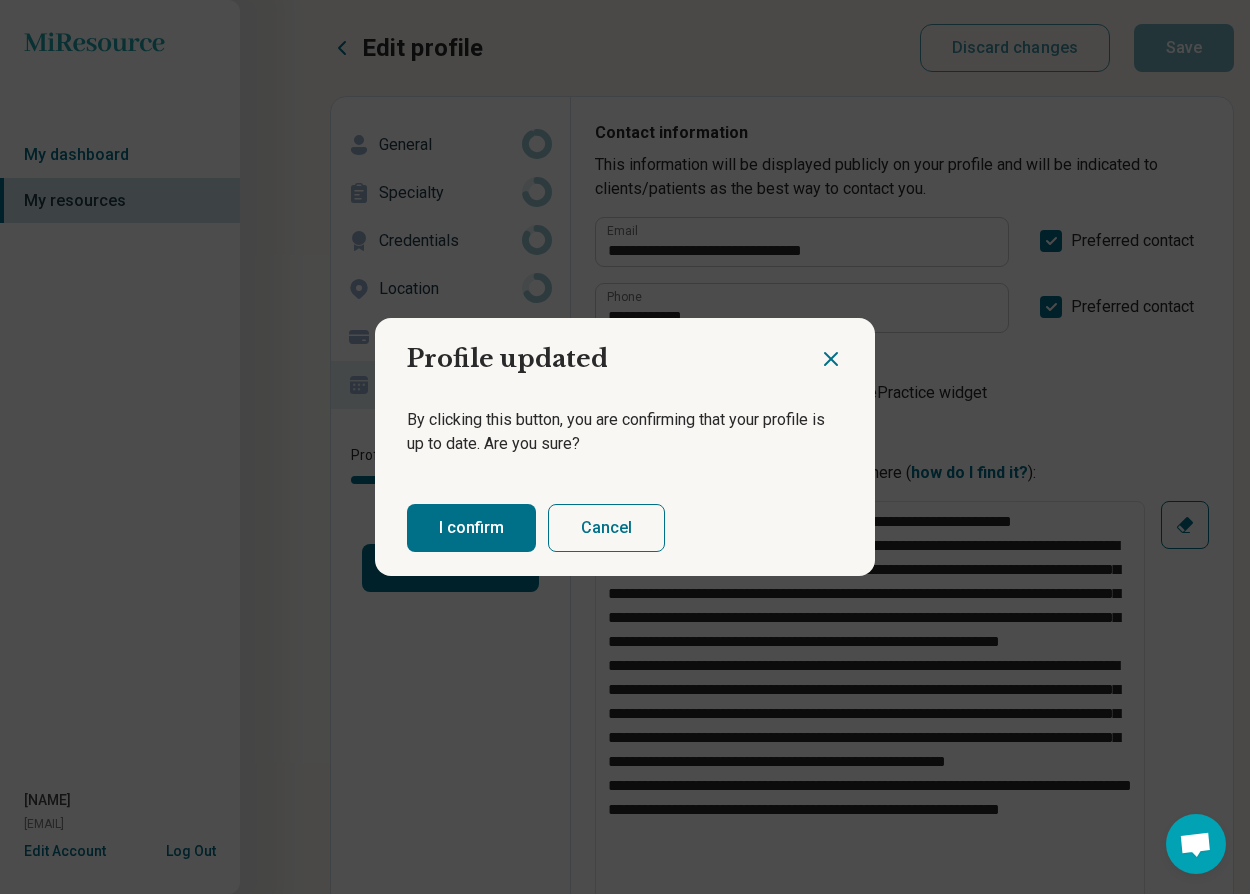 click on "I confirm" at bounding box center (471, 528) 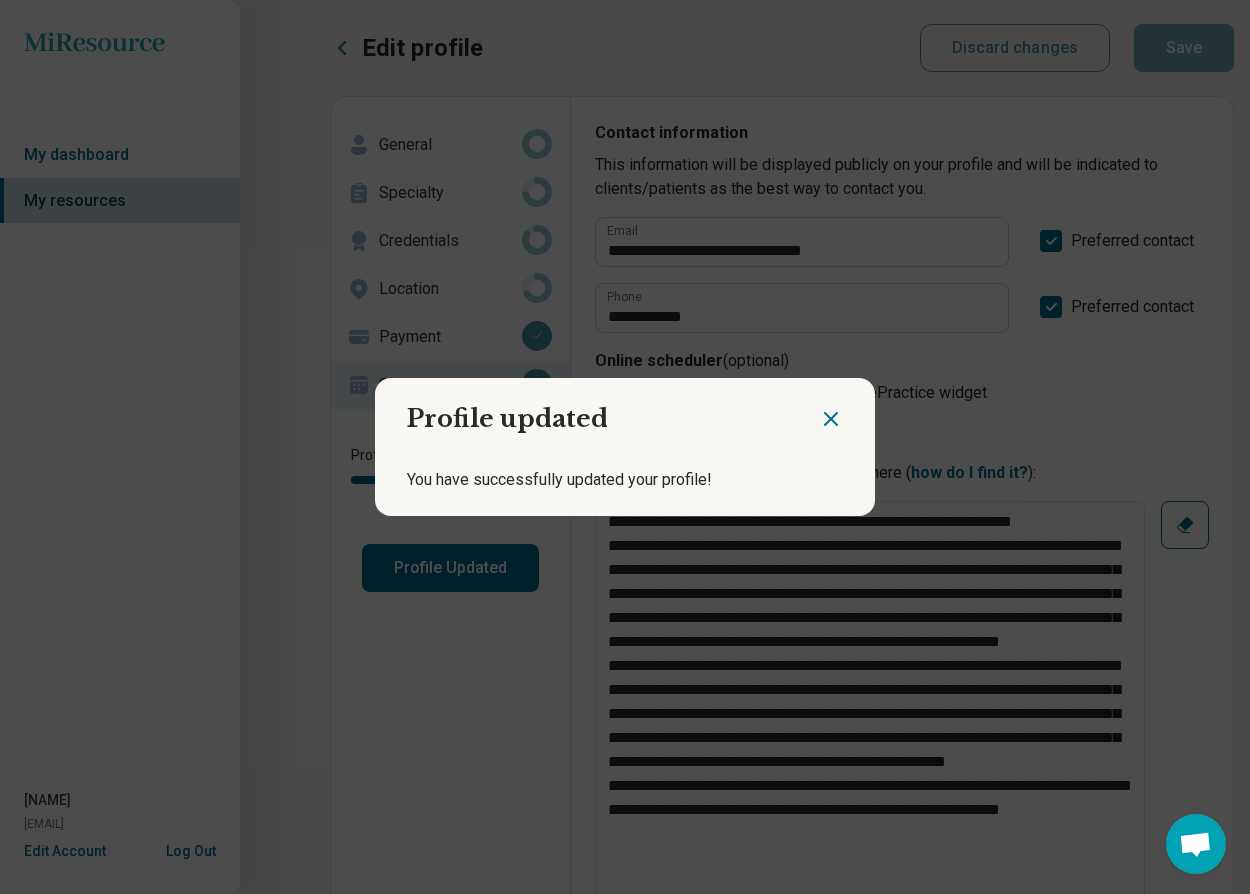 click on "Profile updated You have successfully updated your profile!" at bounding box center [625, 447] 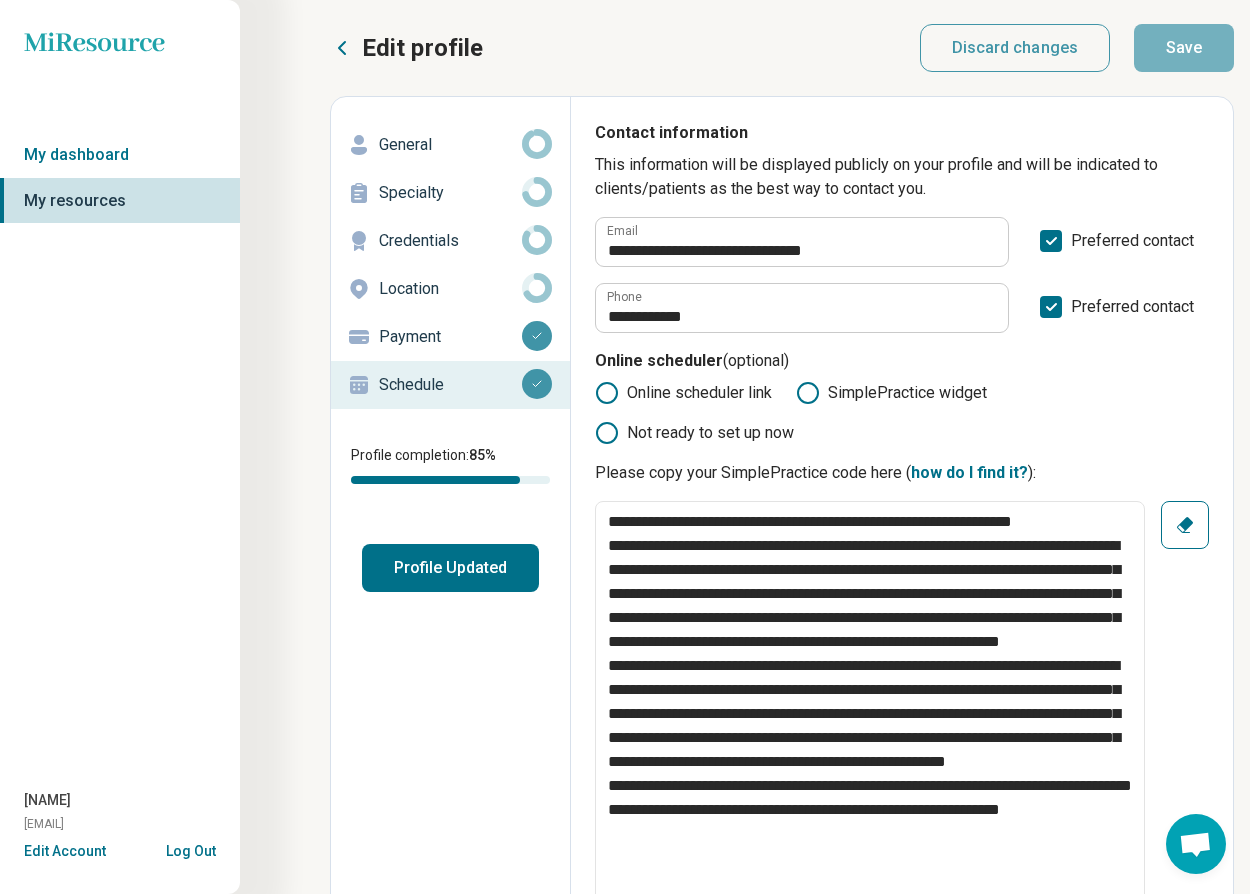 click on "Location" at bounding box center [450, 289] 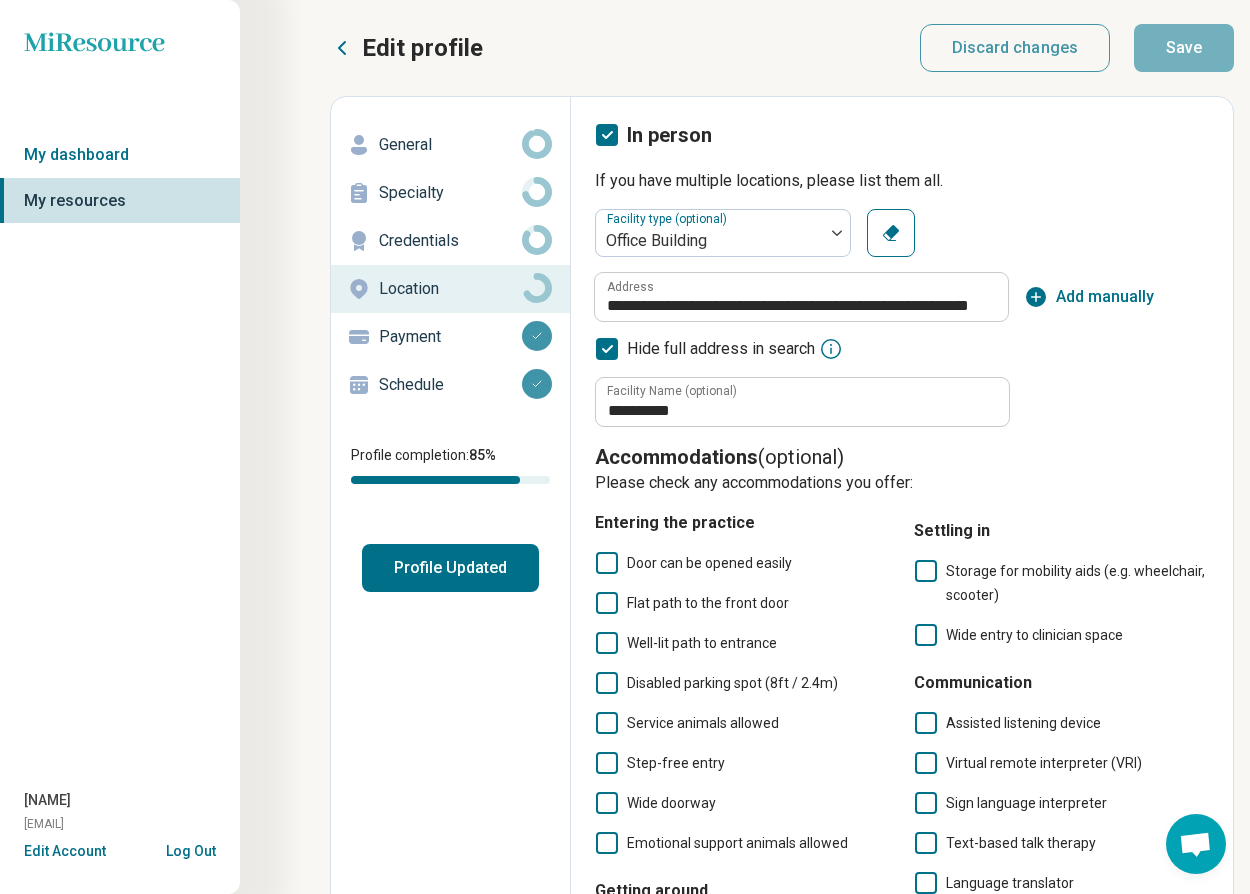 scroll, scrollTop: 0, scrollLeft: 0, axis: both 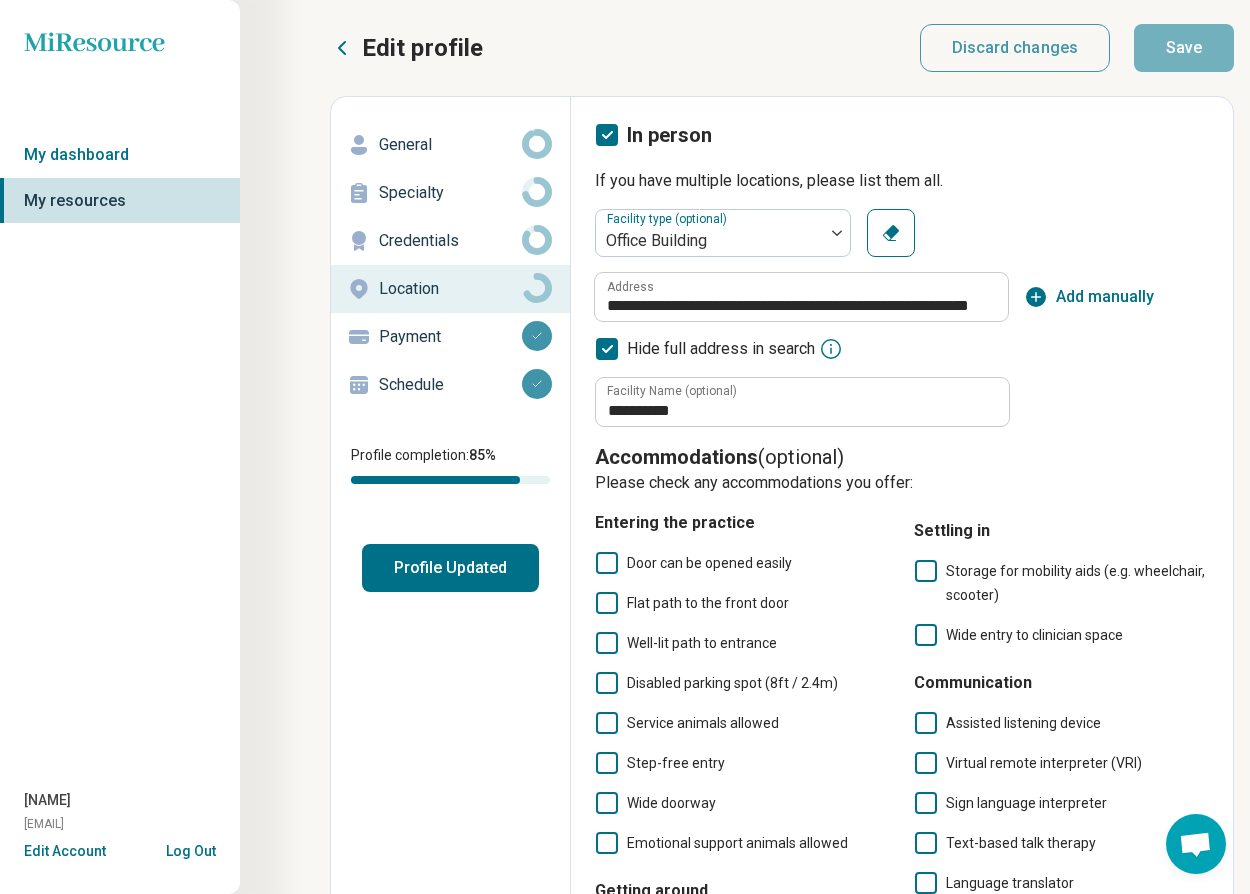 click 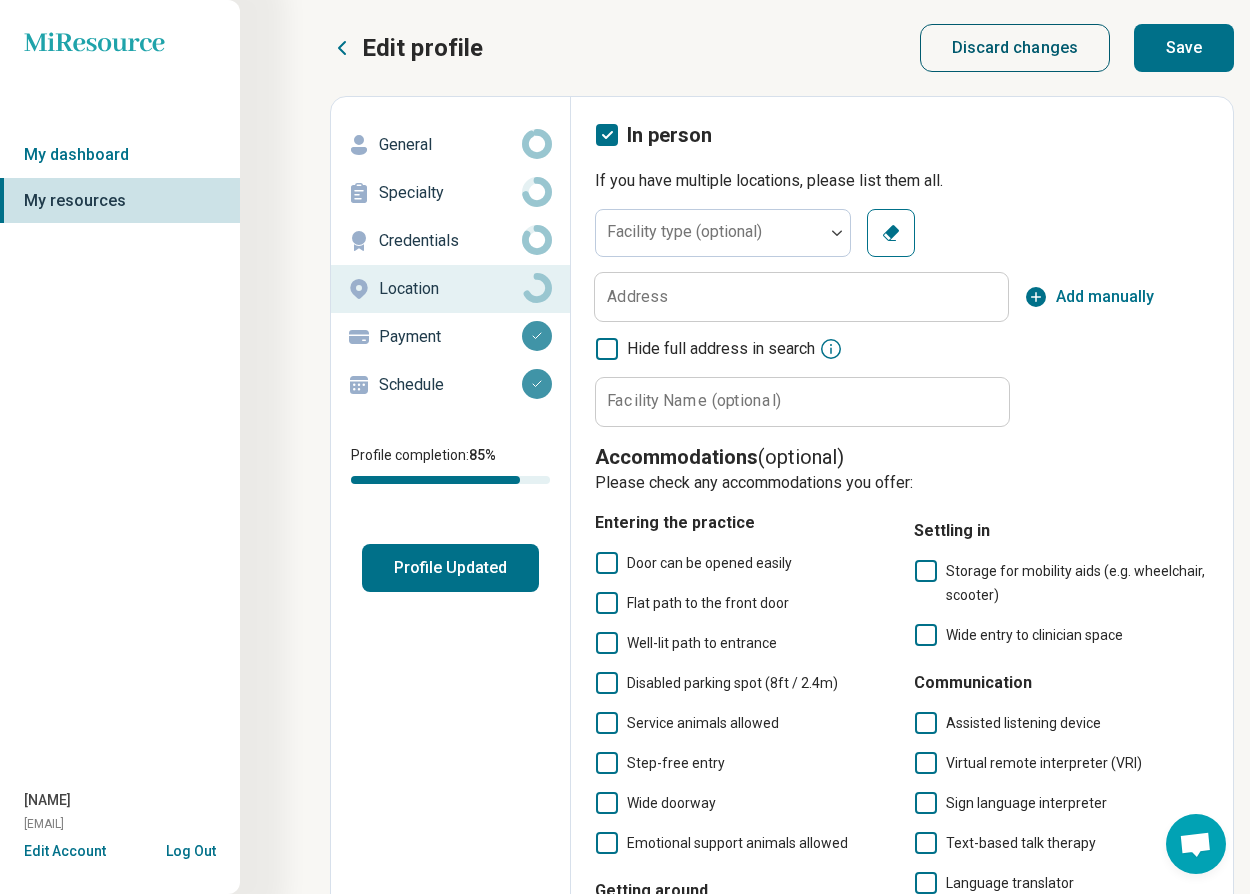 click on "Discard changes" at bounding box center [1015, 48] 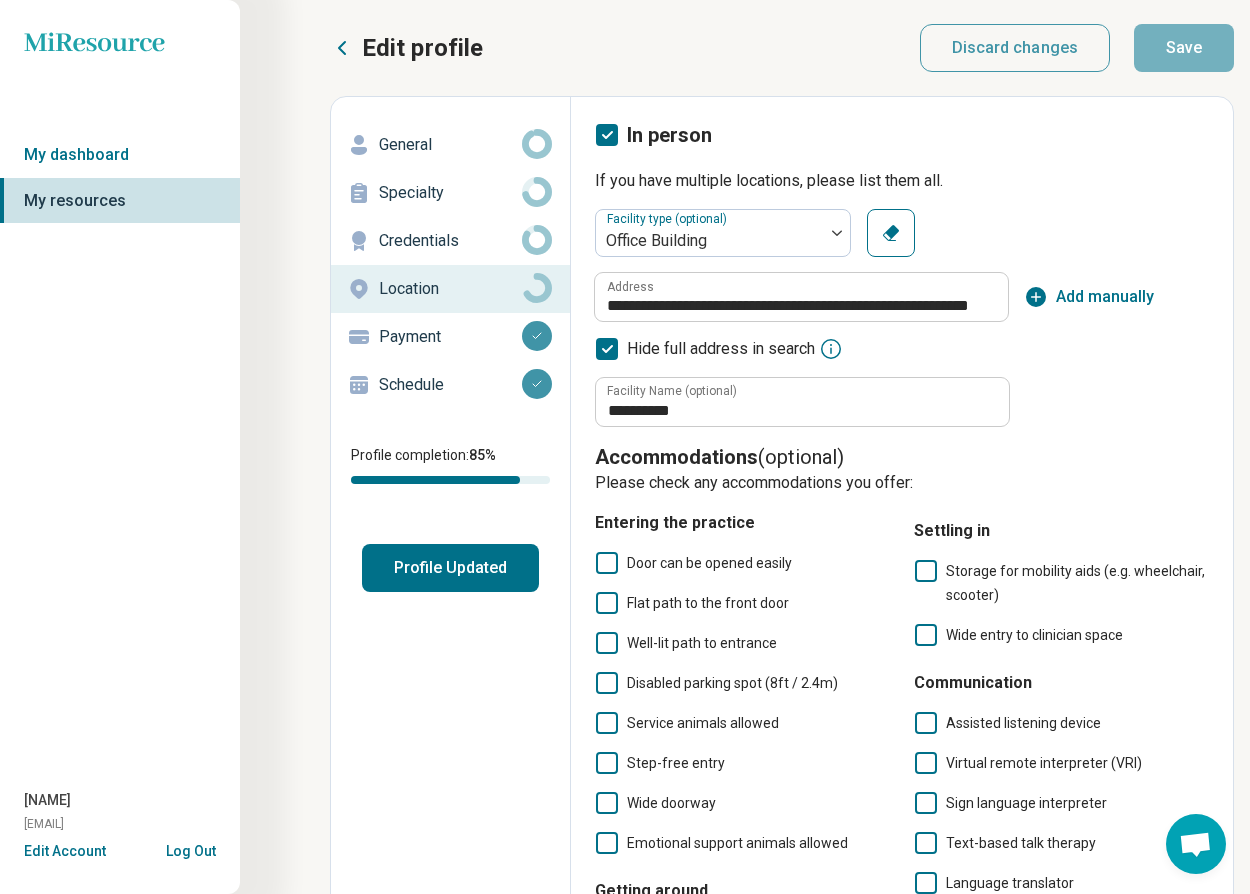 scroll, scrollTop: 0, scrollLeft: 0, axis: both 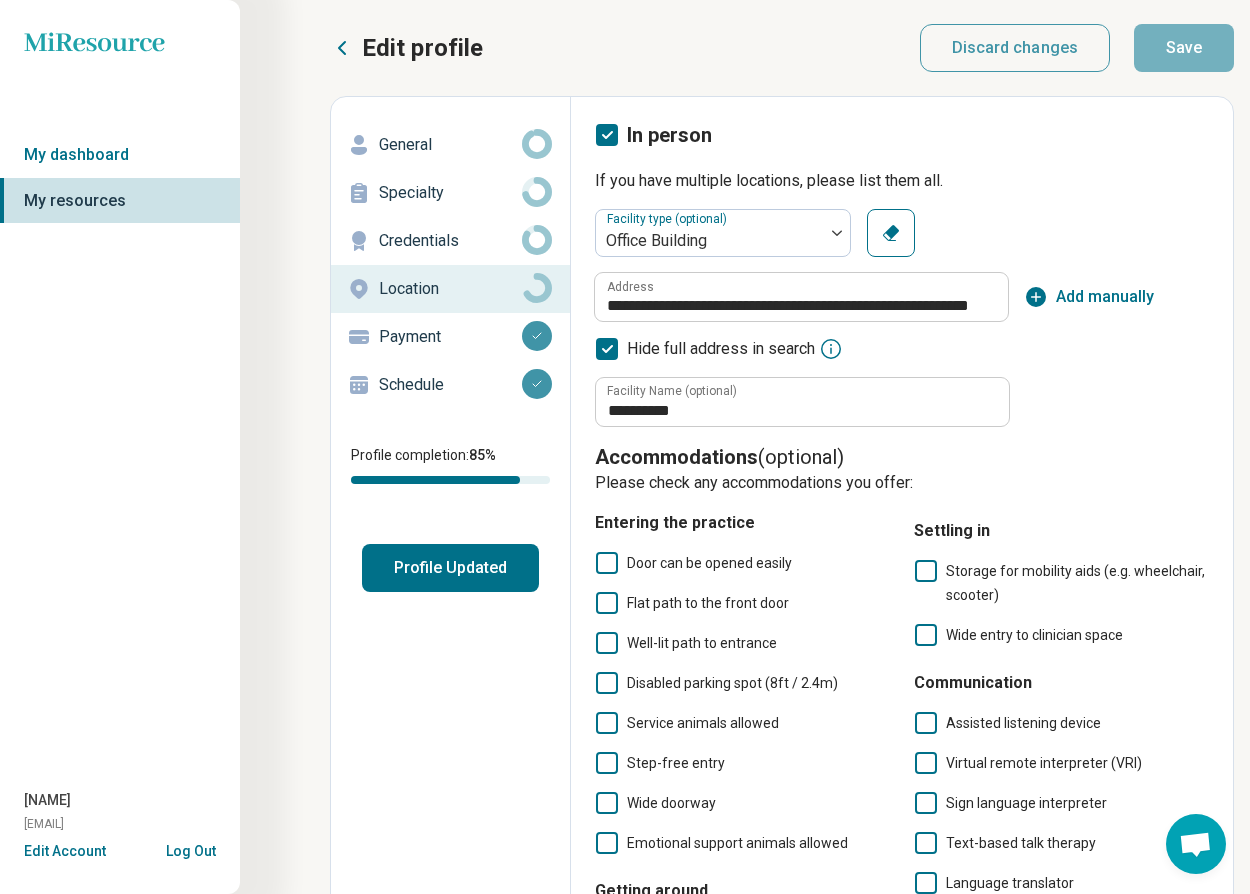 click on "Credentials" at bounding box center (450, 241) 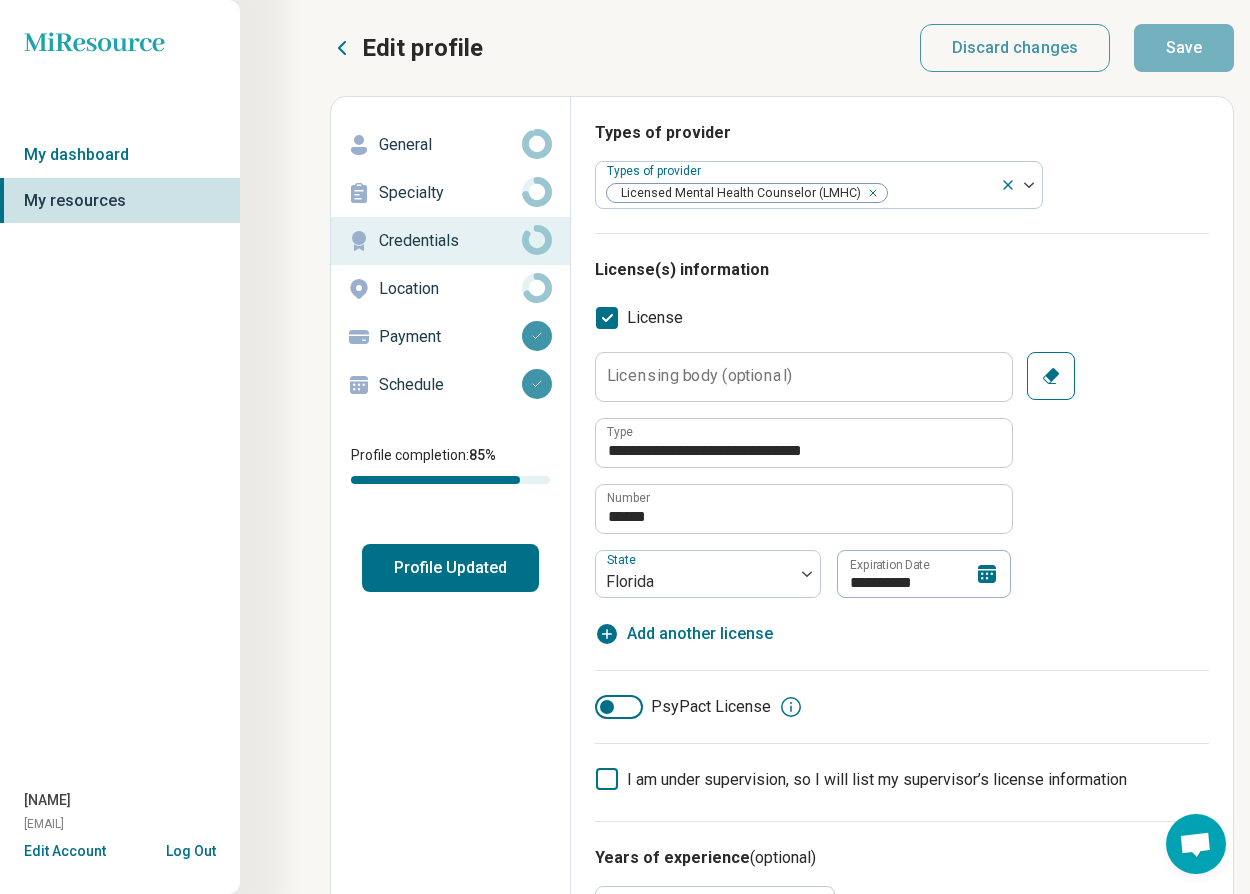 click on "Specialty" at bounding box center (450, 193) 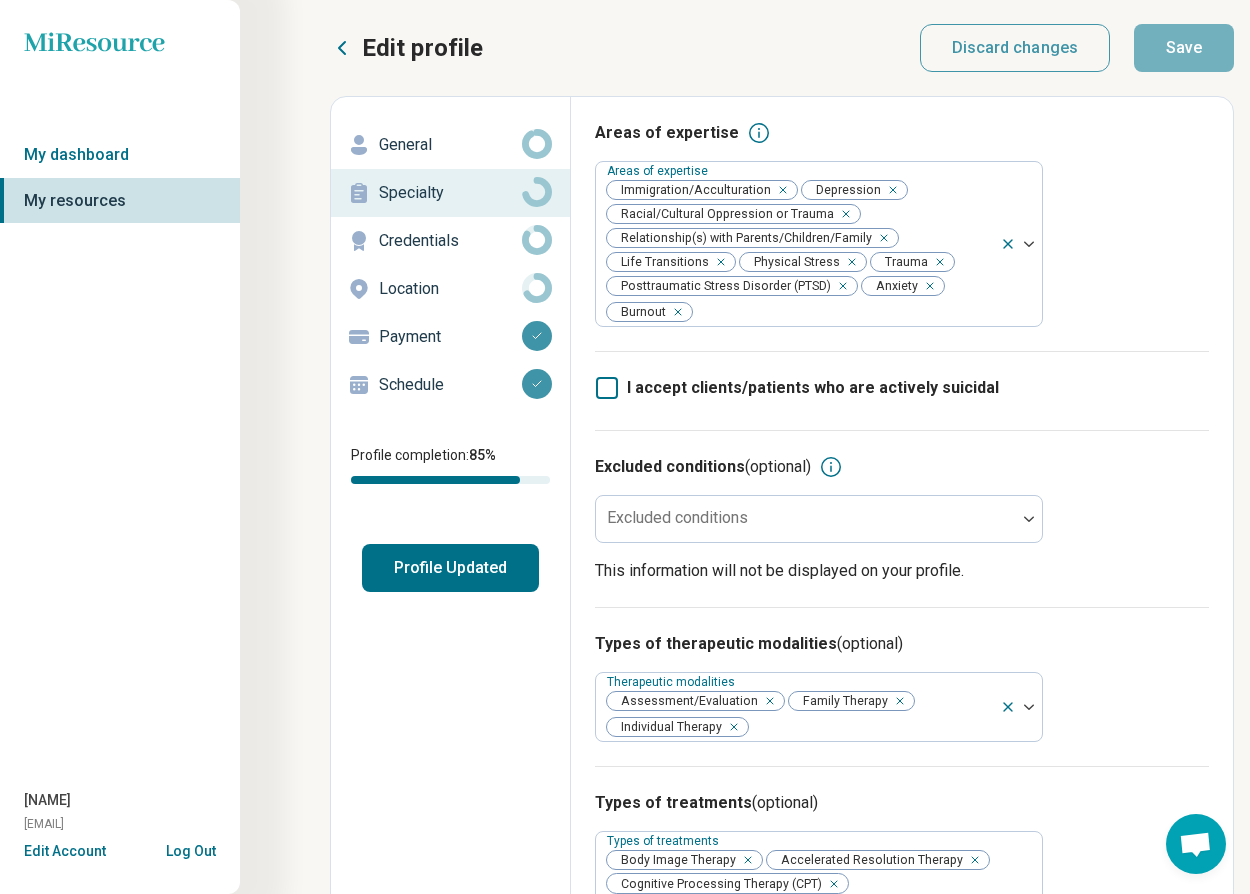 click on "General" at bounding box center (450, 145) 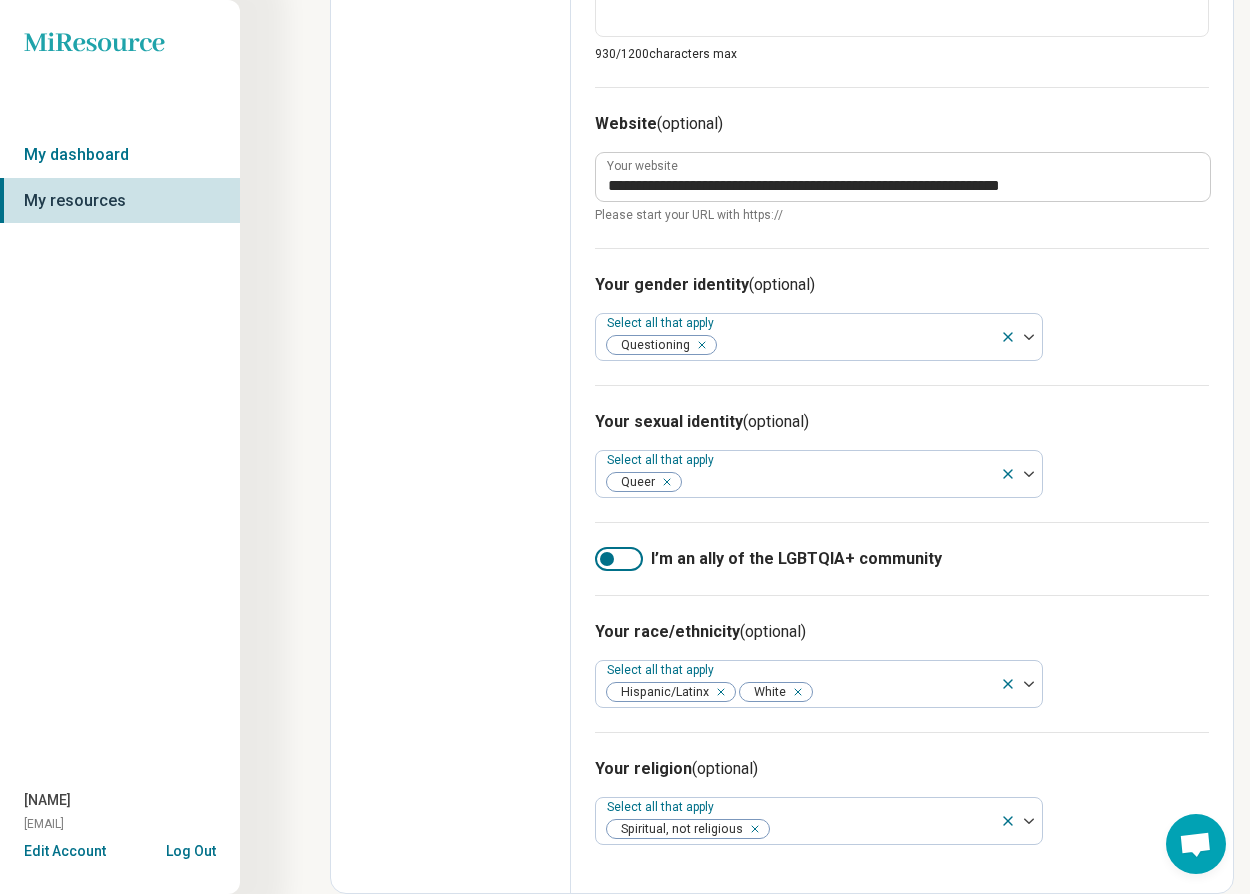 scroll, scrollTop: 1382, scrollLeft: 0, axis: vertical 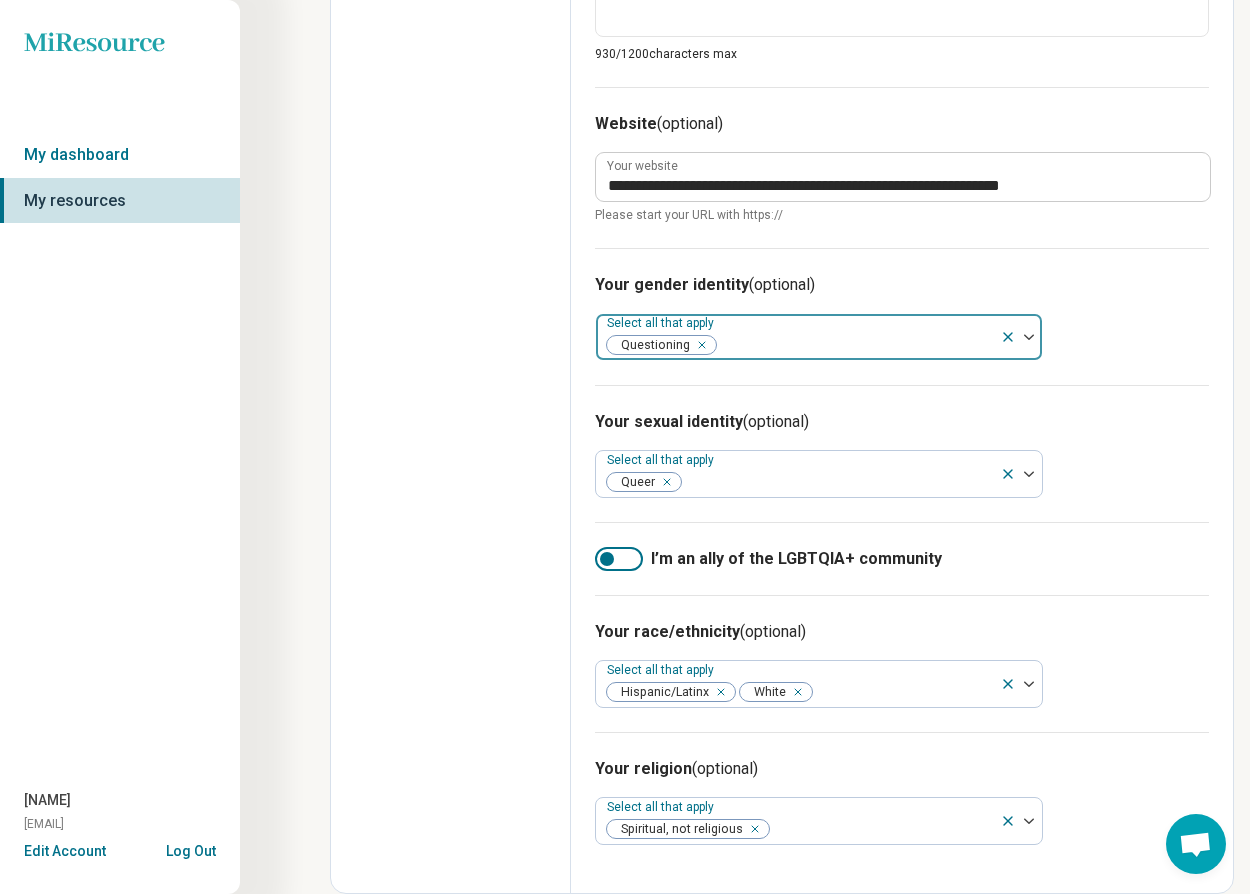 click at bounding box center [698, 345] 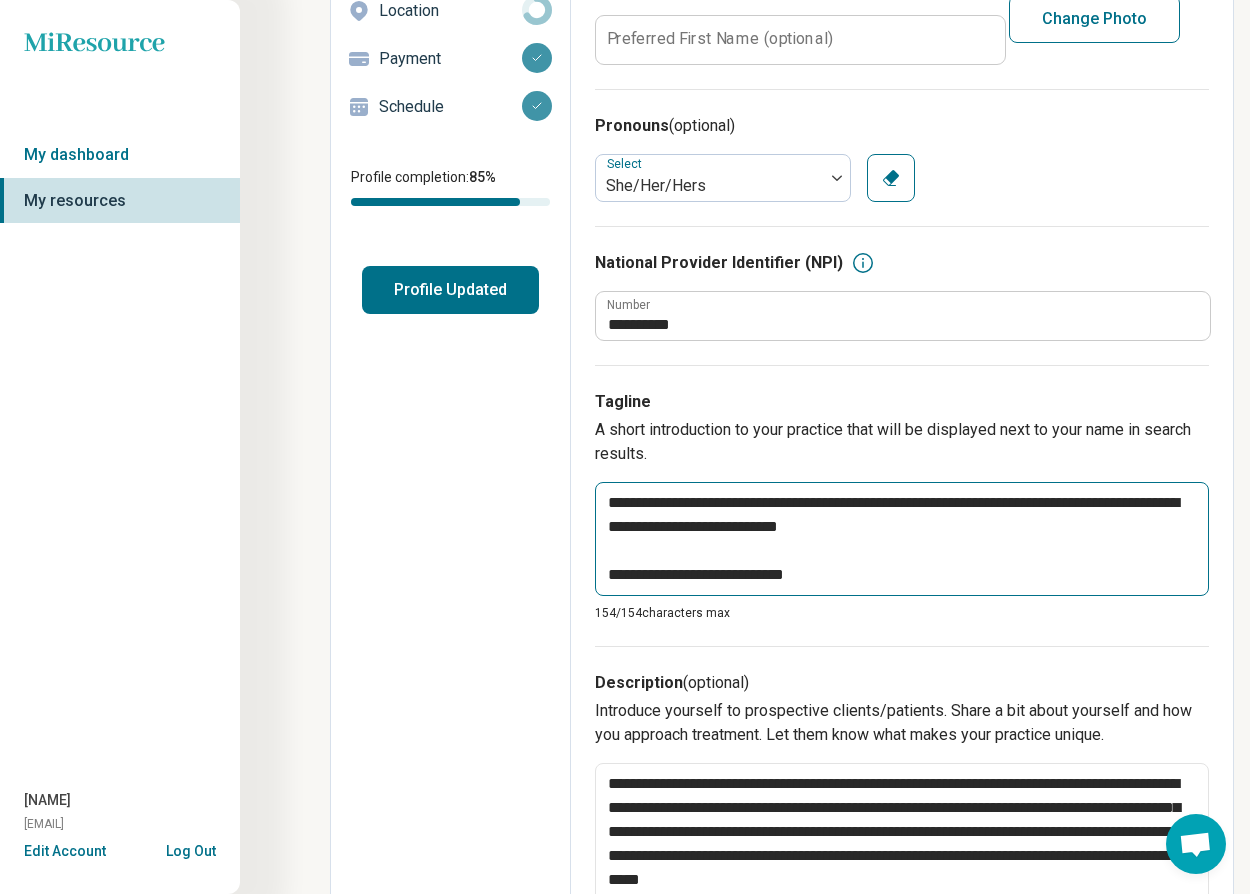 scroll, scrollTop: 276, scrollLeft: 0, axis: vertical 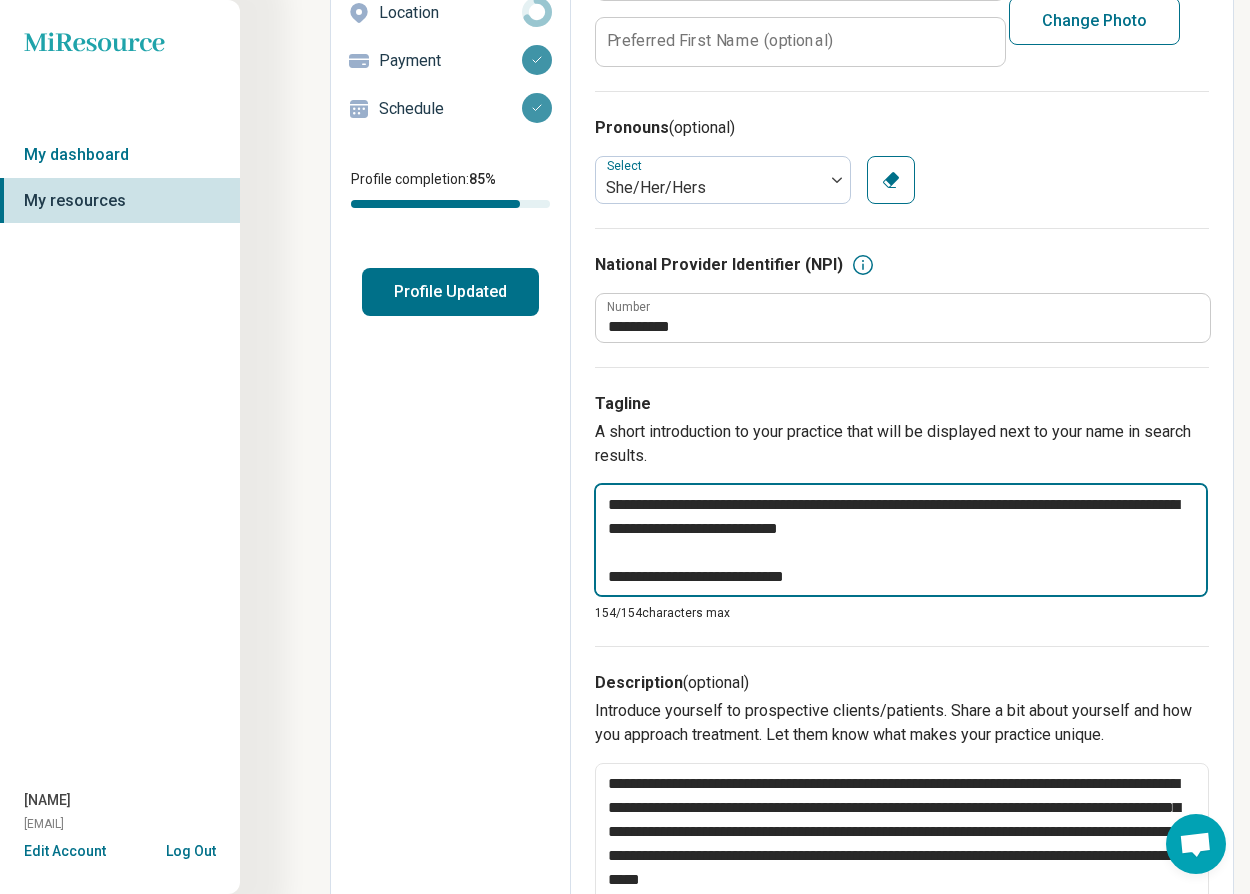 drag, startPoint x: 829, startPoint y: 585, endPoint x: 592, endPoint y: 490, distance: 255.33116 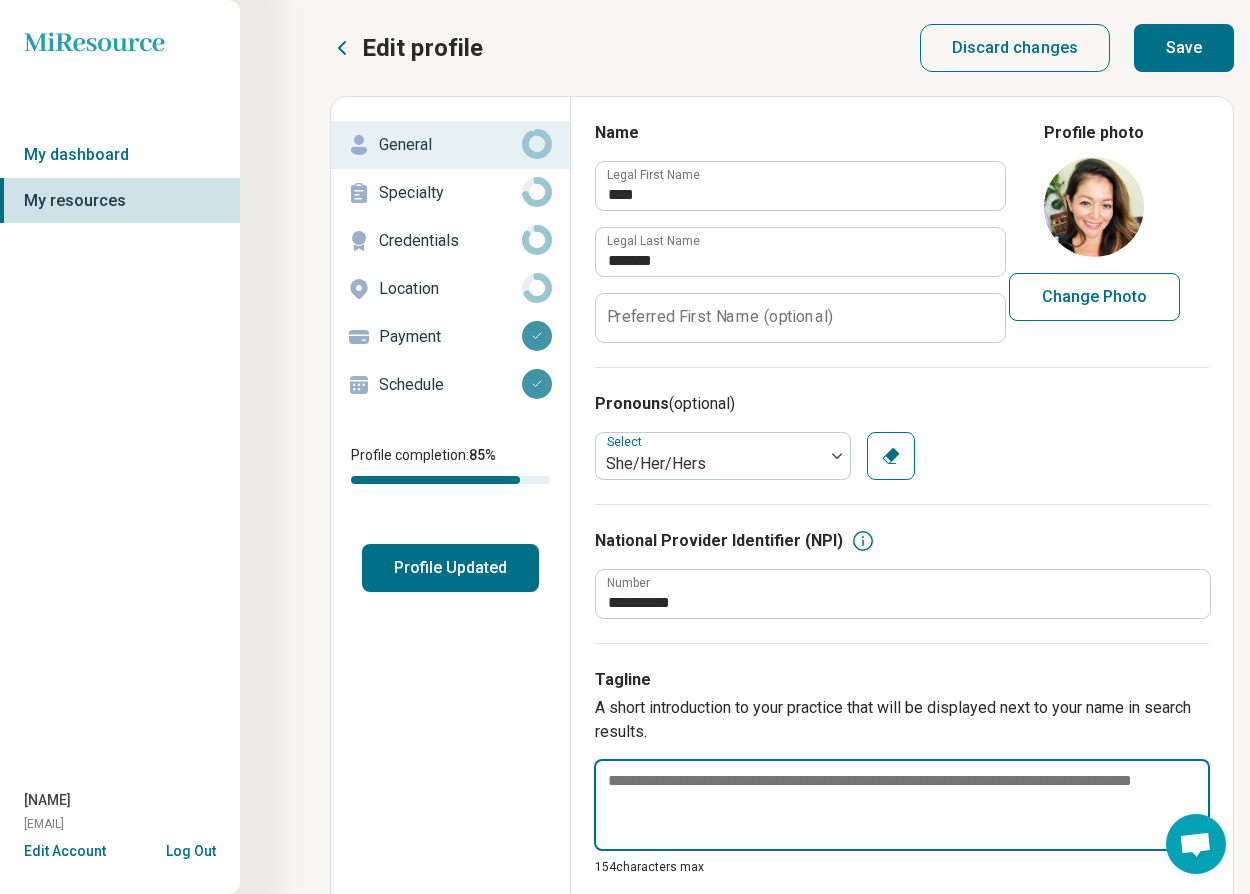 scroll, scrollTop: 0, scrollLeft: 0, axis: both 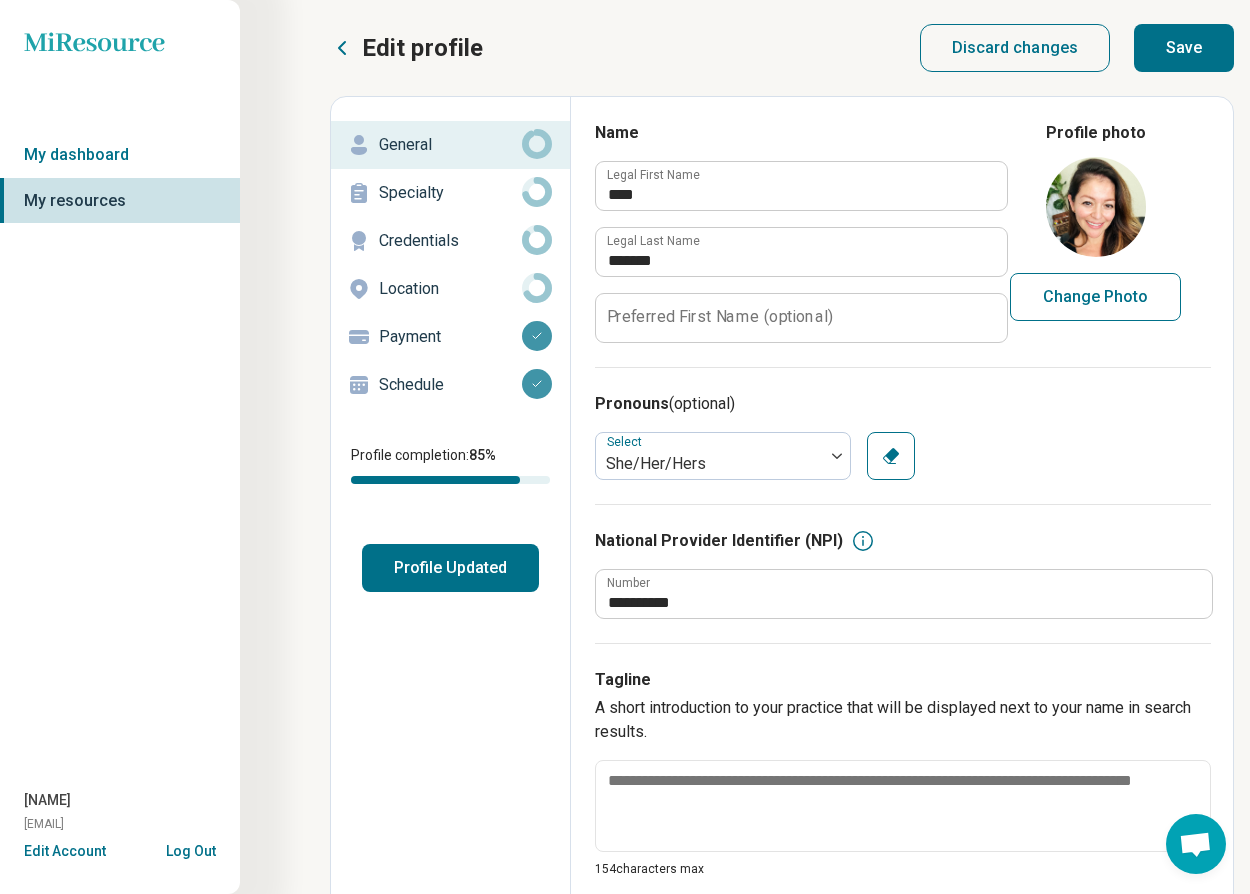 click on "Change Photo" at bounding box center [1095, 297] 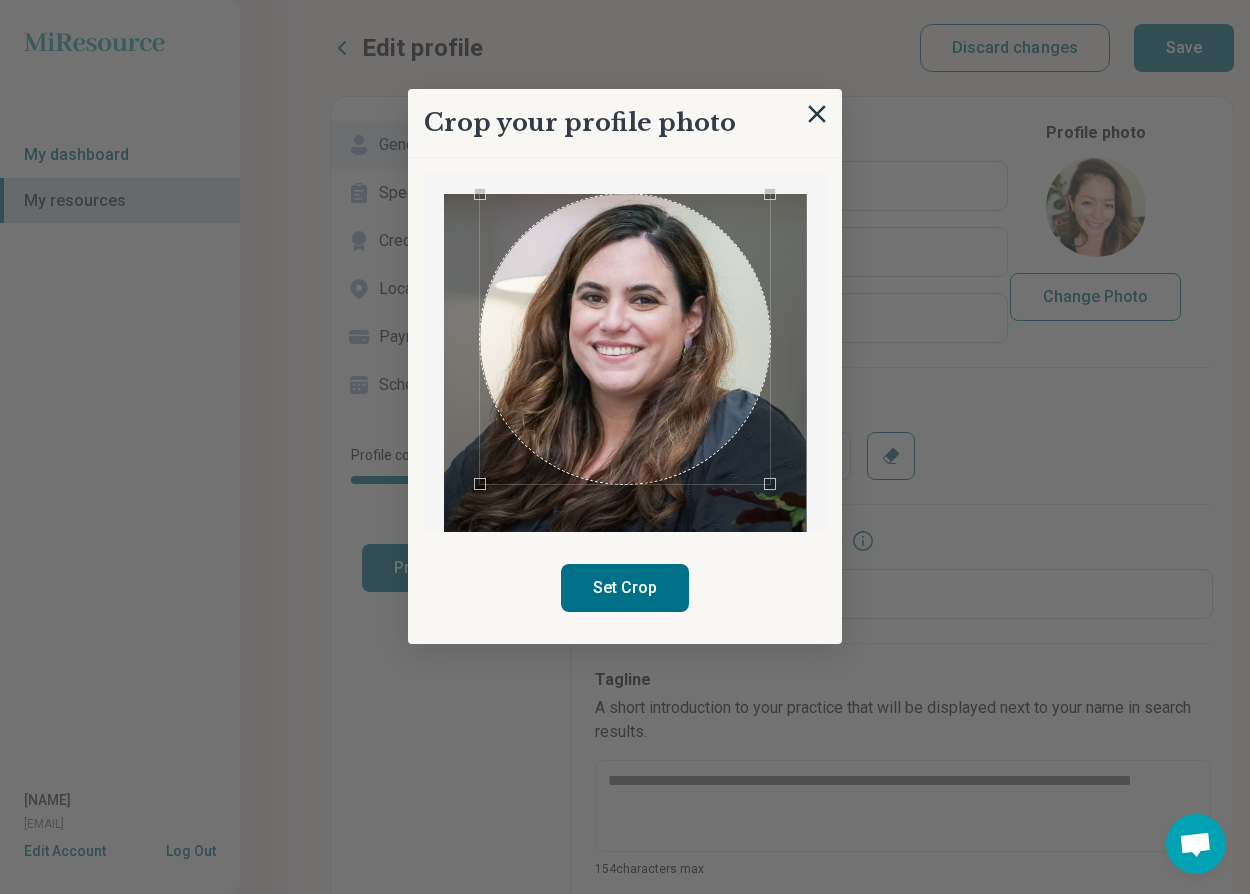 click on "Set Crop" at bounding box center [625, 588] 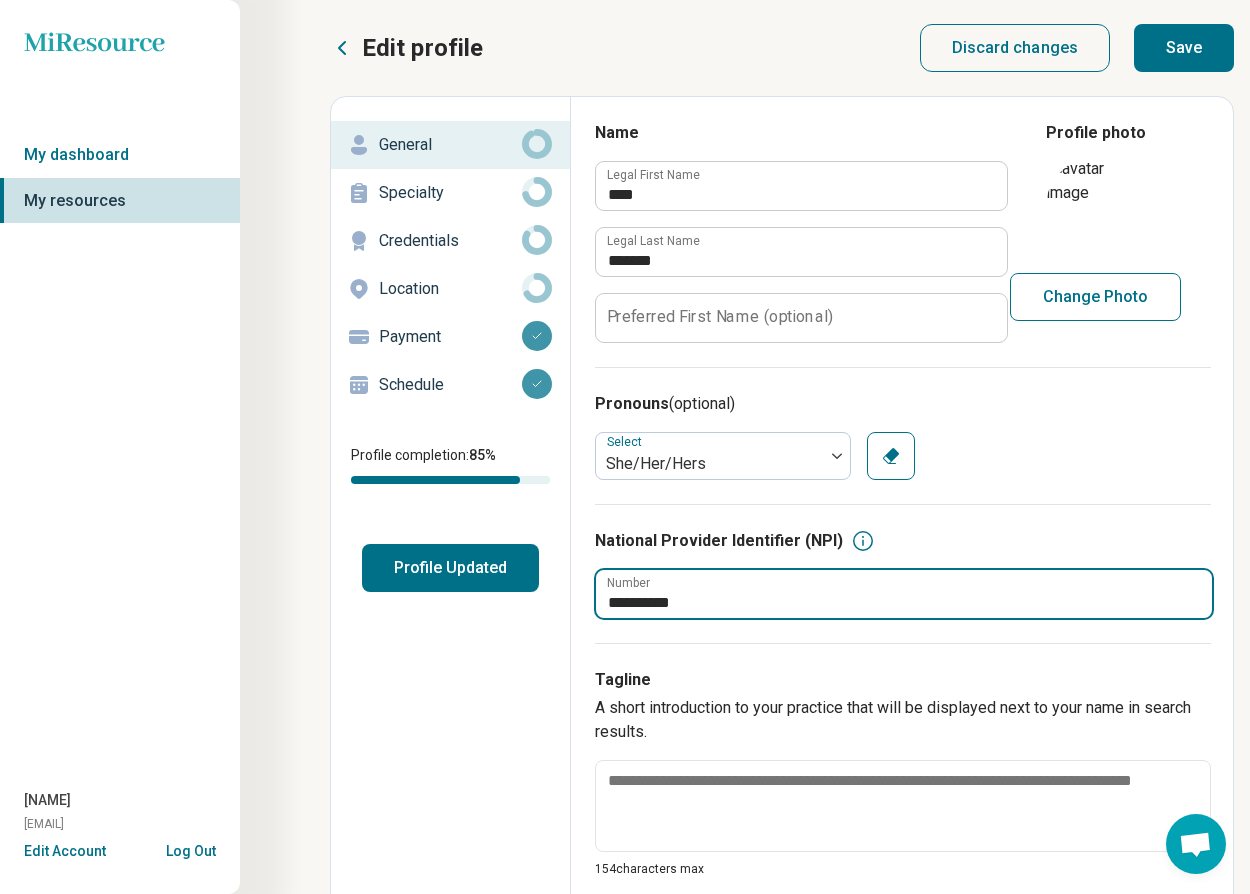 click on "**********" at bounding box center [904, 594] 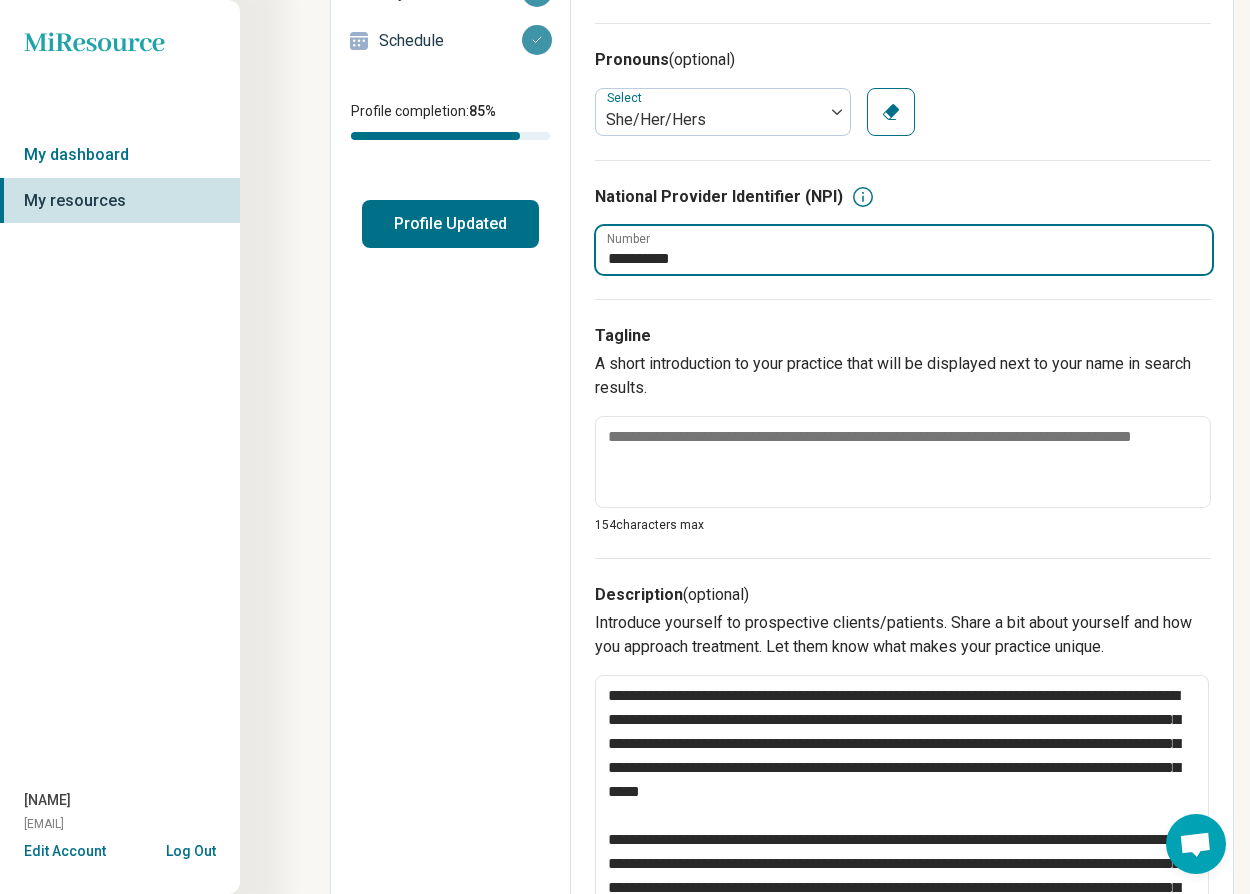 scroll, scrollTop: 341, scrollLeft: 0, axis: vertical 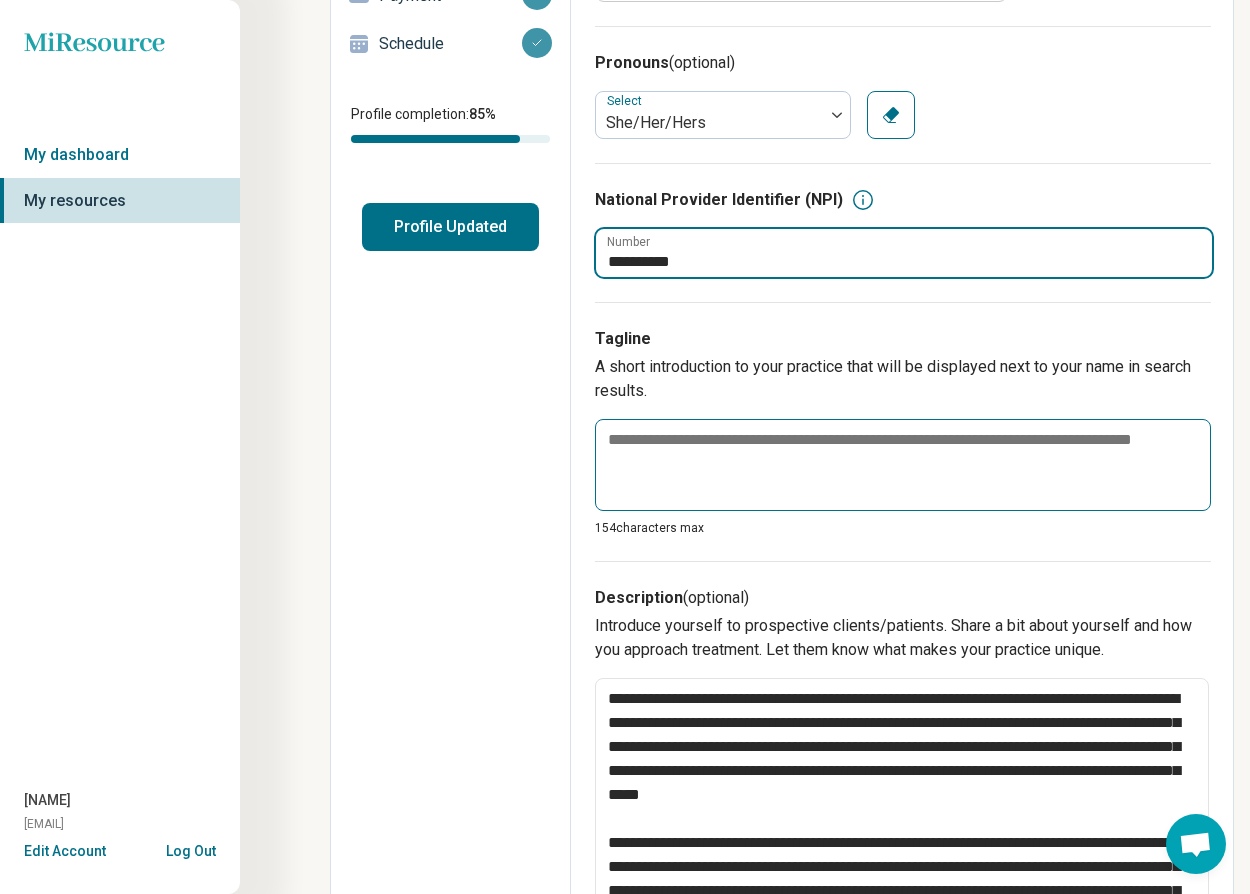 type on "**********" 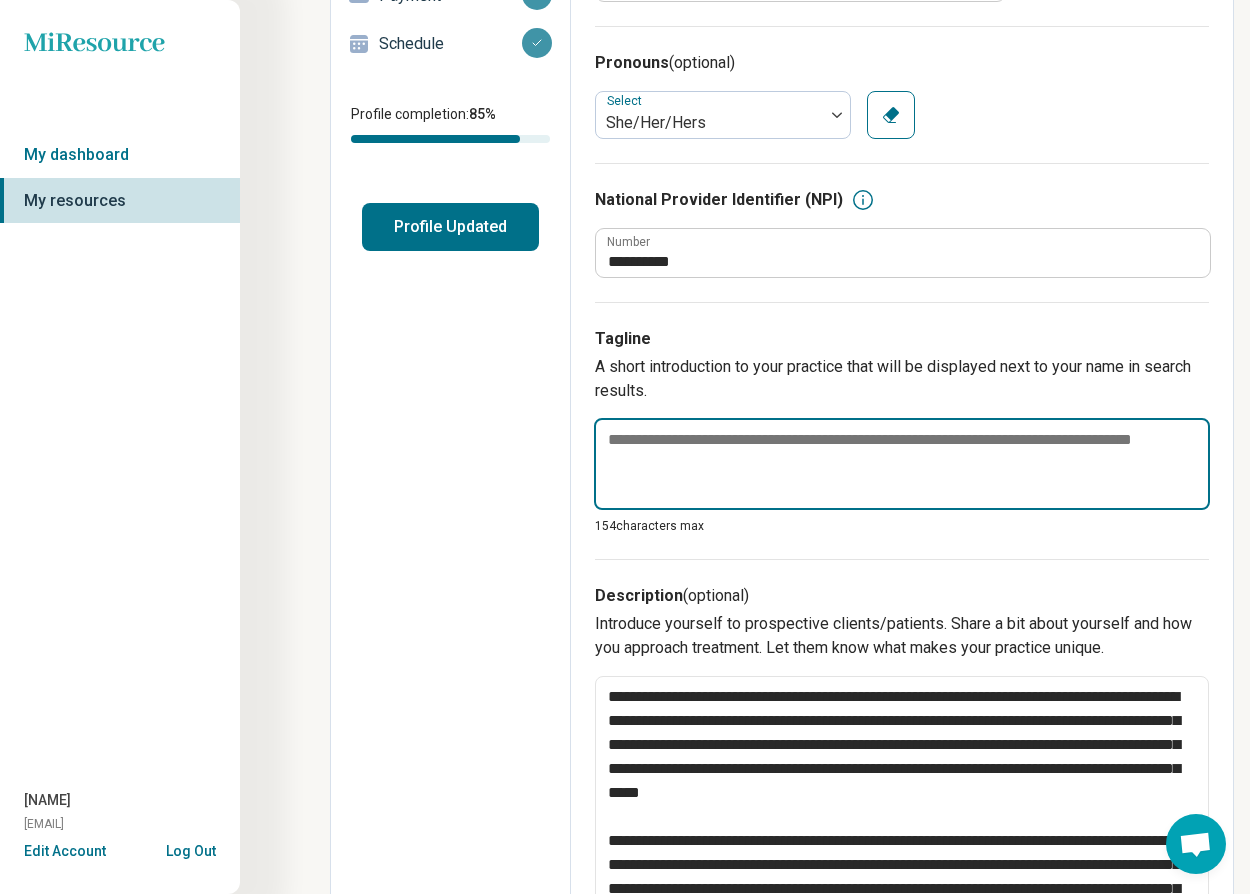 click at bounding box center (902, 464) 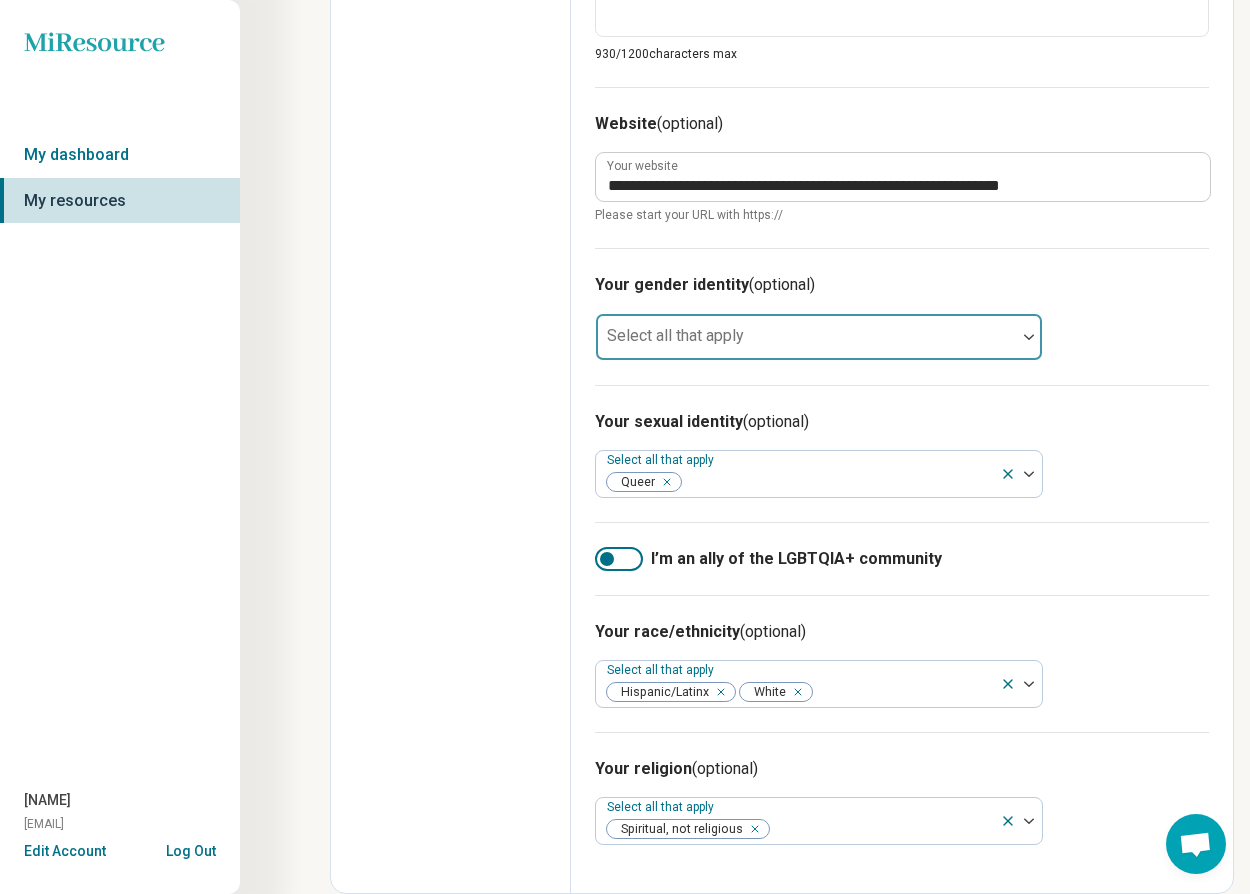 scroll, scrollTop: 1358, scrollLeft: 0, axis: vertical 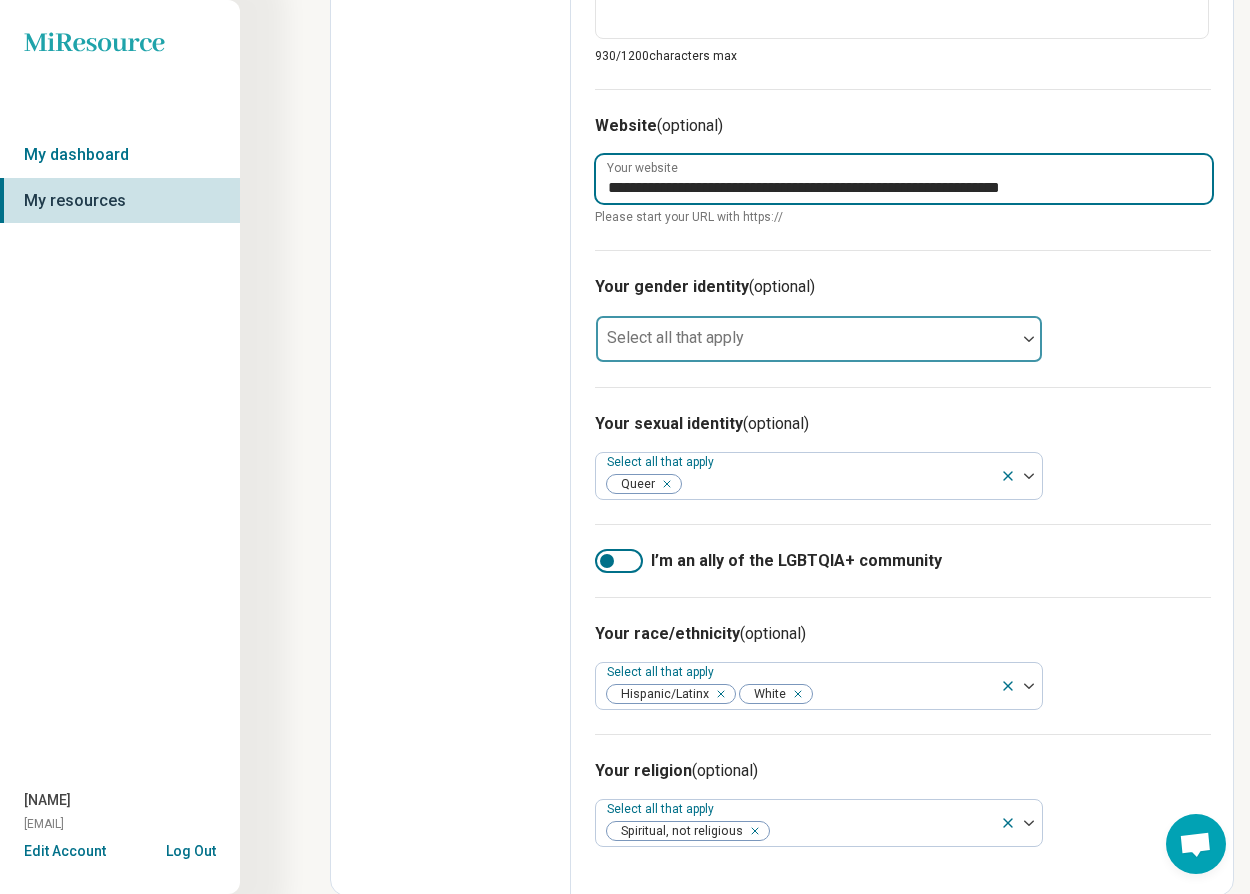 click on "**********" at bounding box center (904, 179) 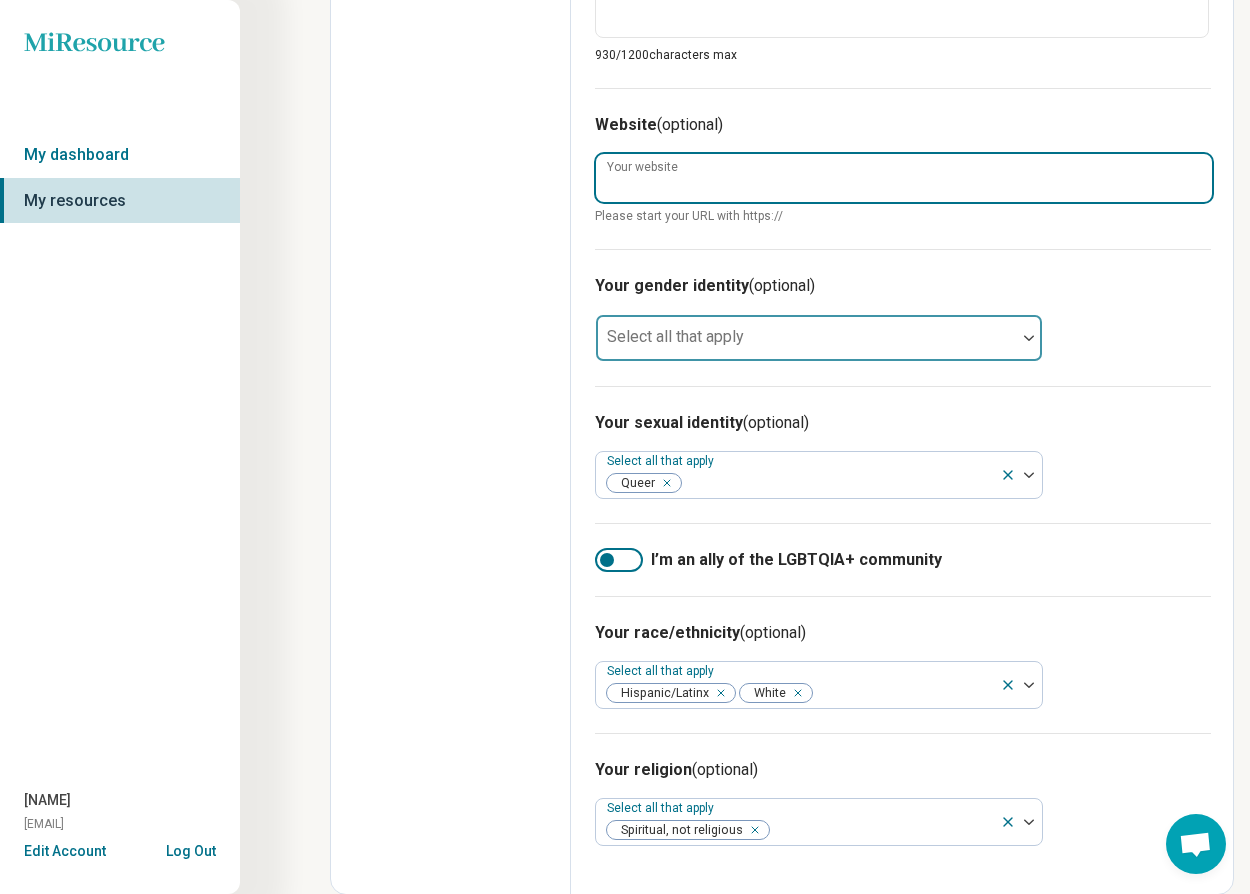 scroll, scrollTop: 1358, scrollLeft: 0, axis: vertical 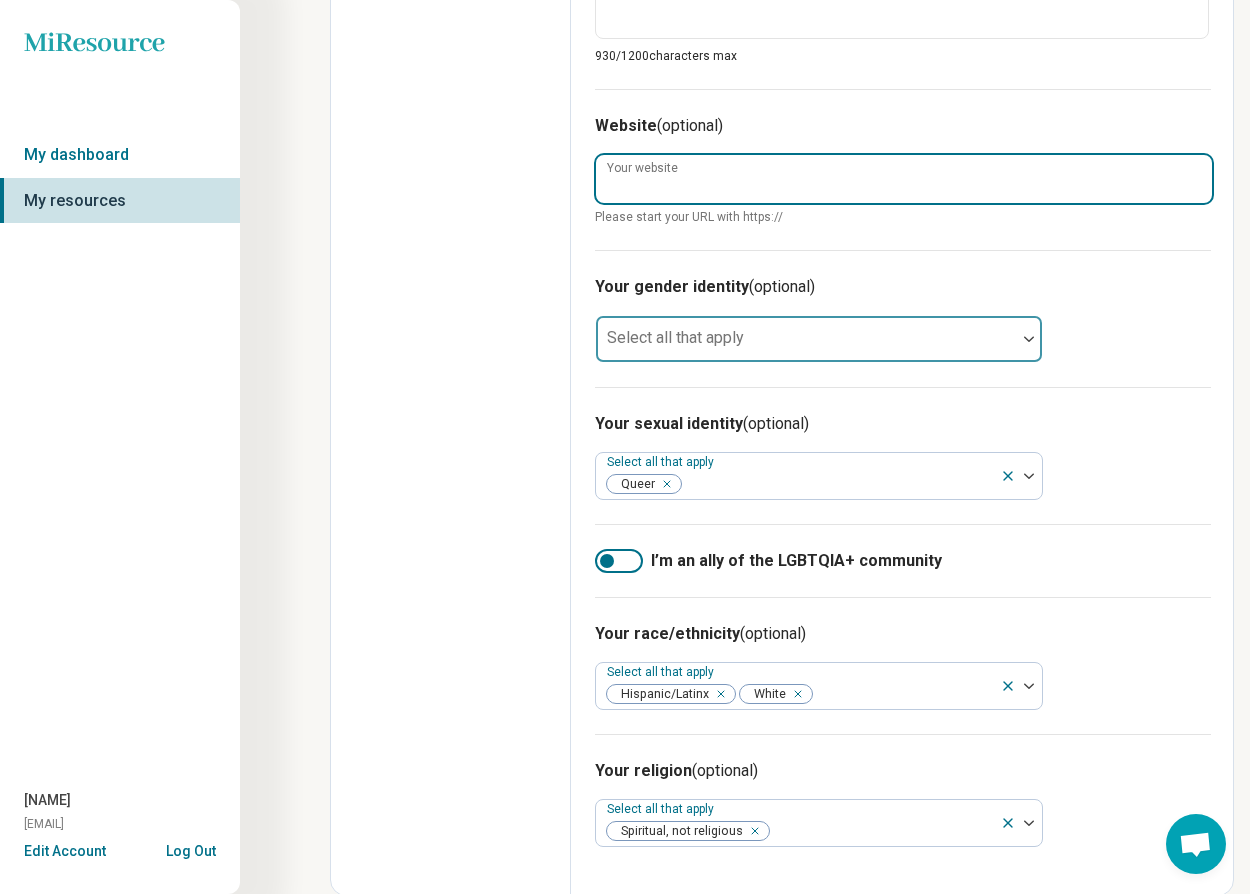 type 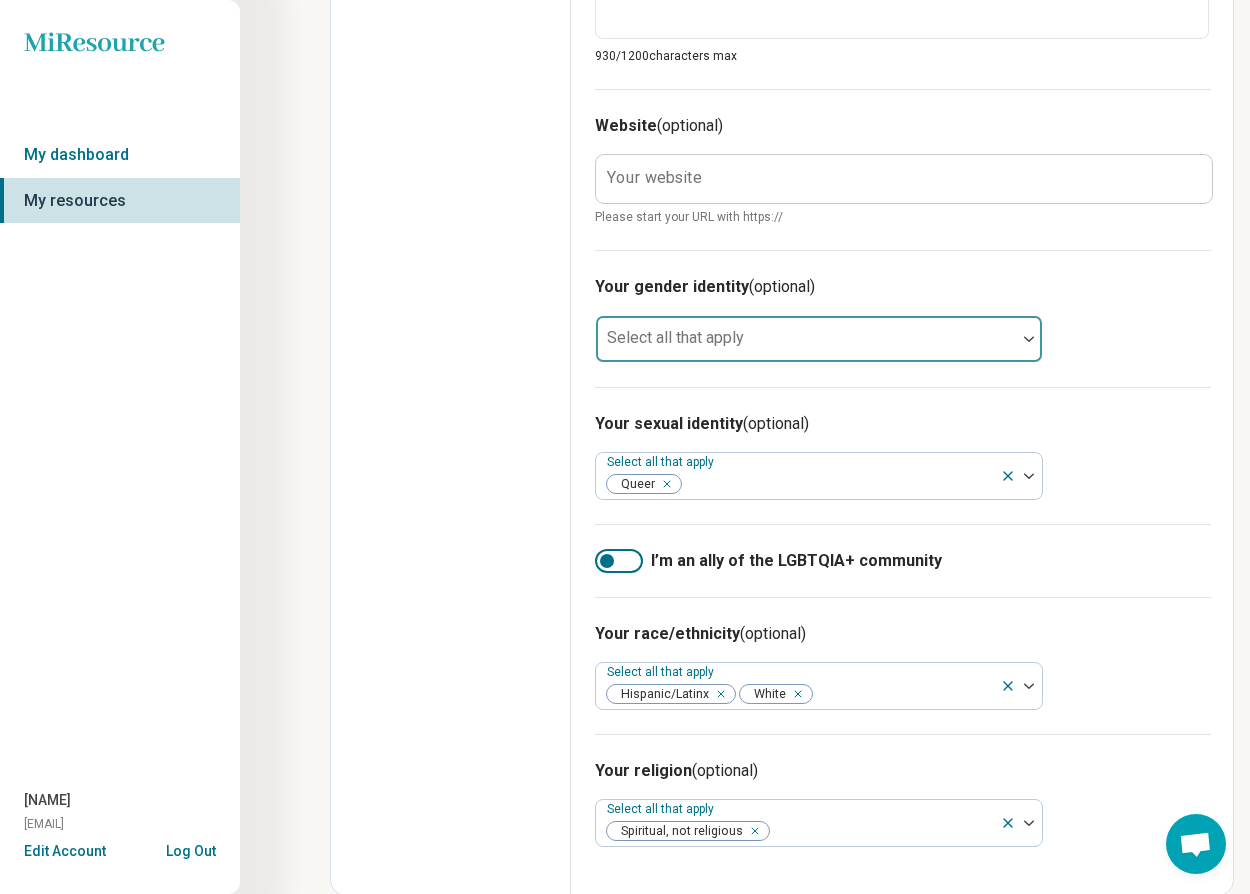 click on "Select all that apply" at bounding box center [819, 339] 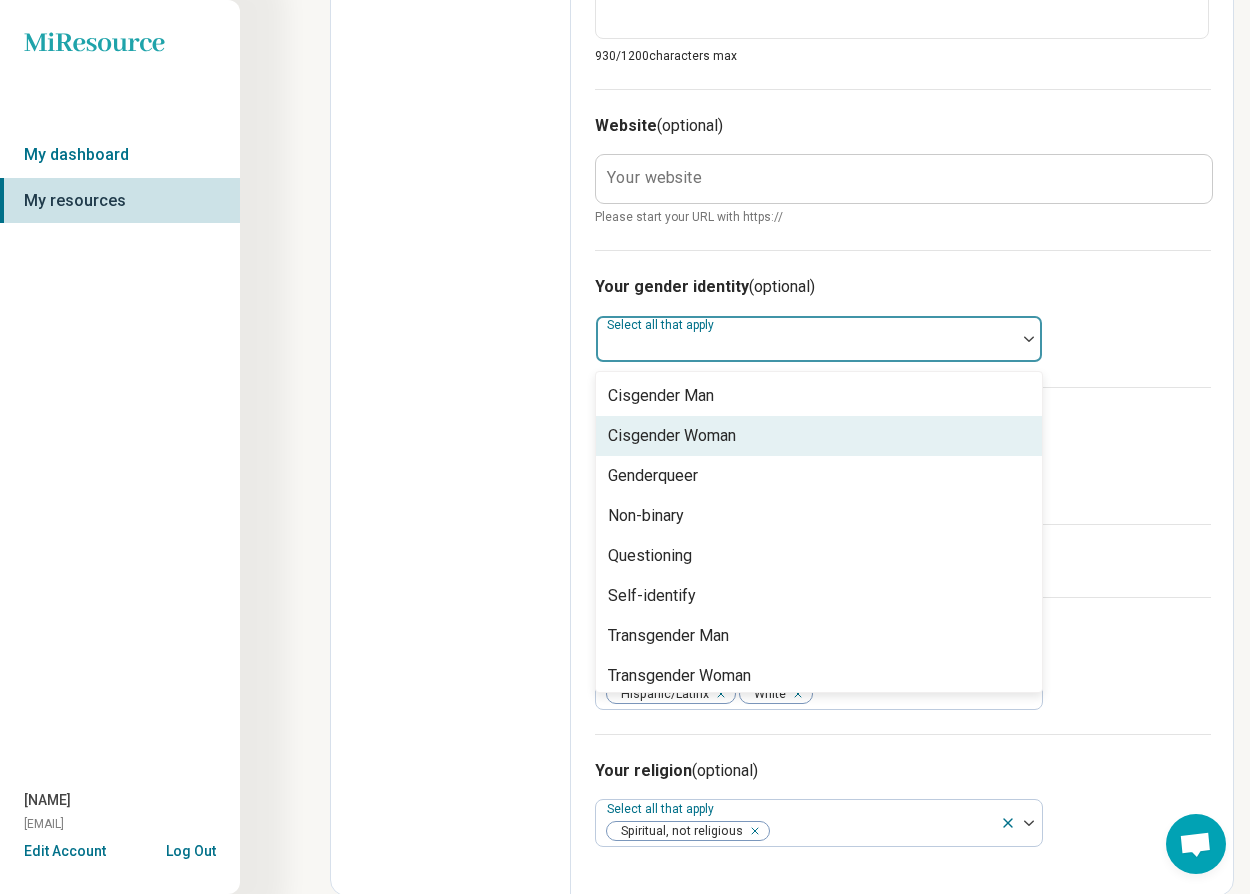 click on "Cisgender Woman" at bounding box center (672, 436) 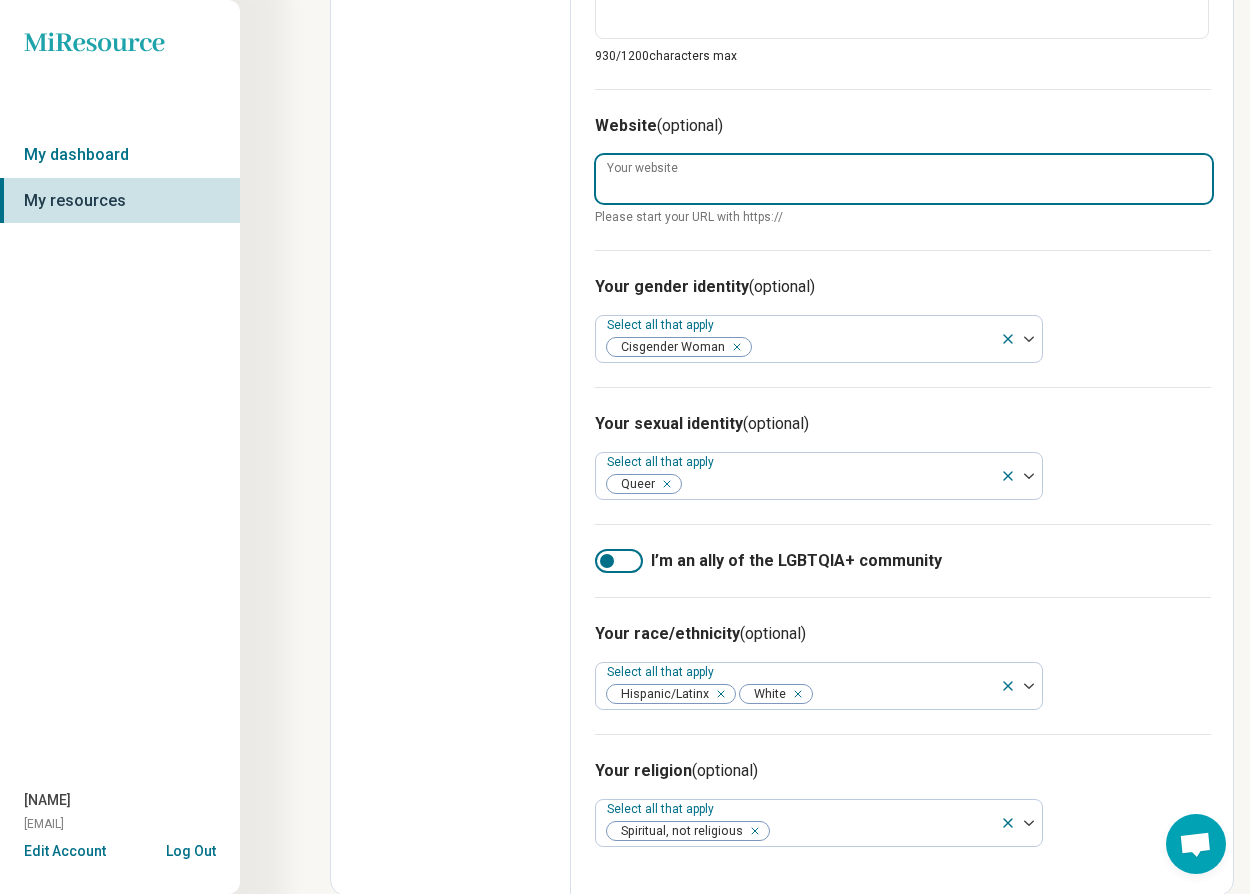 click on "Your website" at bounding box center [904, 179] 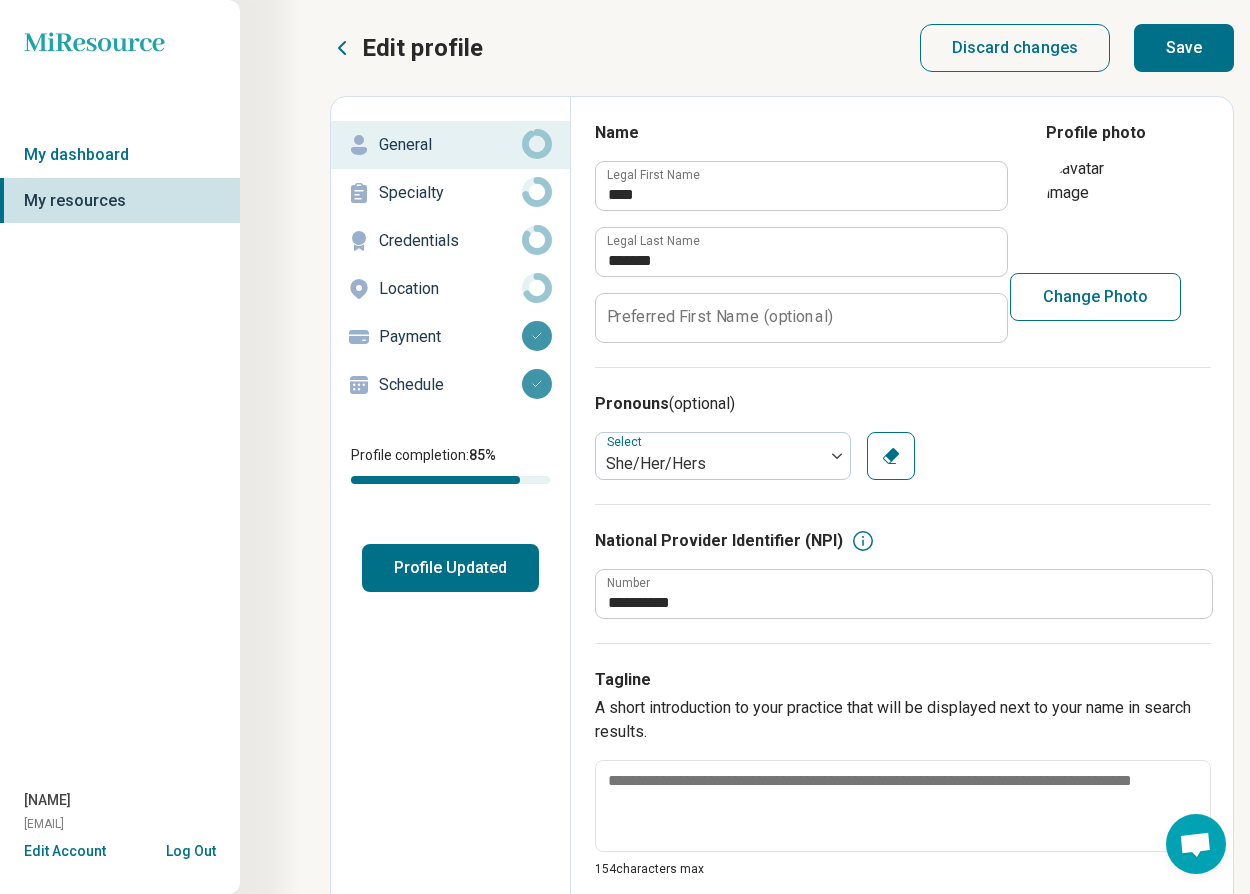 scroll, scrollTop: 0, scrollLeft: 0, axis: both 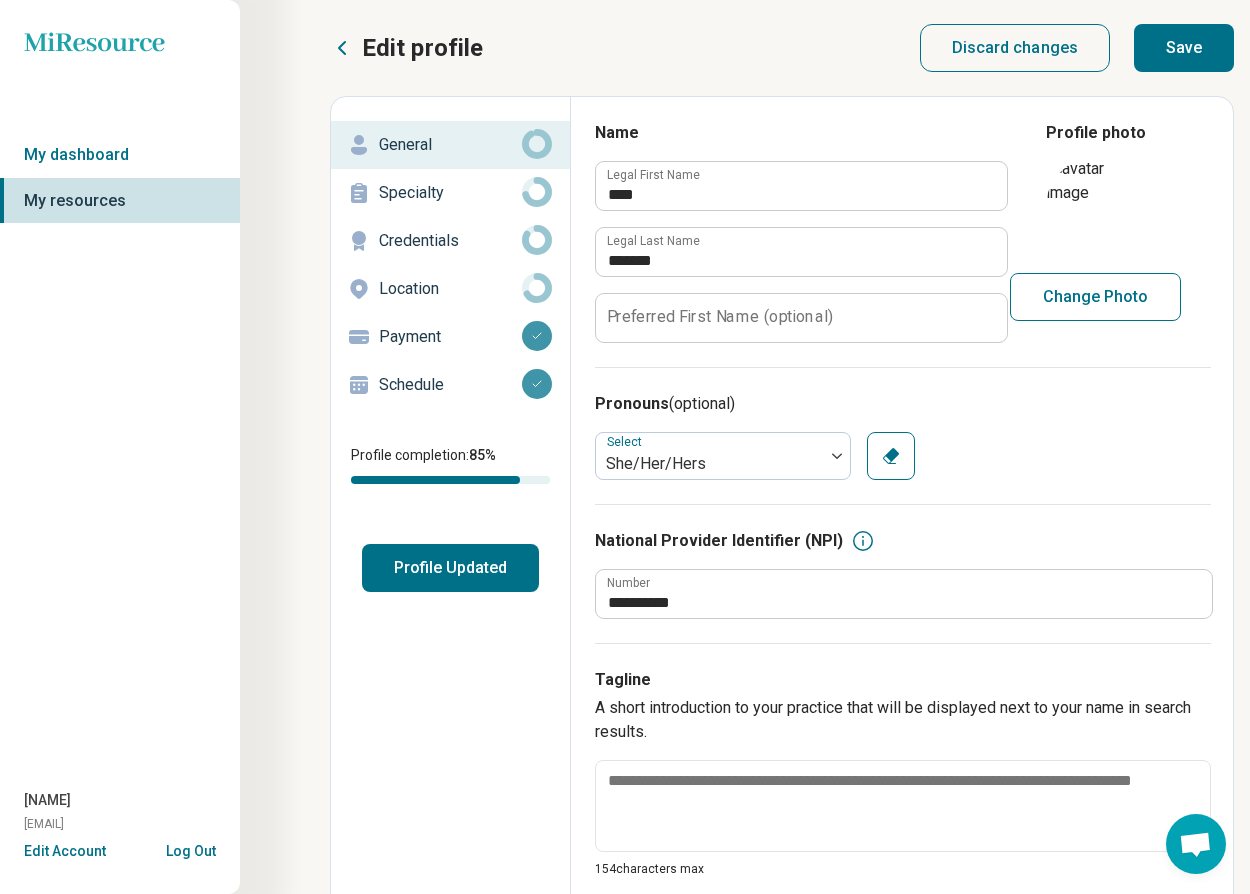 click on "Save" at bounding box center (1184, 48) 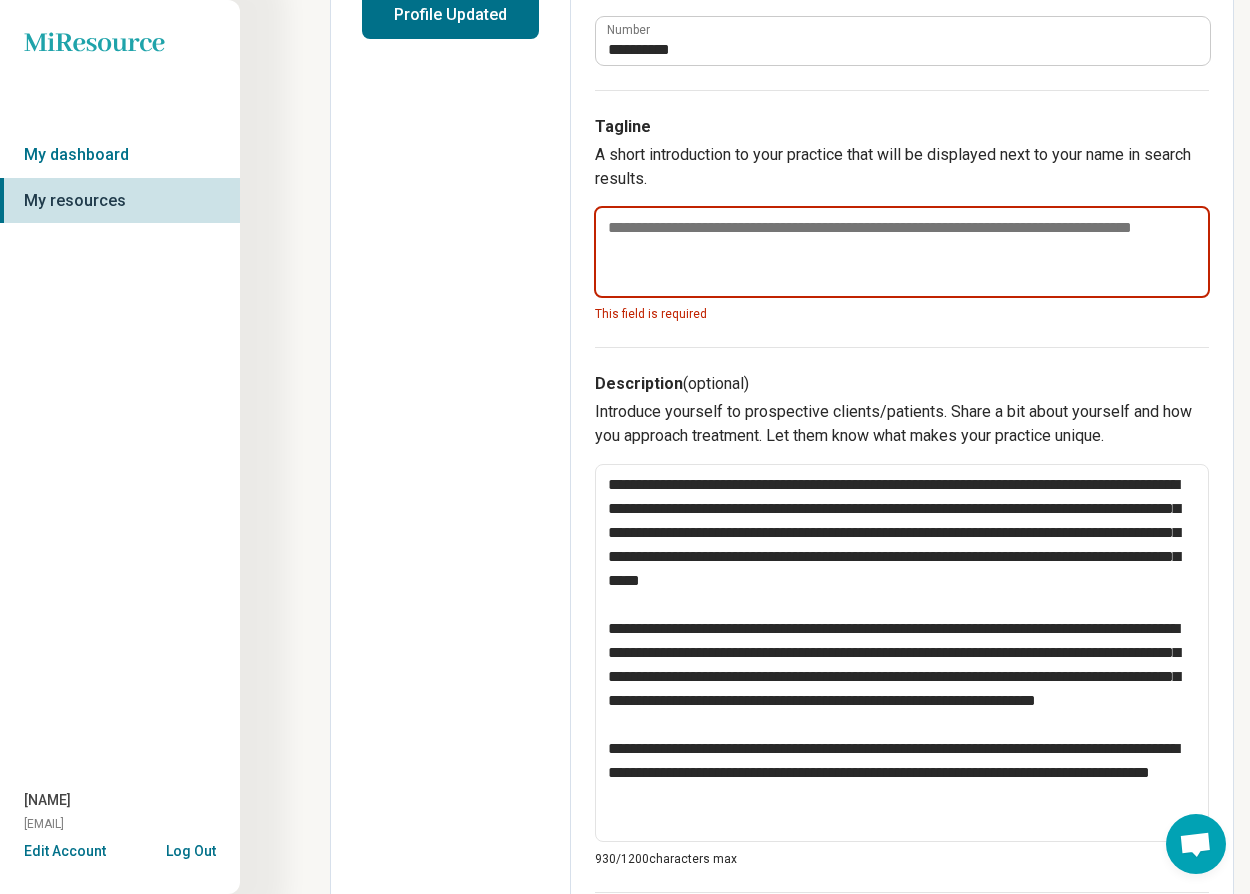 scroll, scrollTop: 552, scrollLeft: 1, axis: both 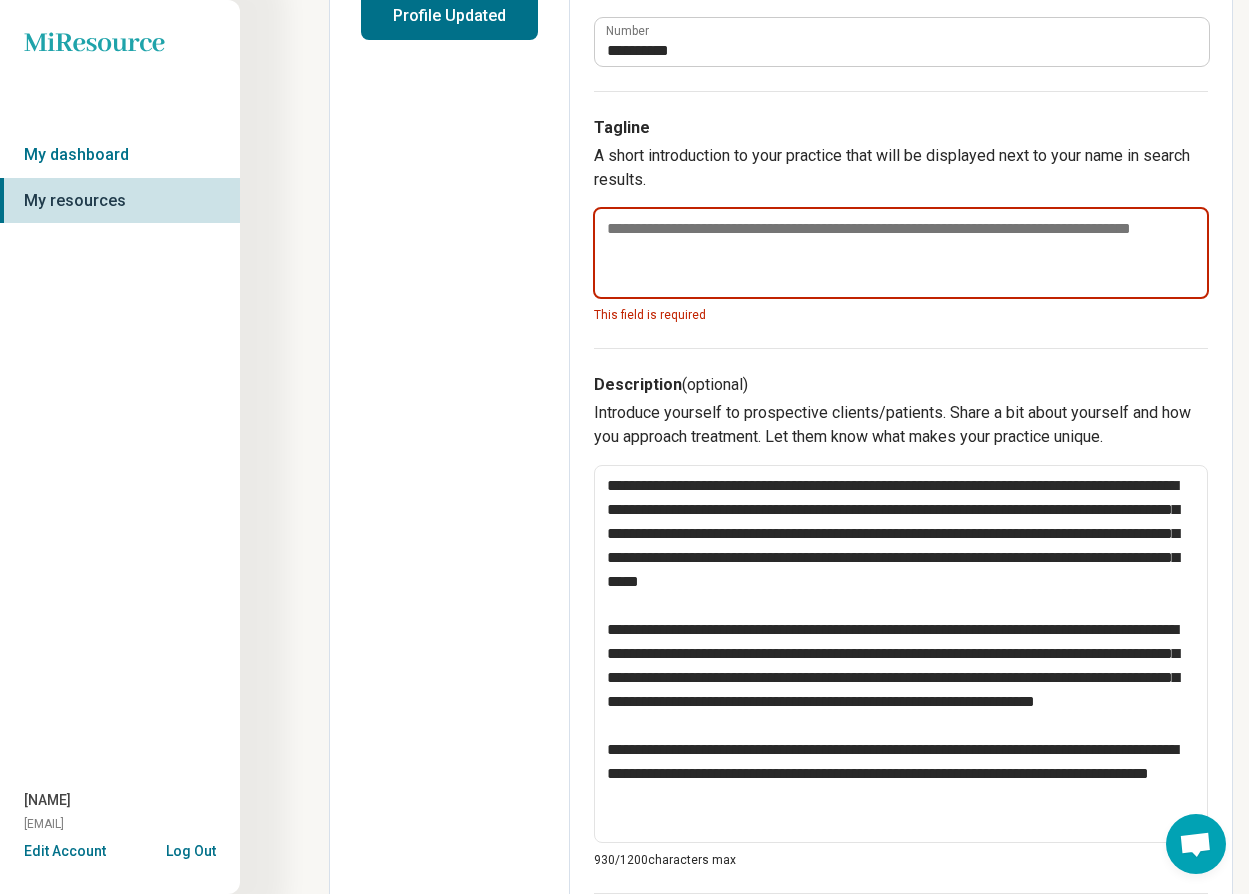 paste on "**********" 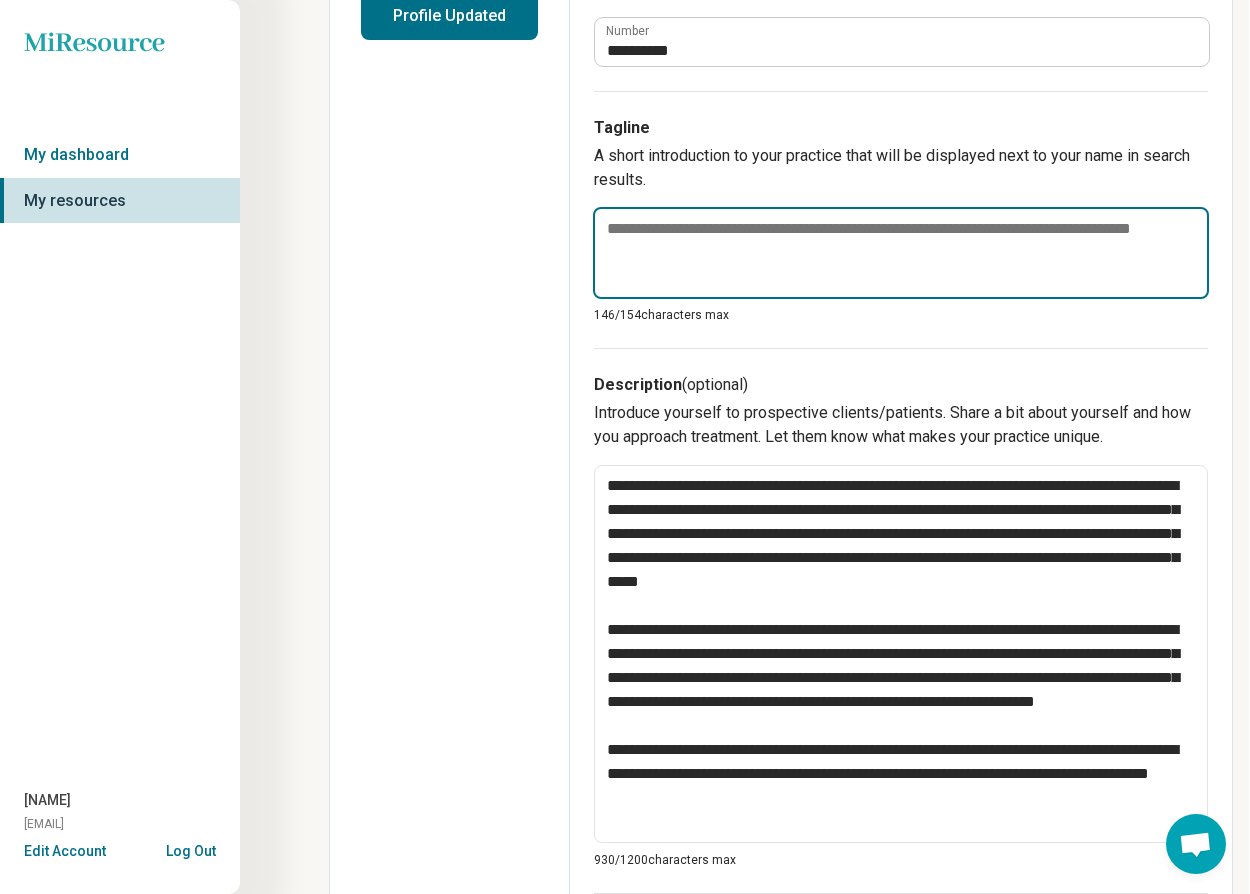 type on "*" 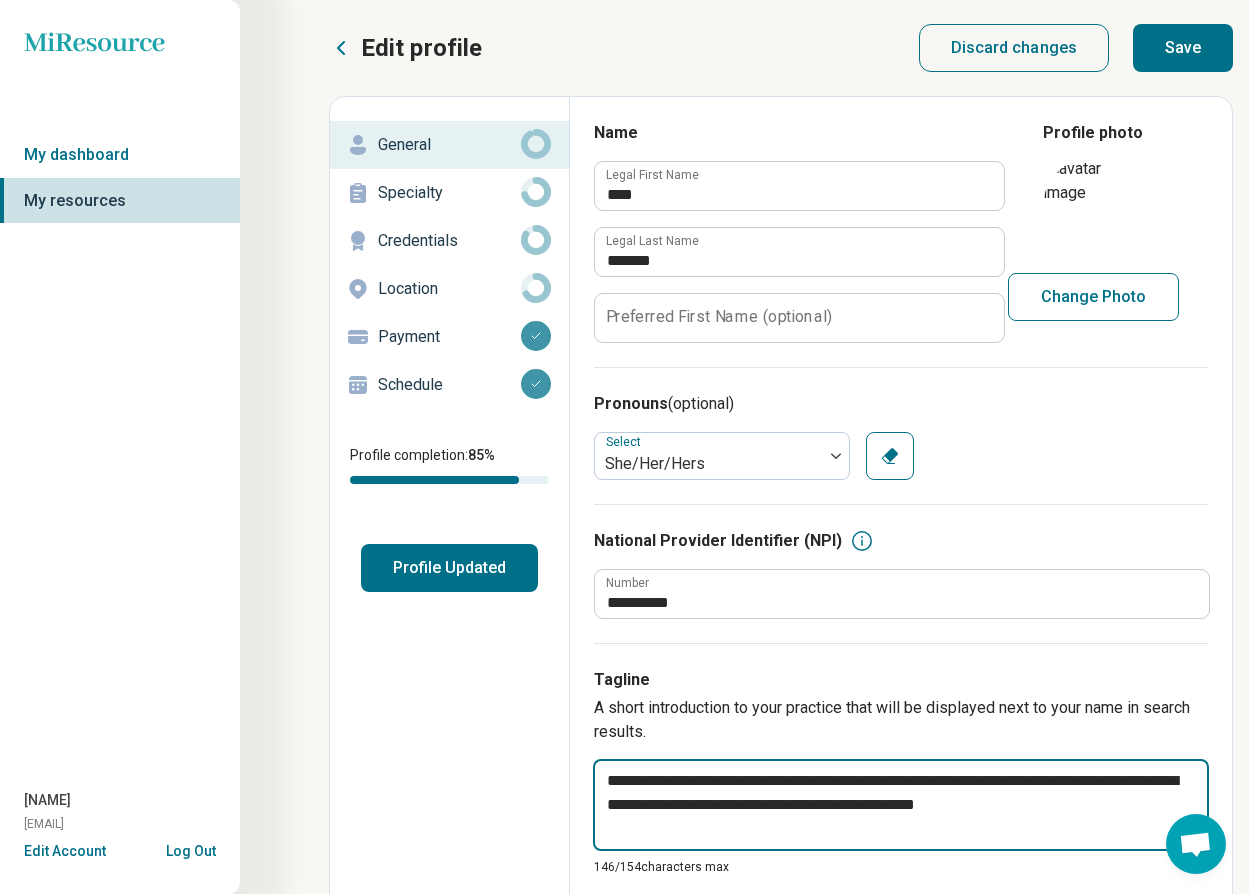 scroll, scrollTop: 0, scrollLeft: 1, axis: horizontal 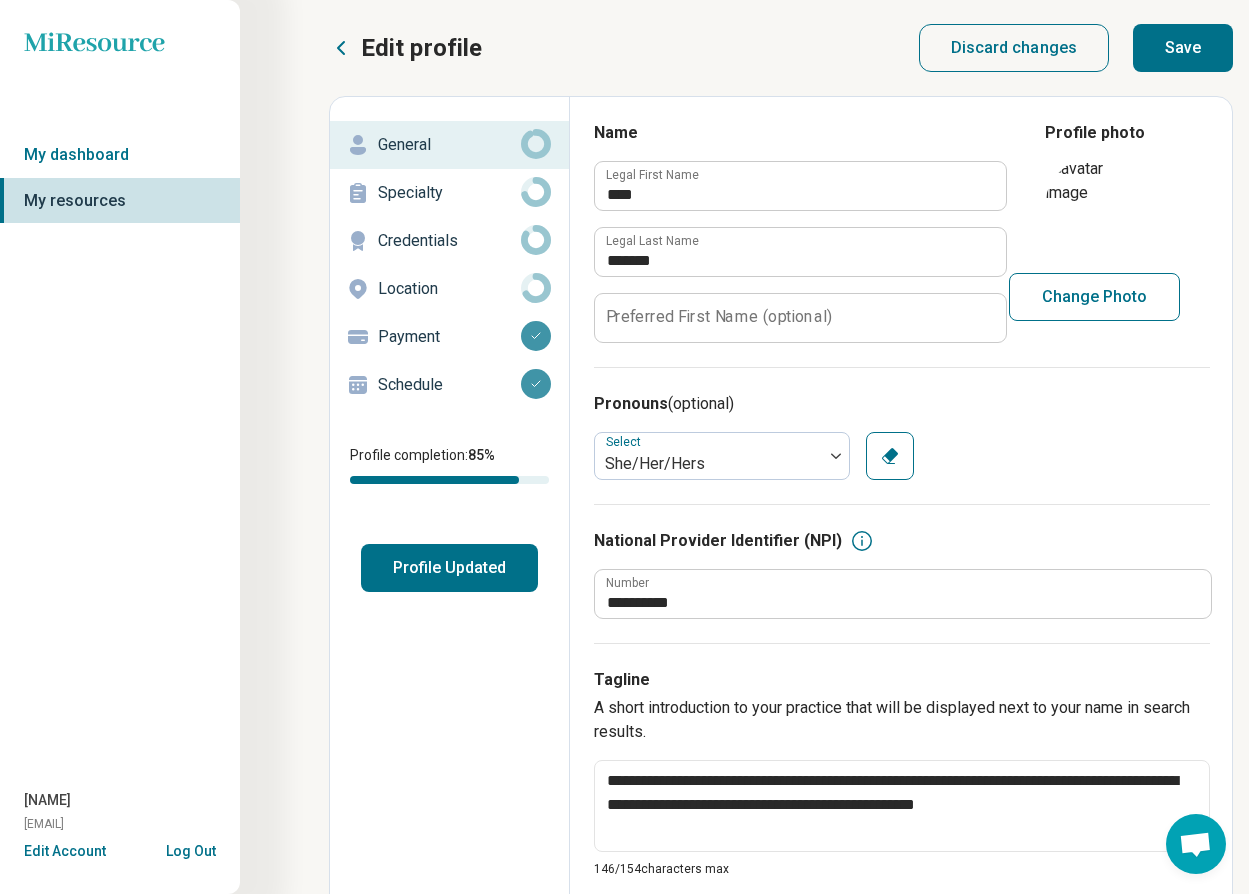 click on "Save" at bounding box center [1183, 48] 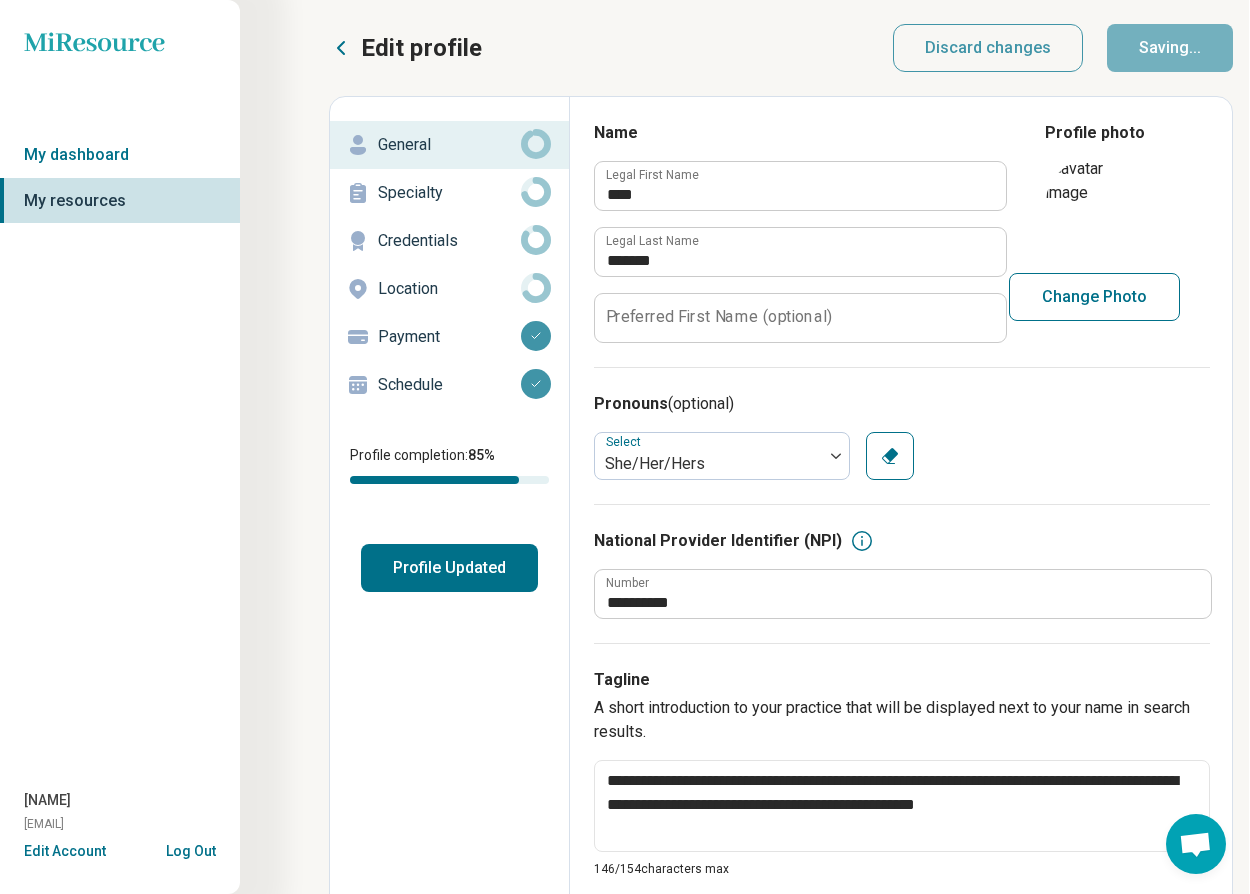 type on "*" 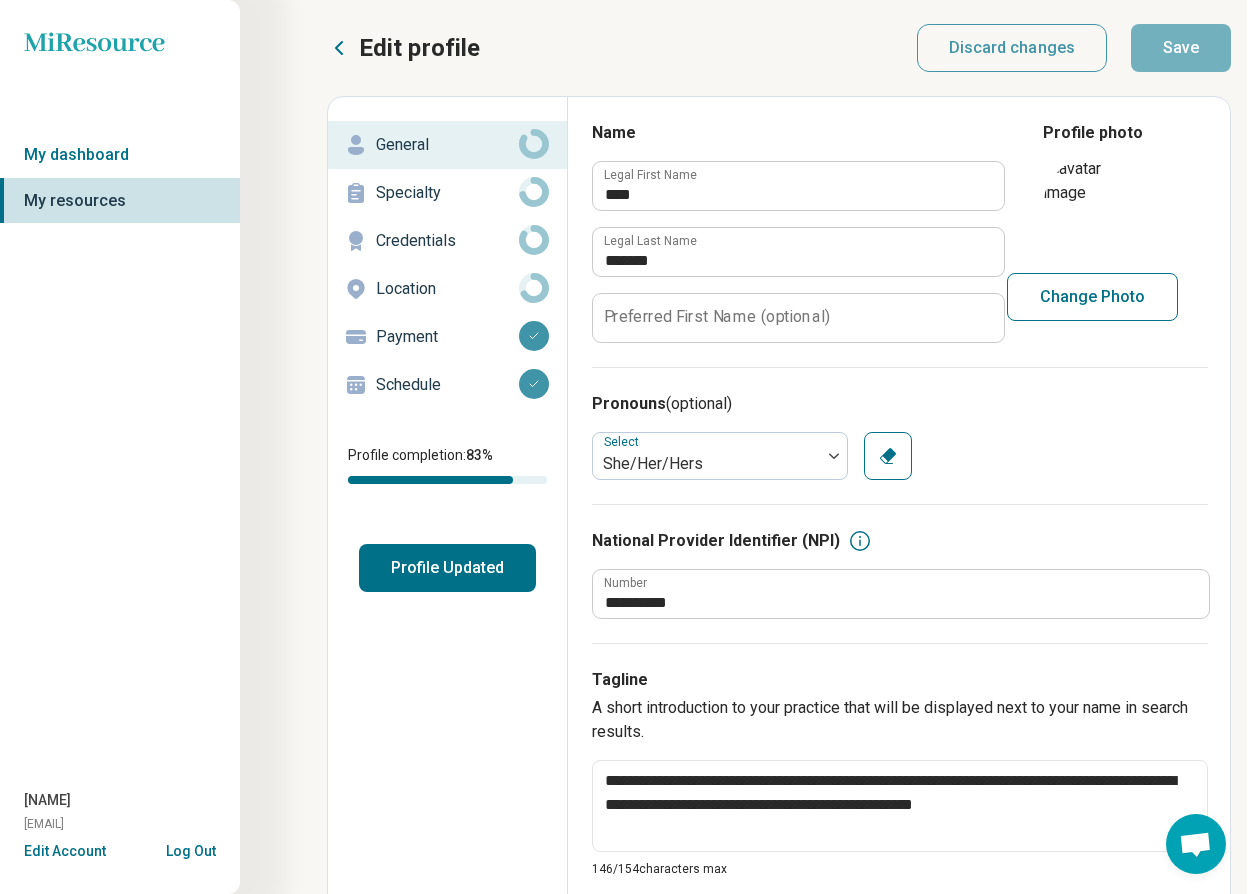 scroll, scrollTop: 0, scrollLeft: 3, axis: horizontal 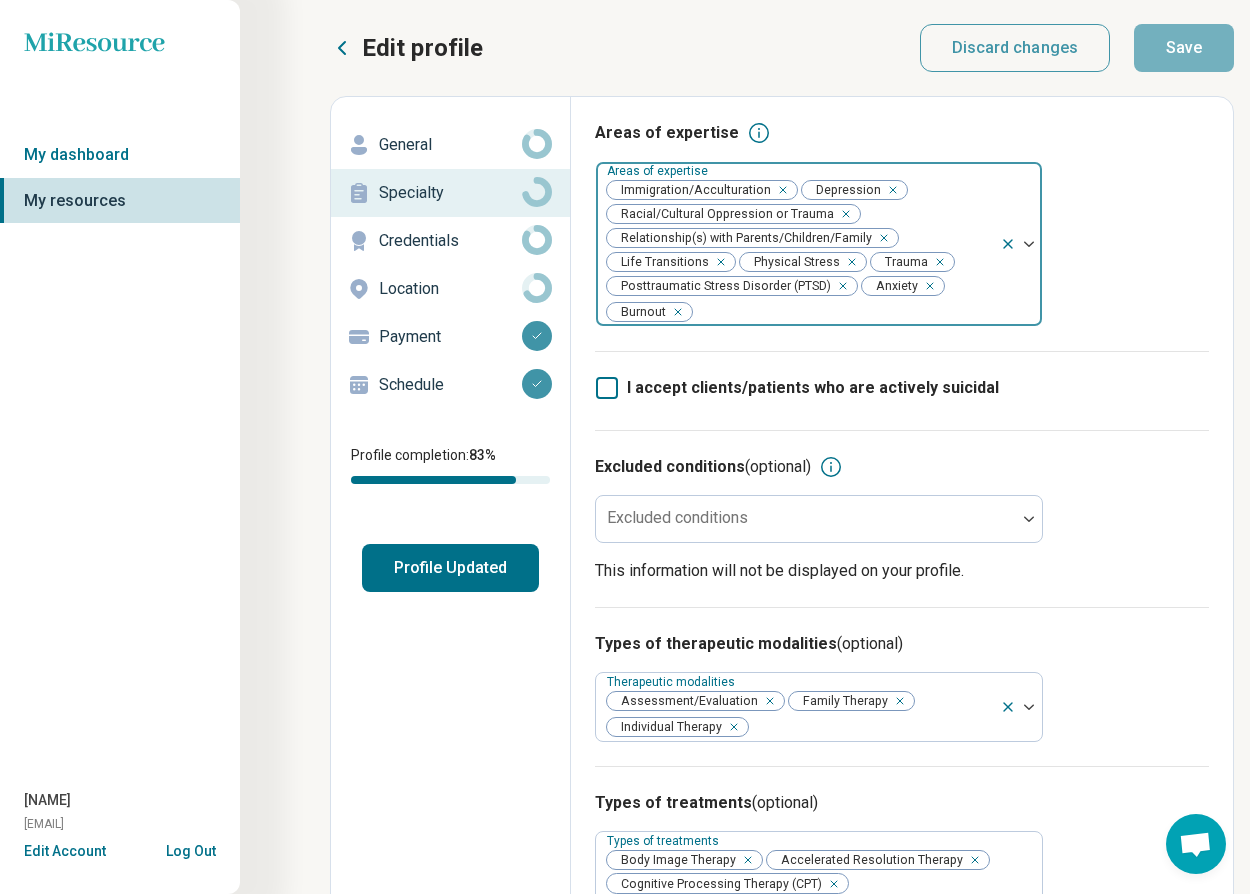 click 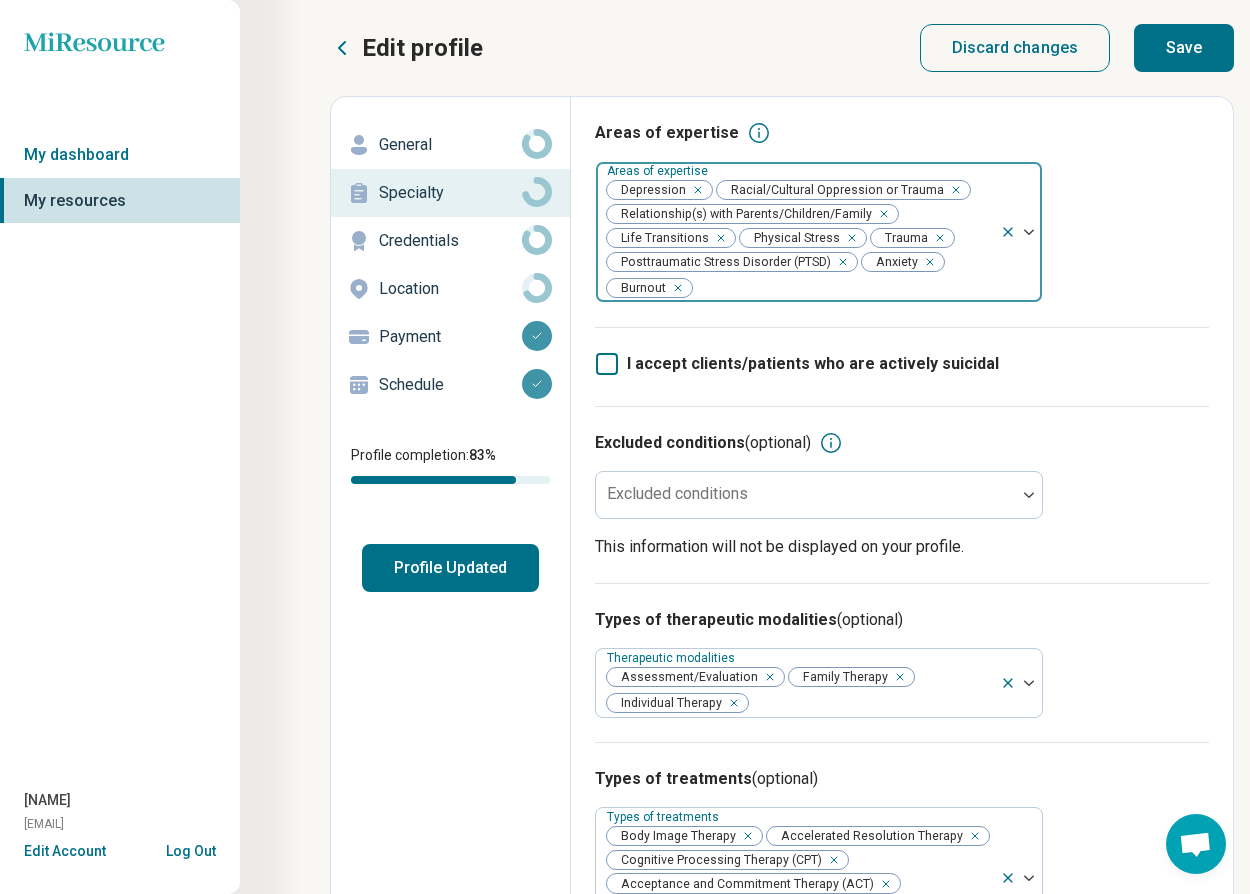 click 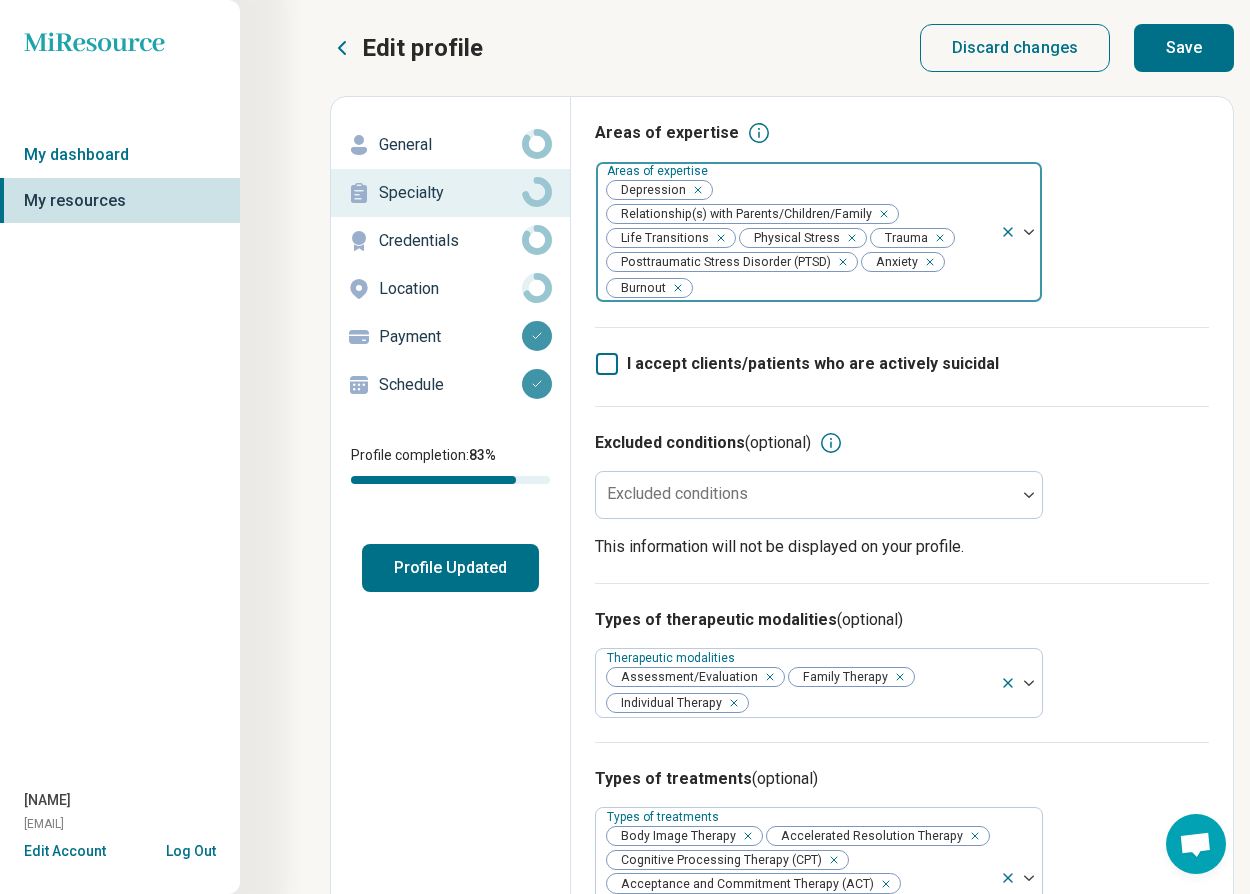 click 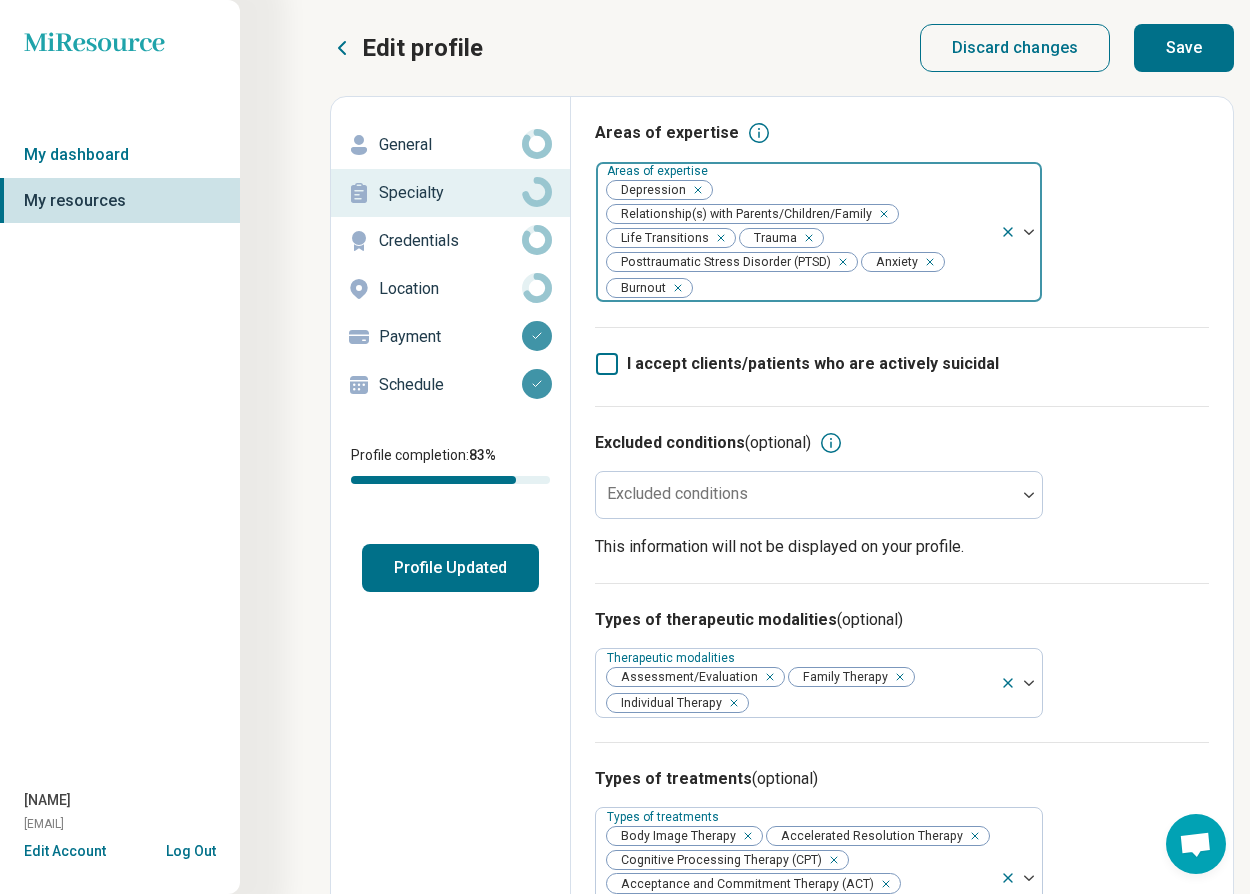 click 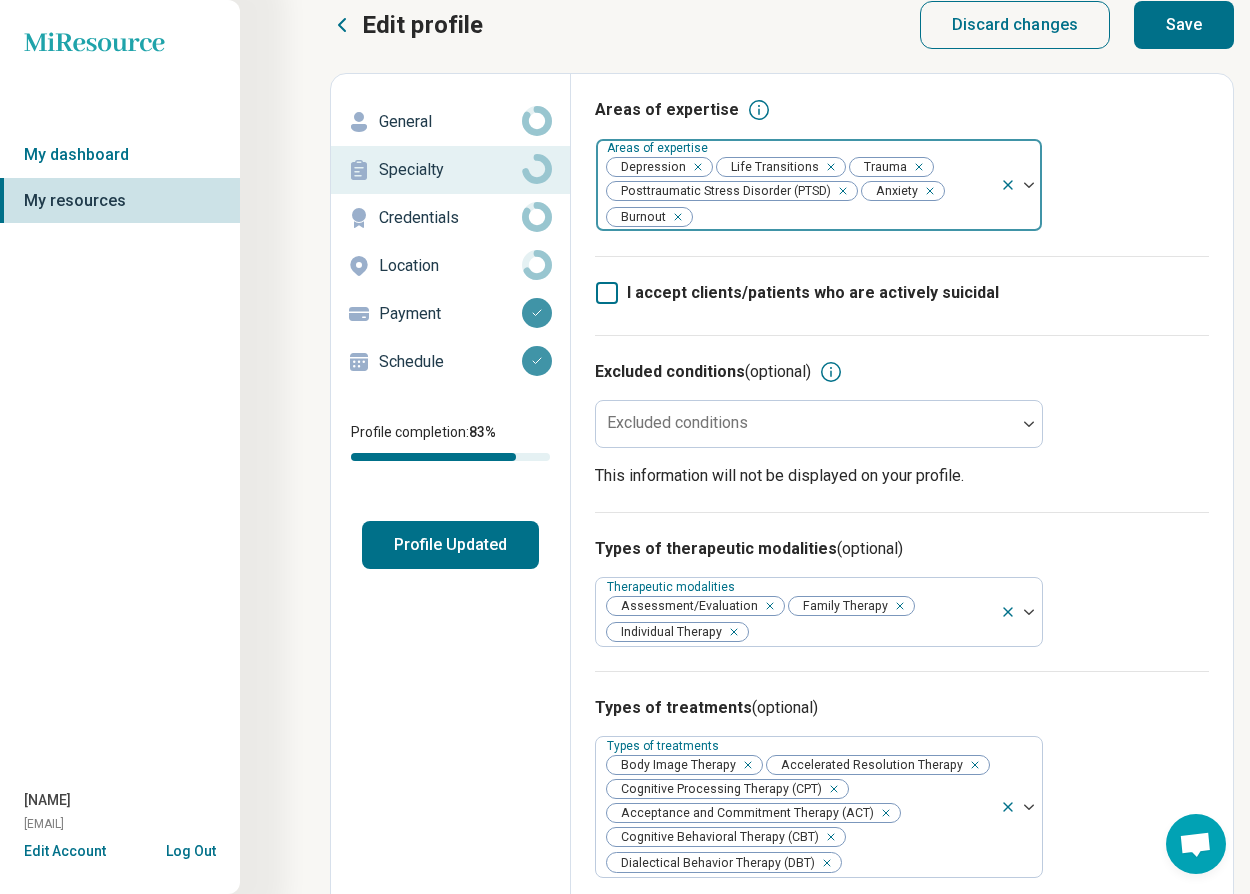 scroll, scrollTop: 41, scrollLeft: 0, axis: vertical 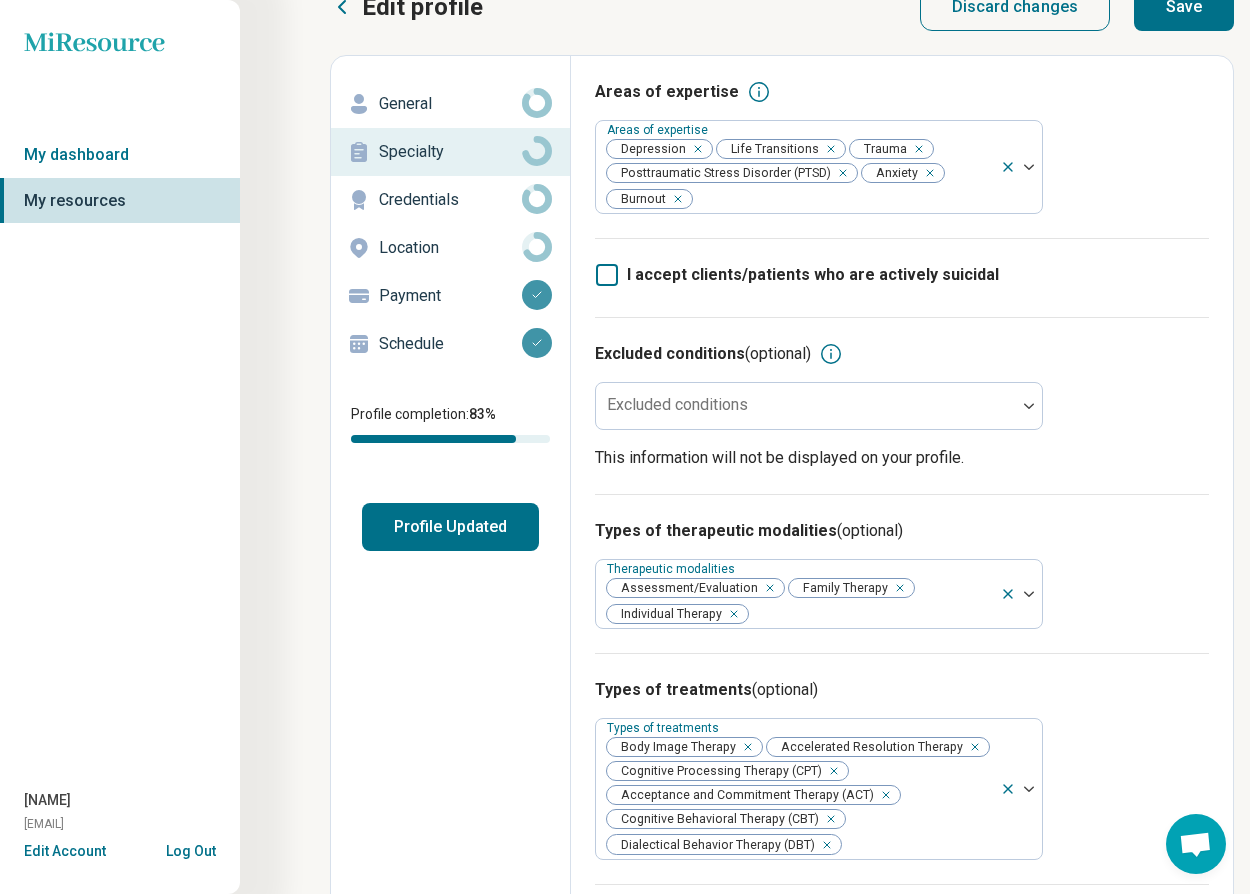 click 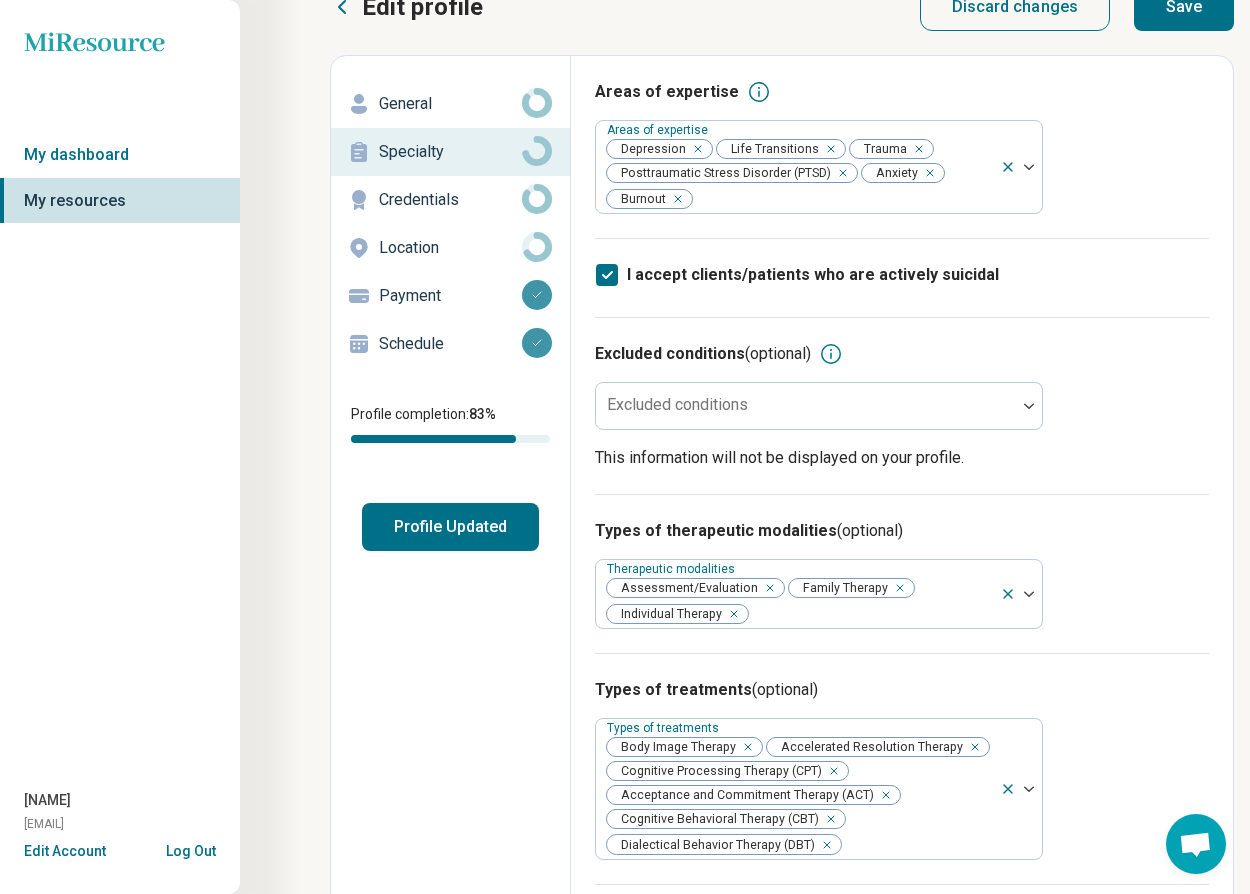 click 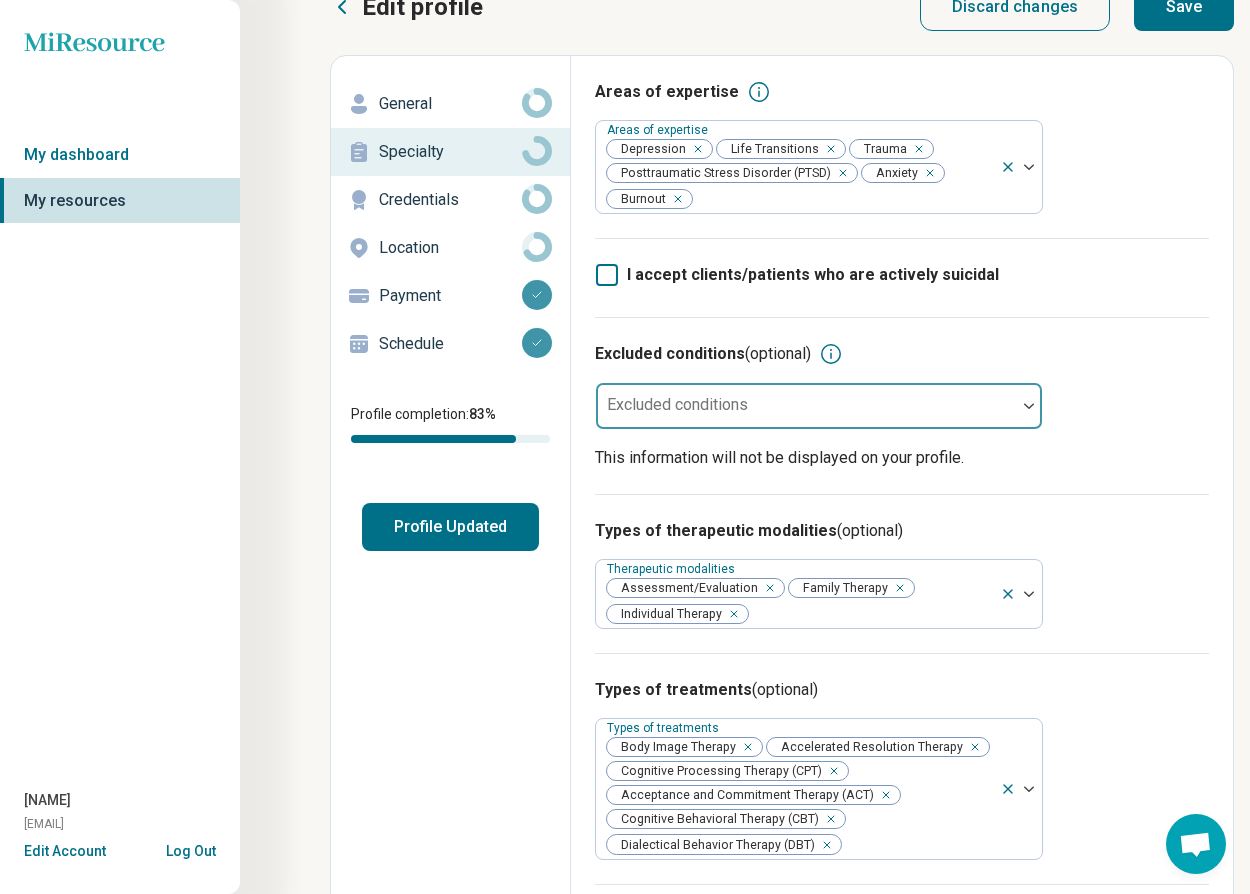 click on "Excluded conditions" at bounding box center [819, 406] 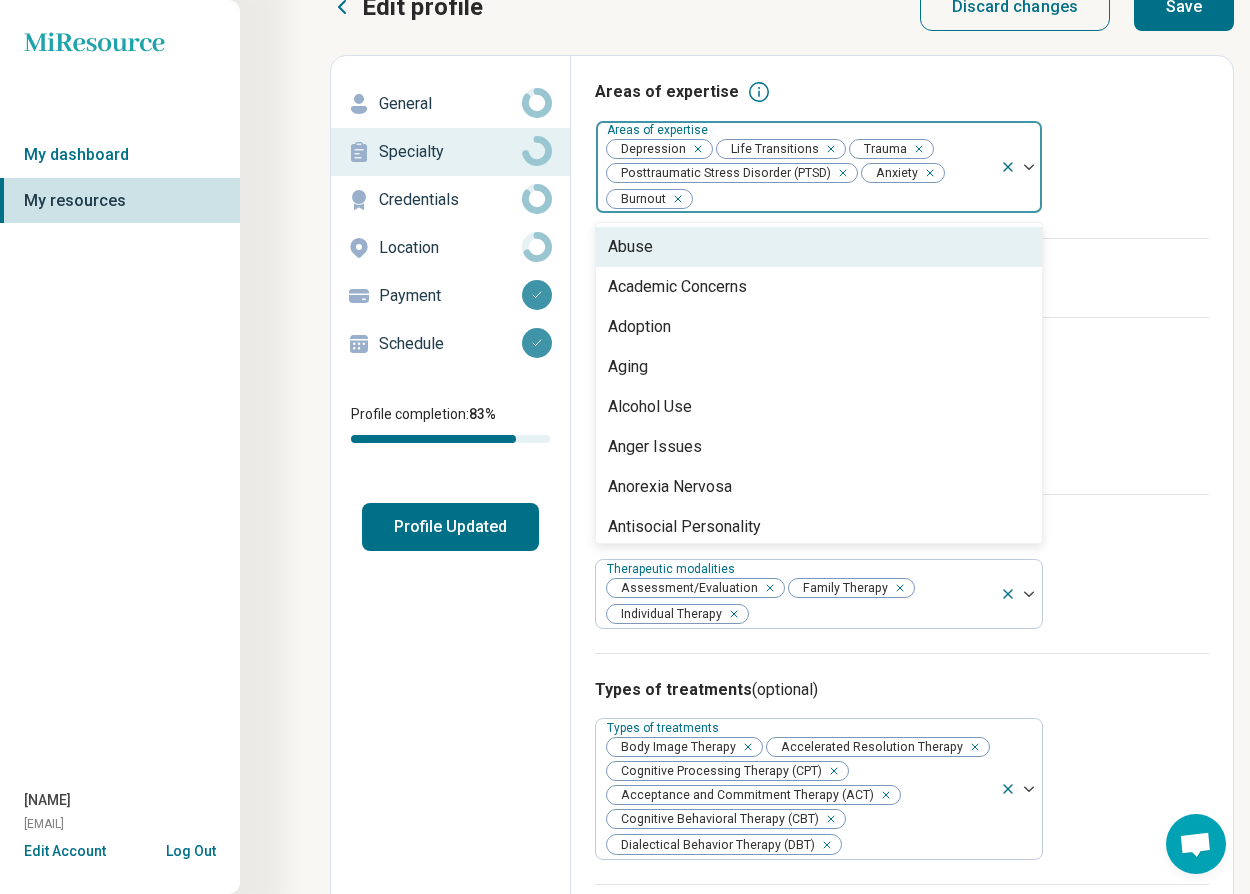click on "Areas of expertise Depression Life Transitions Trauma Posttraumatic Stress Disorder (PTSD) Anxiety Burnout" at bounding box center (819, 167) 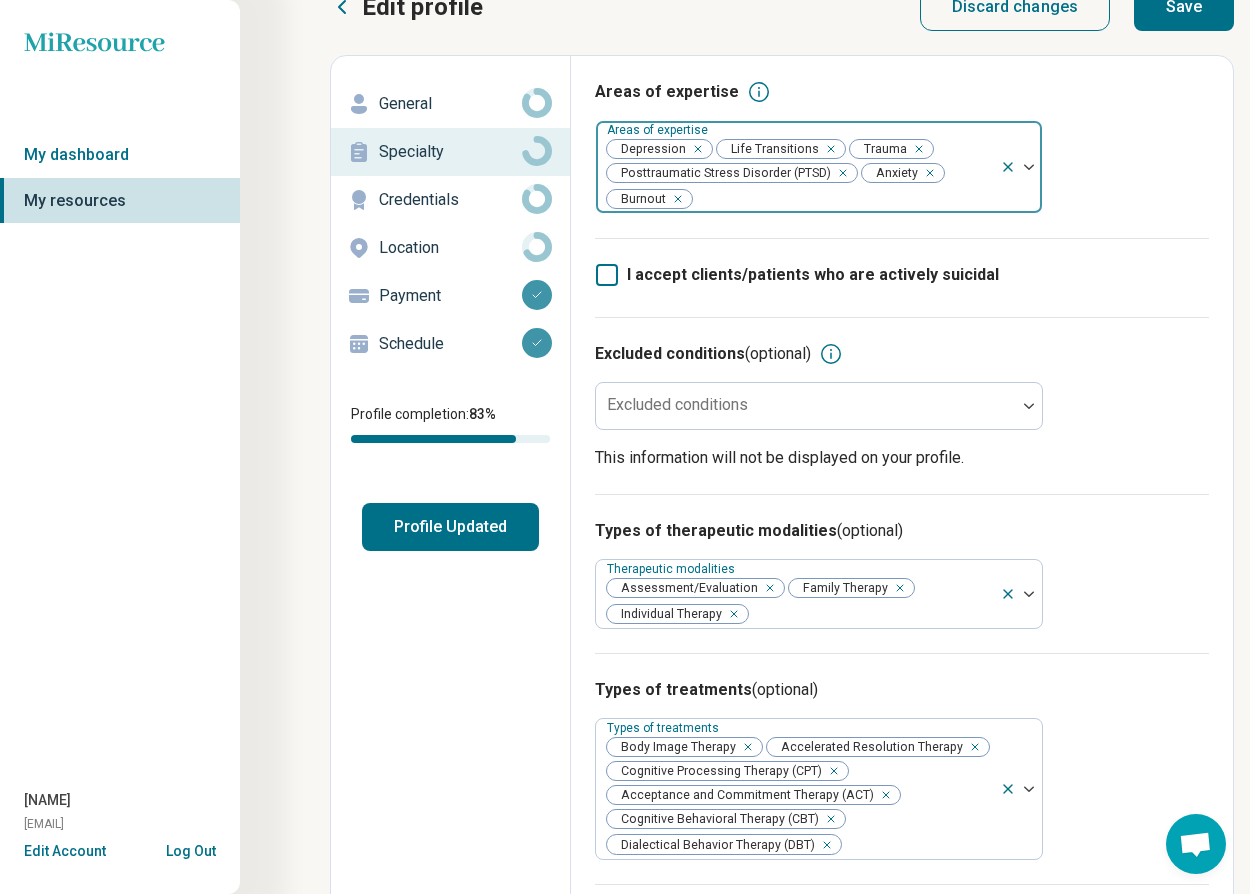 click on "Posttraumatic Stress Disorder (PTSD)" at bounding box center (722, 173) 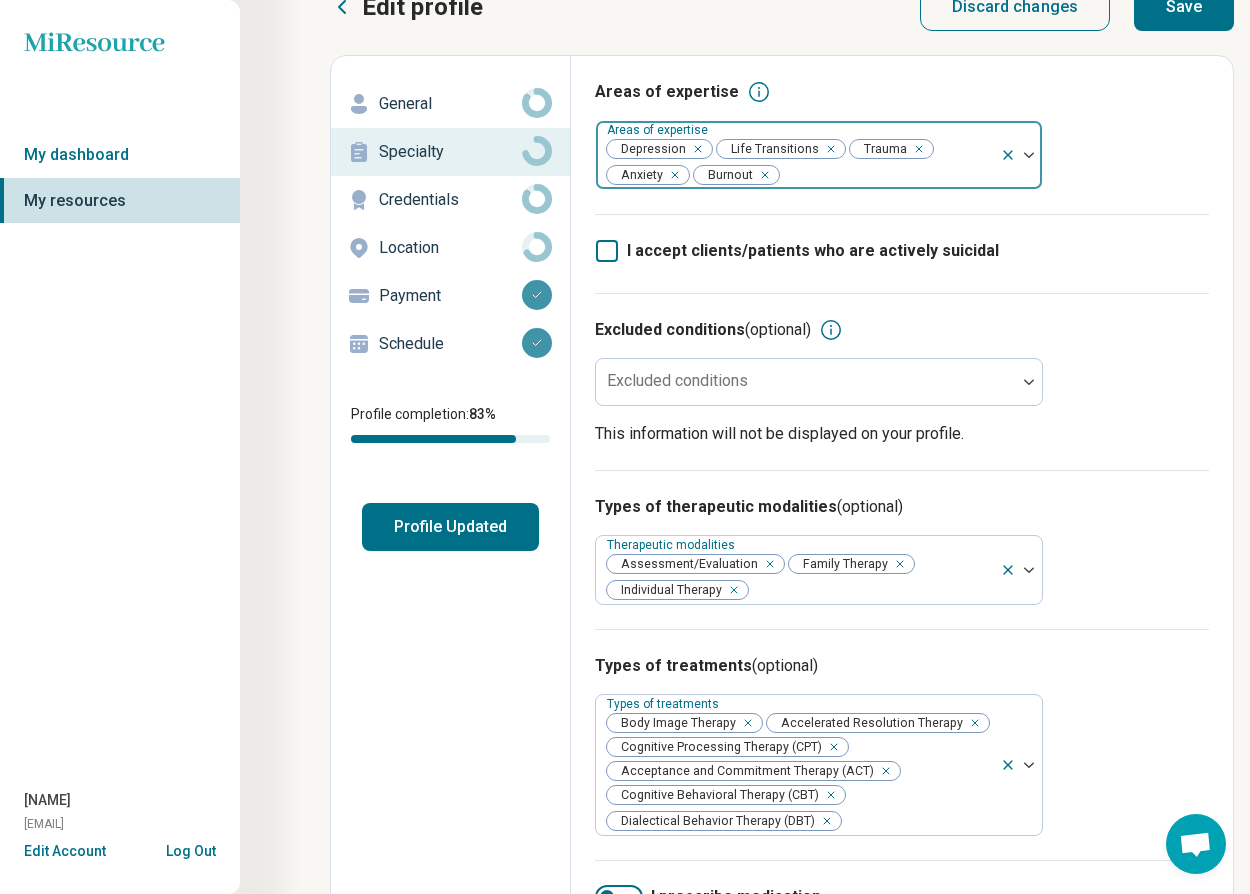 click at bounding box center (827, 149) 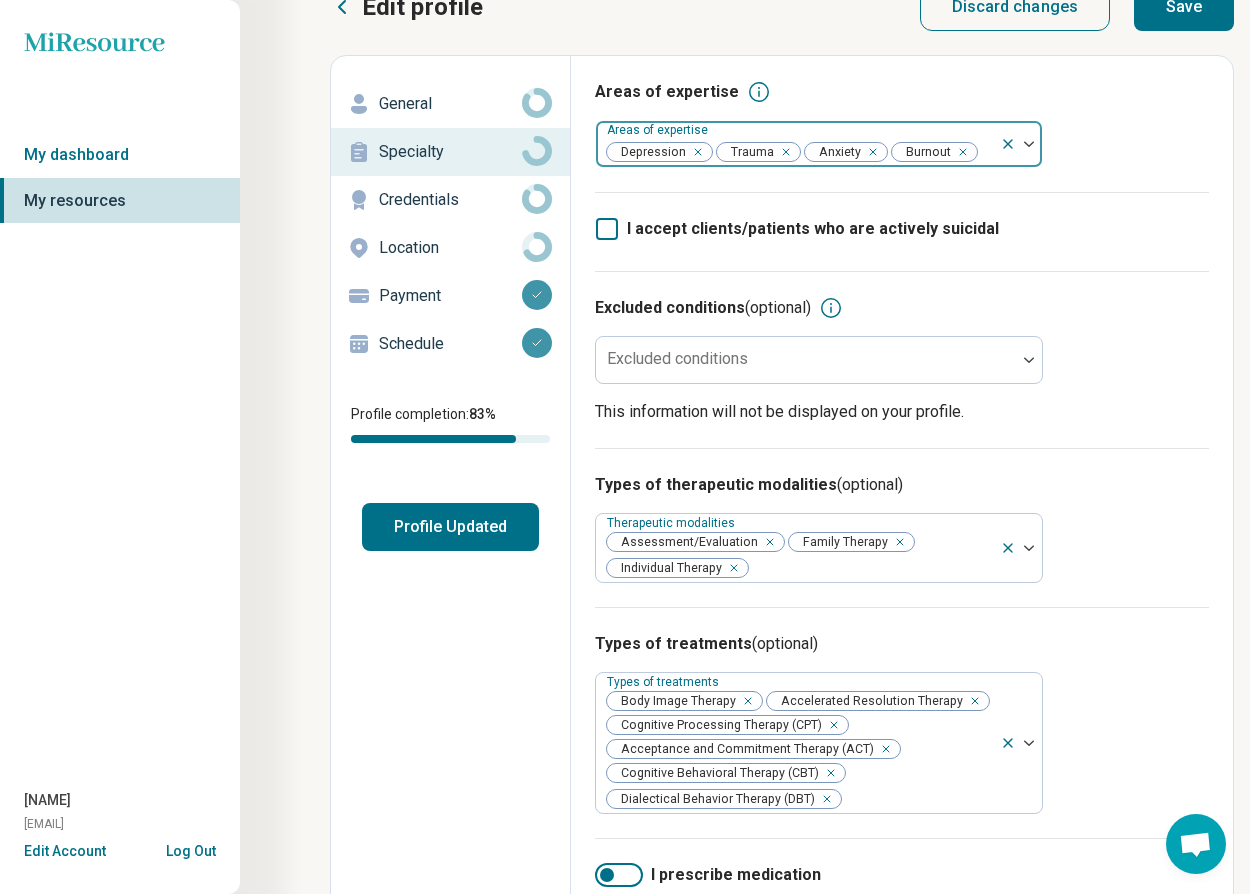 click at bounding box center [782, 152] 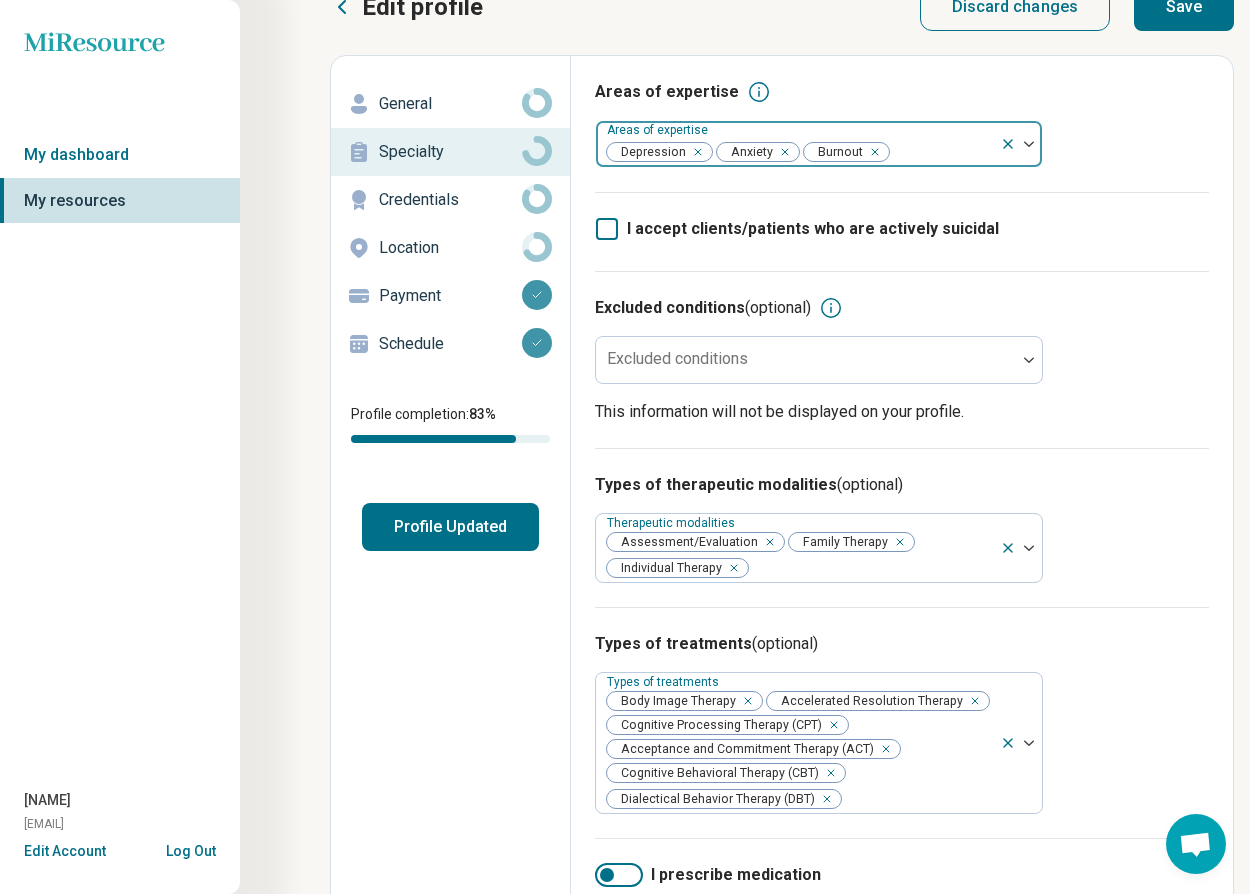 click 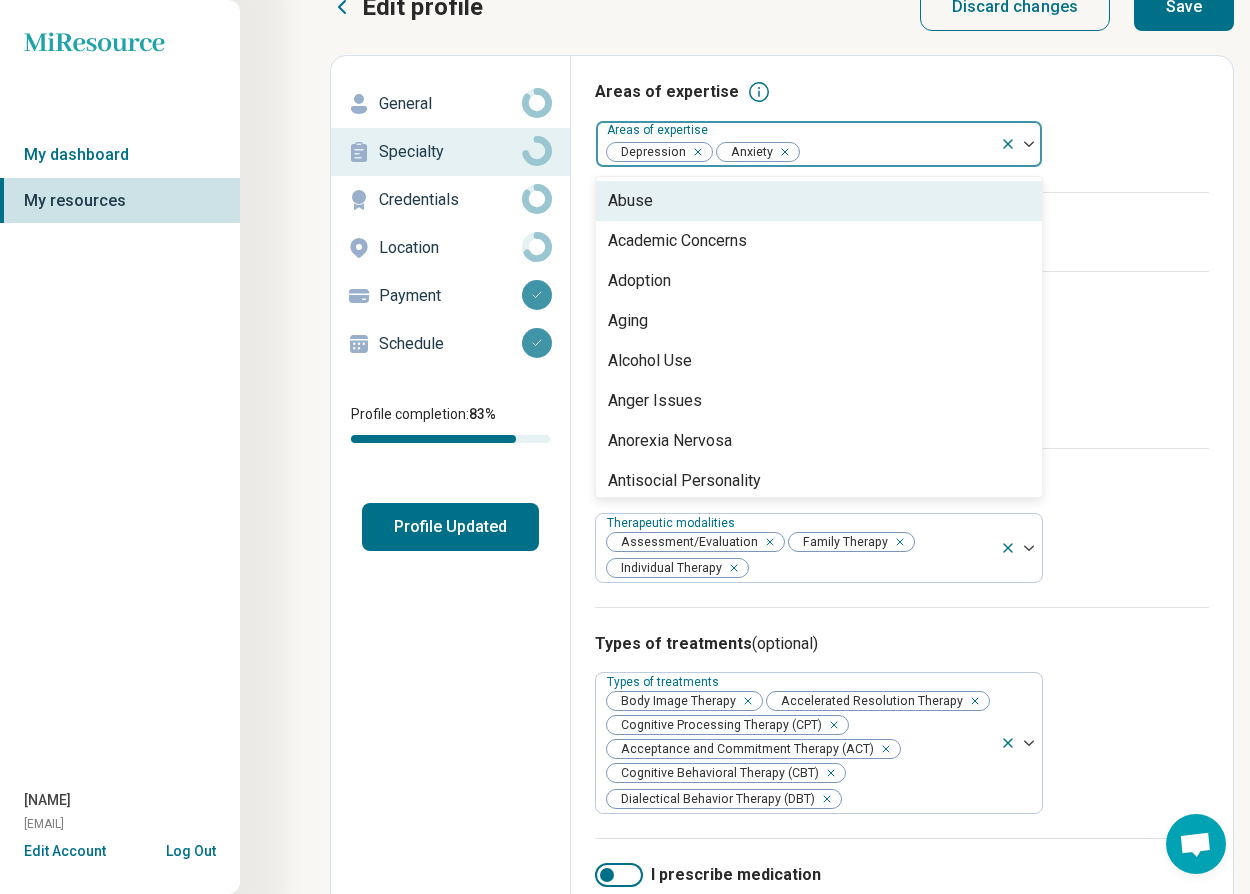 click on "Depression Anxiety" at bounding box center (798, 144) 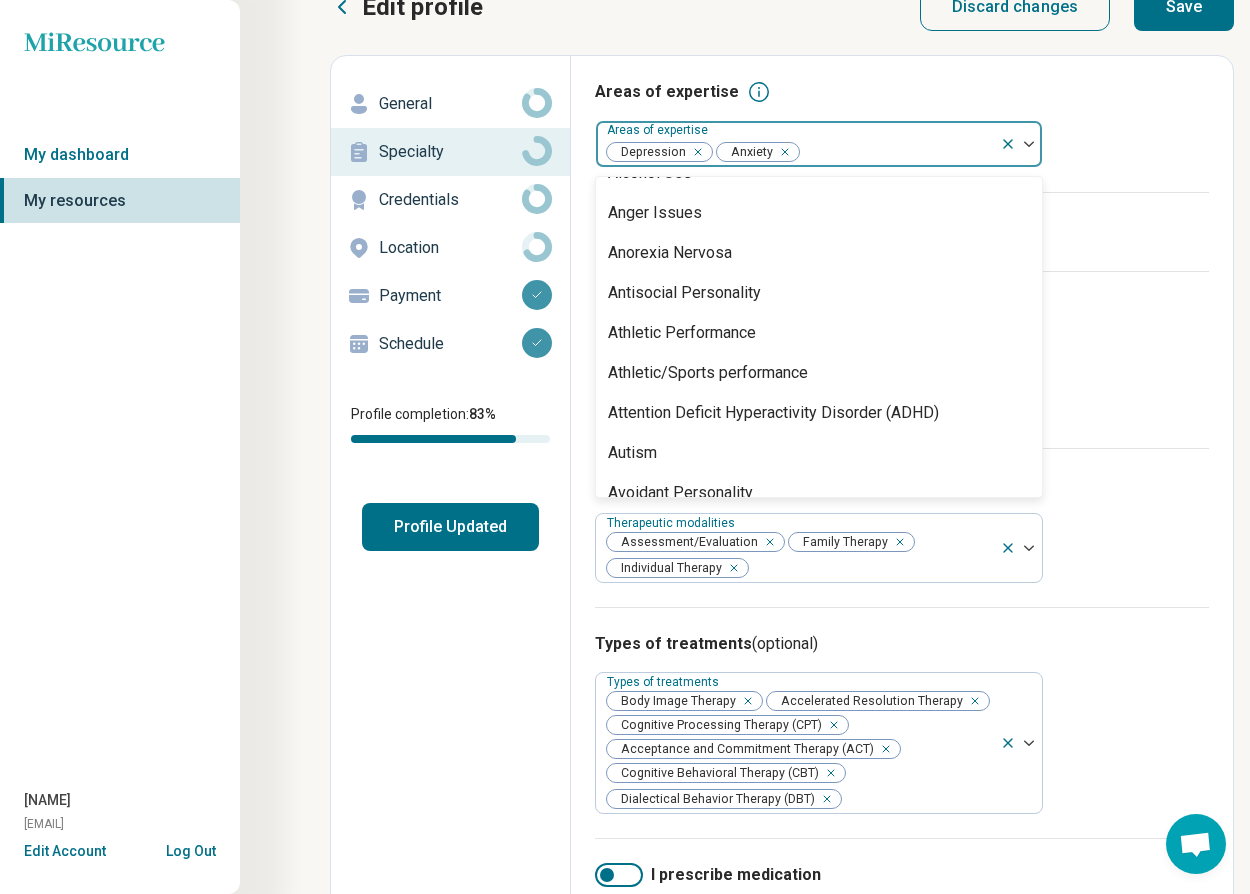 scroll, scrollTop: 213, scrollLeft: 0, axis: vertical 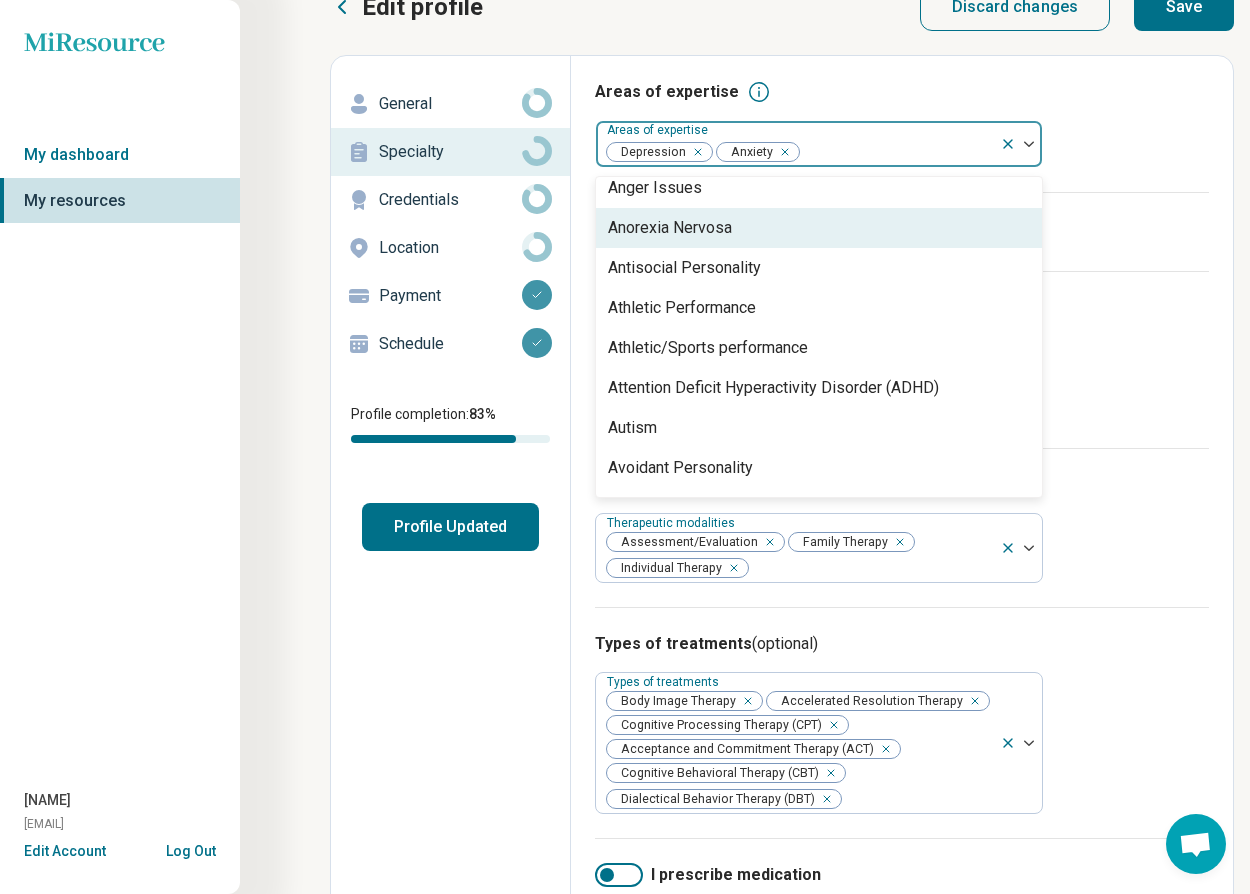 click on "Anorexia Nervosa" at bounding box center [670, 228] 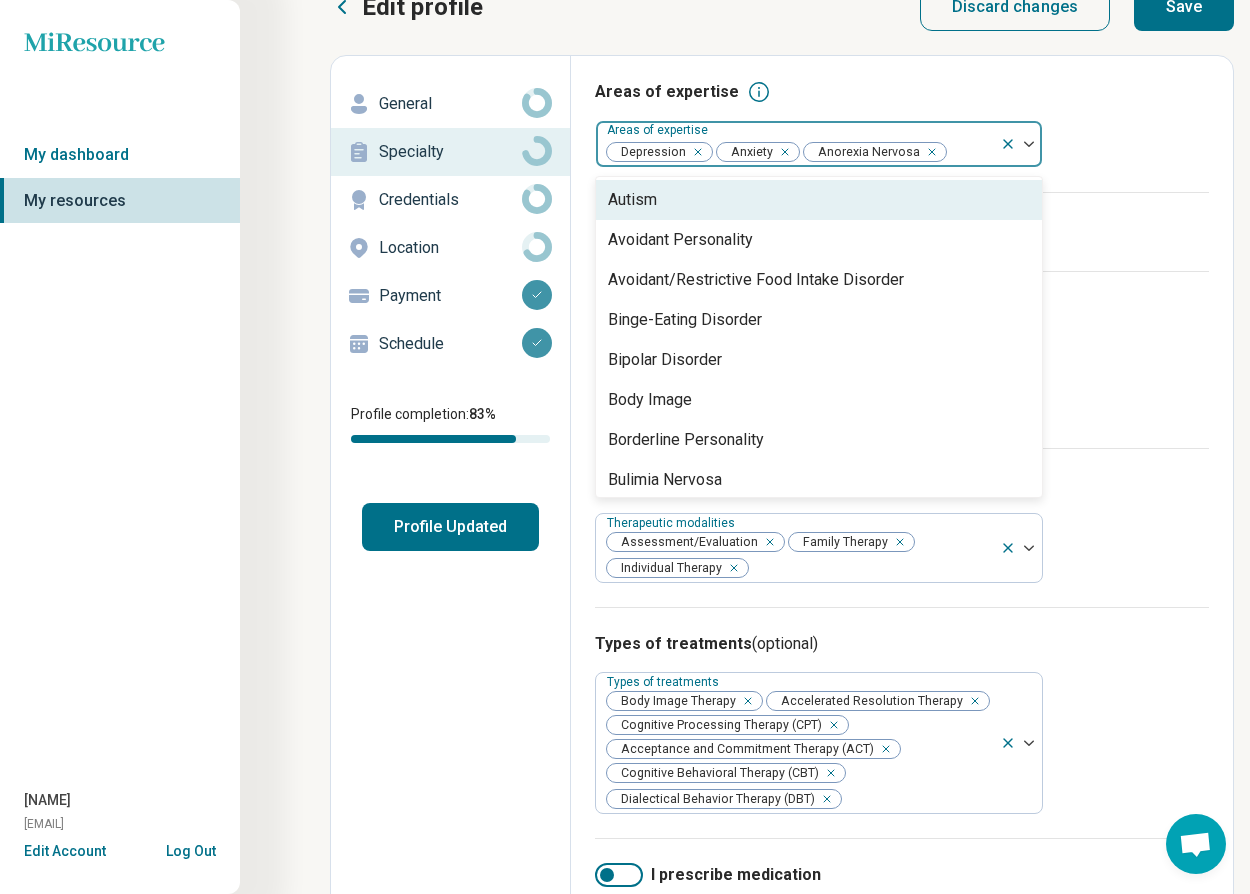 scroll, scrollTop: 407, scrollLeft: 0, axis: vertical 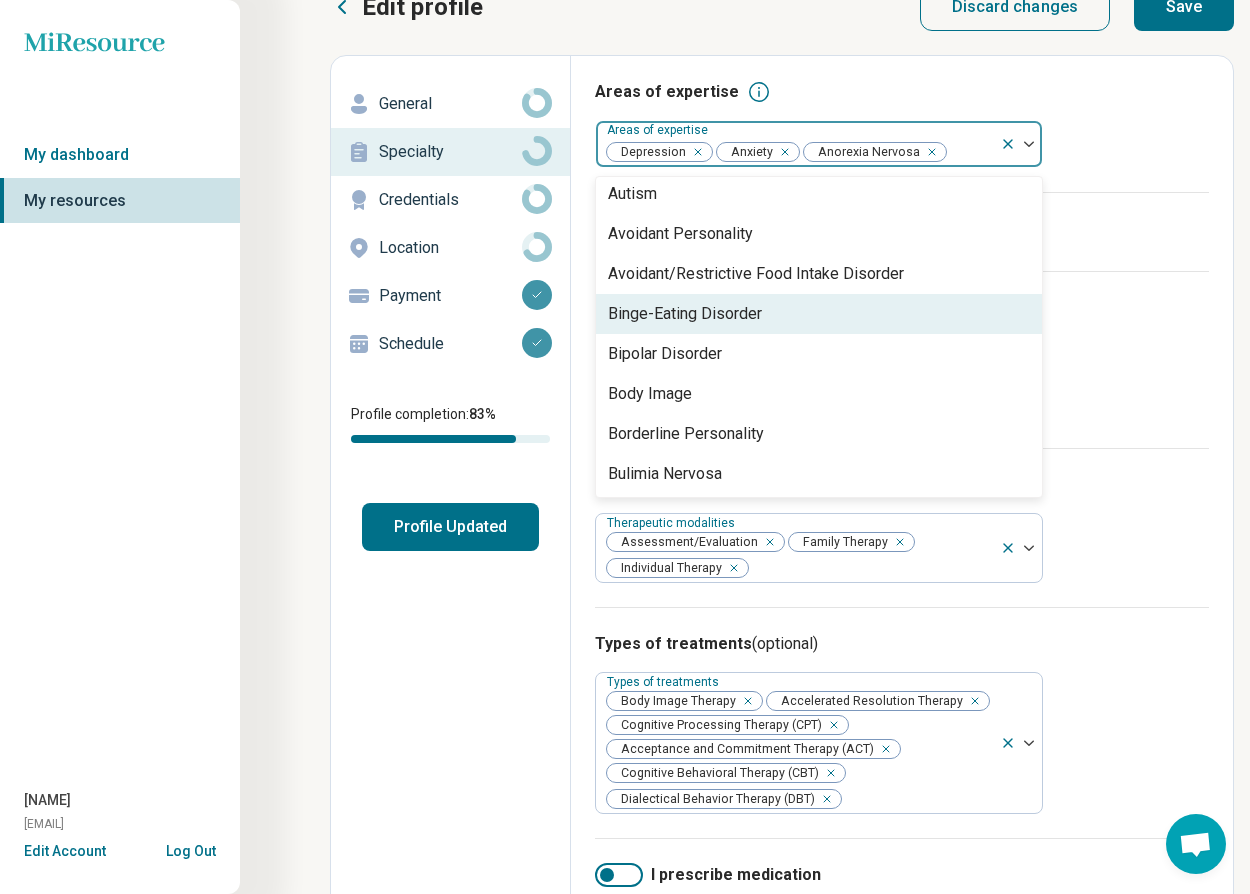click on "Binge-Eating Disorder" at bounding box center [685, 314] 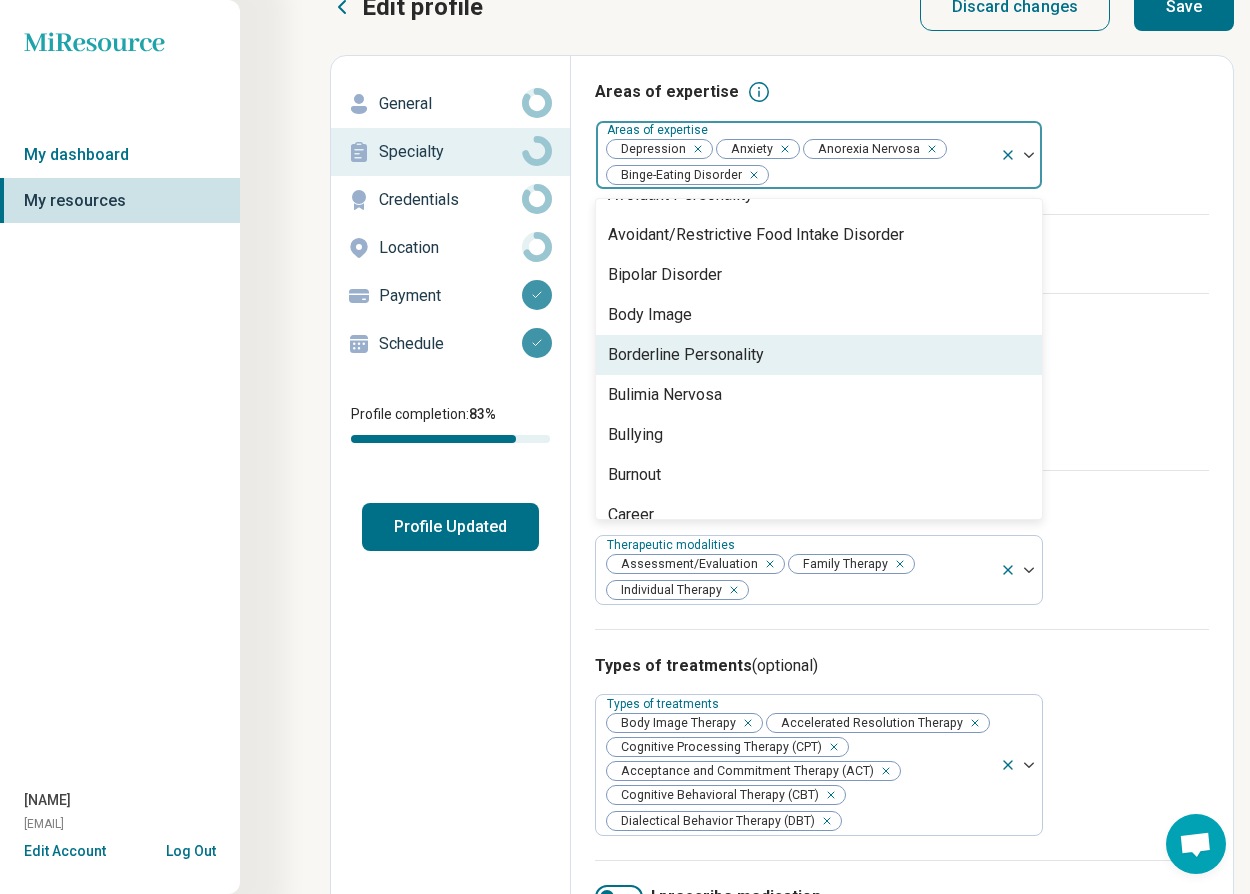 scroll, scrollTop: 473, scrollLeft: 0, axis: vertical 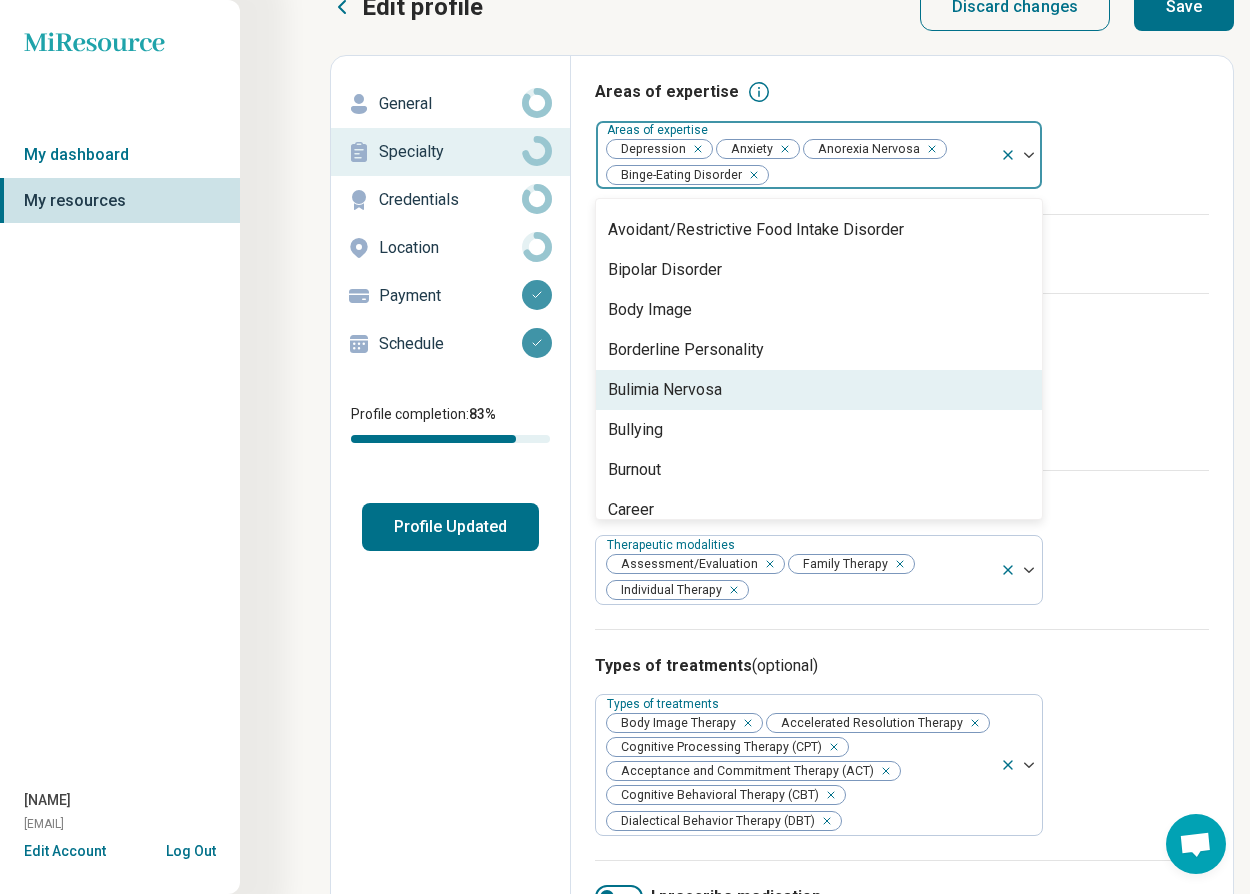click on "Bulimia Nervosa" at bounding box center [819, 390] 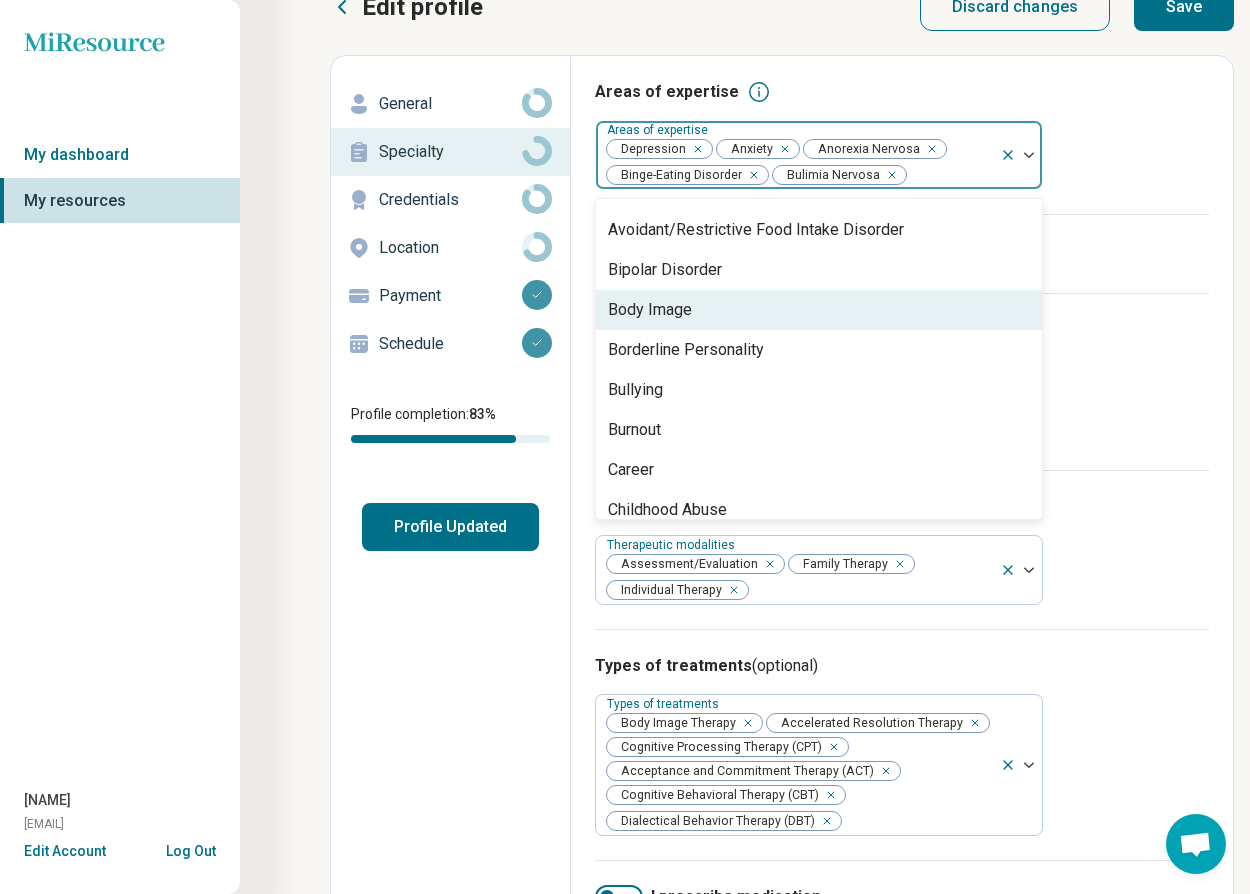 click on "Body Image" at bounding box center (819, 310) 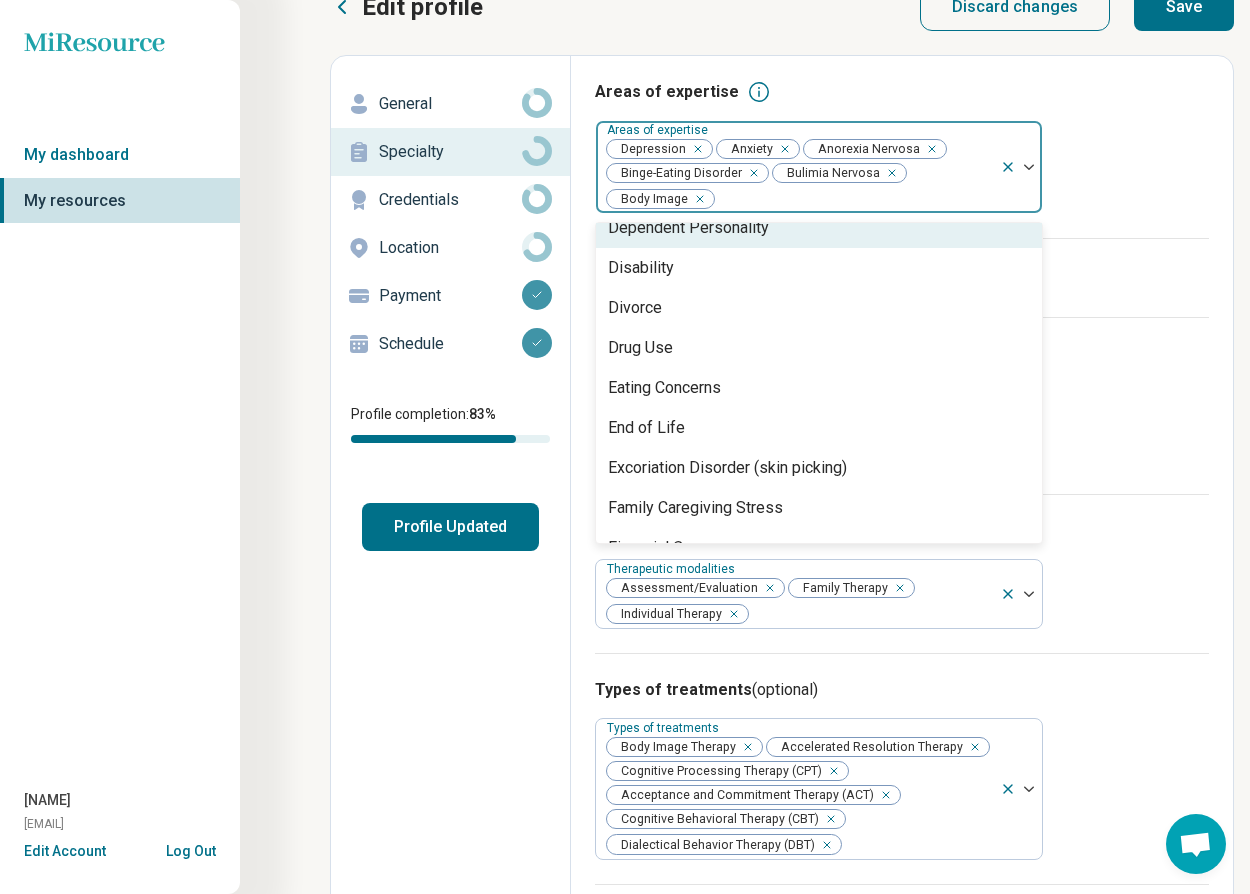 scroll, scrollTop: 986, scrollLeft: 0, axis: vertical 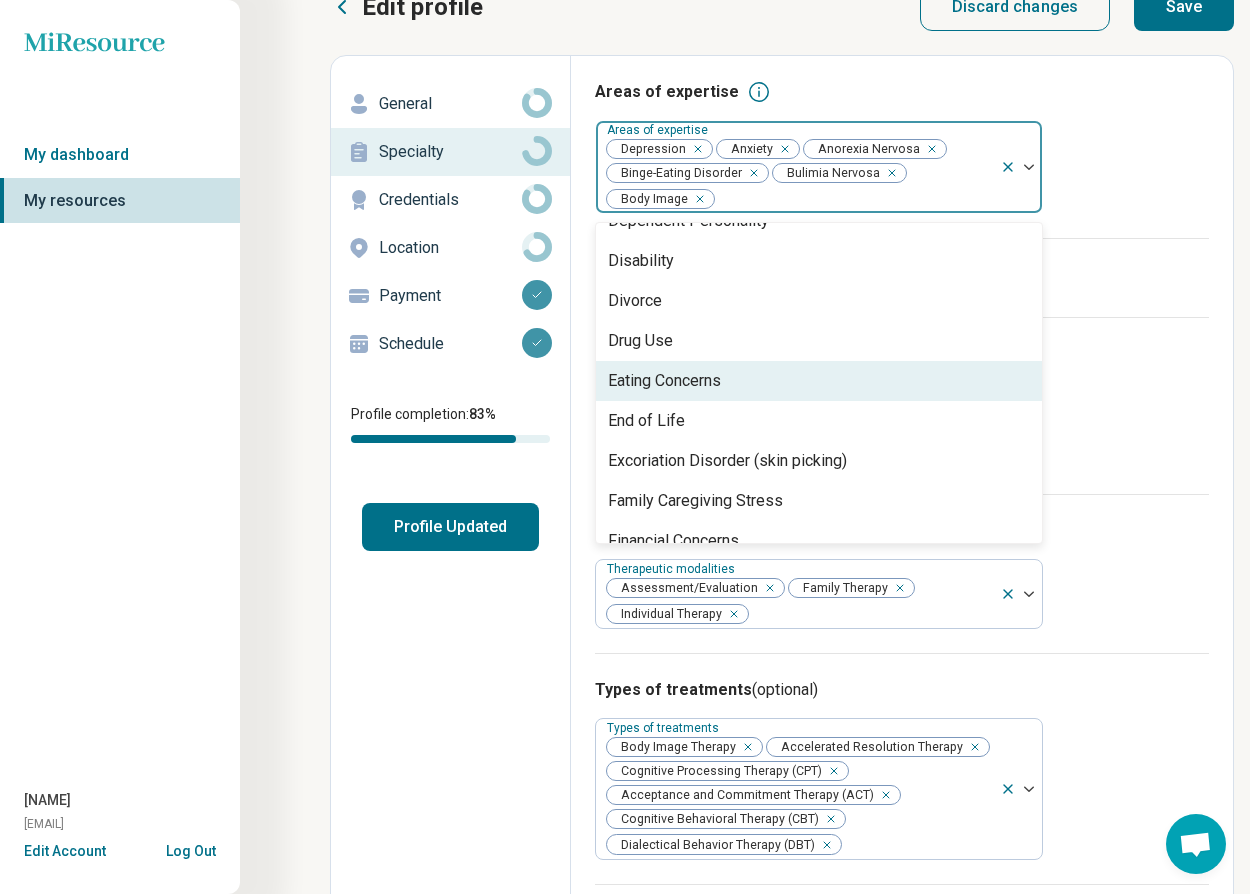 click on "Eating Concerns" at bounding box center [819, 381] 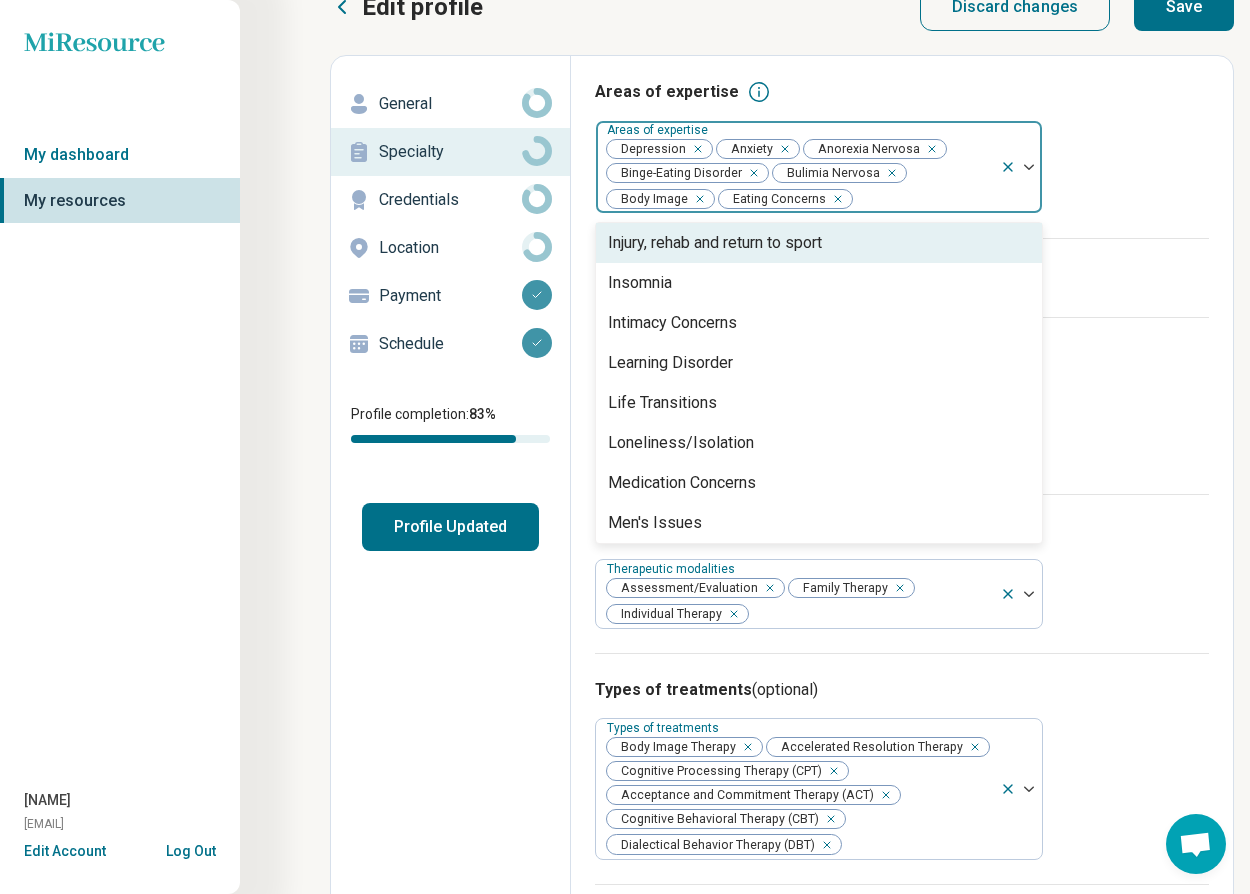scroll, scrollTop: 1646, scrollLeft: 0, axis: vertical 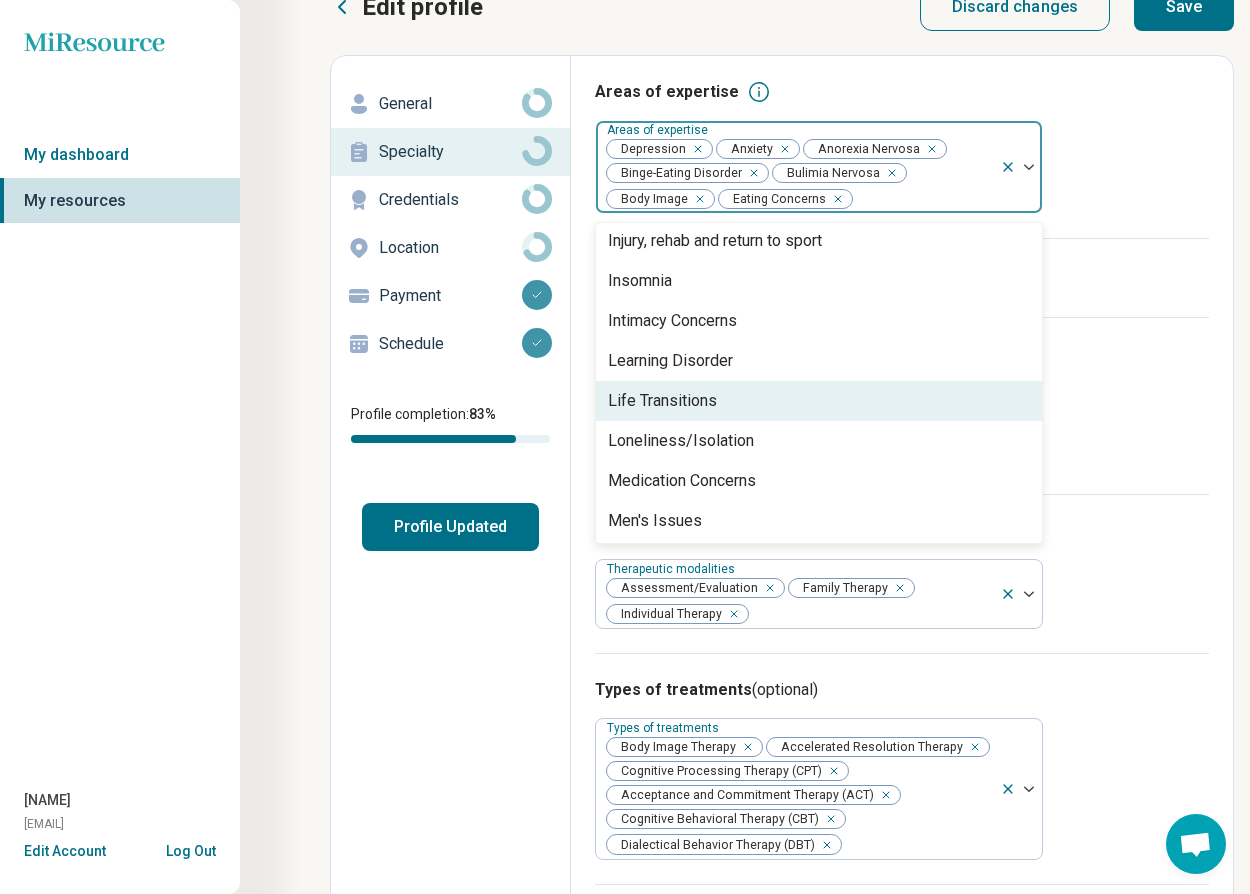 click on "Life Transitions" at bounding box center [819, 401] 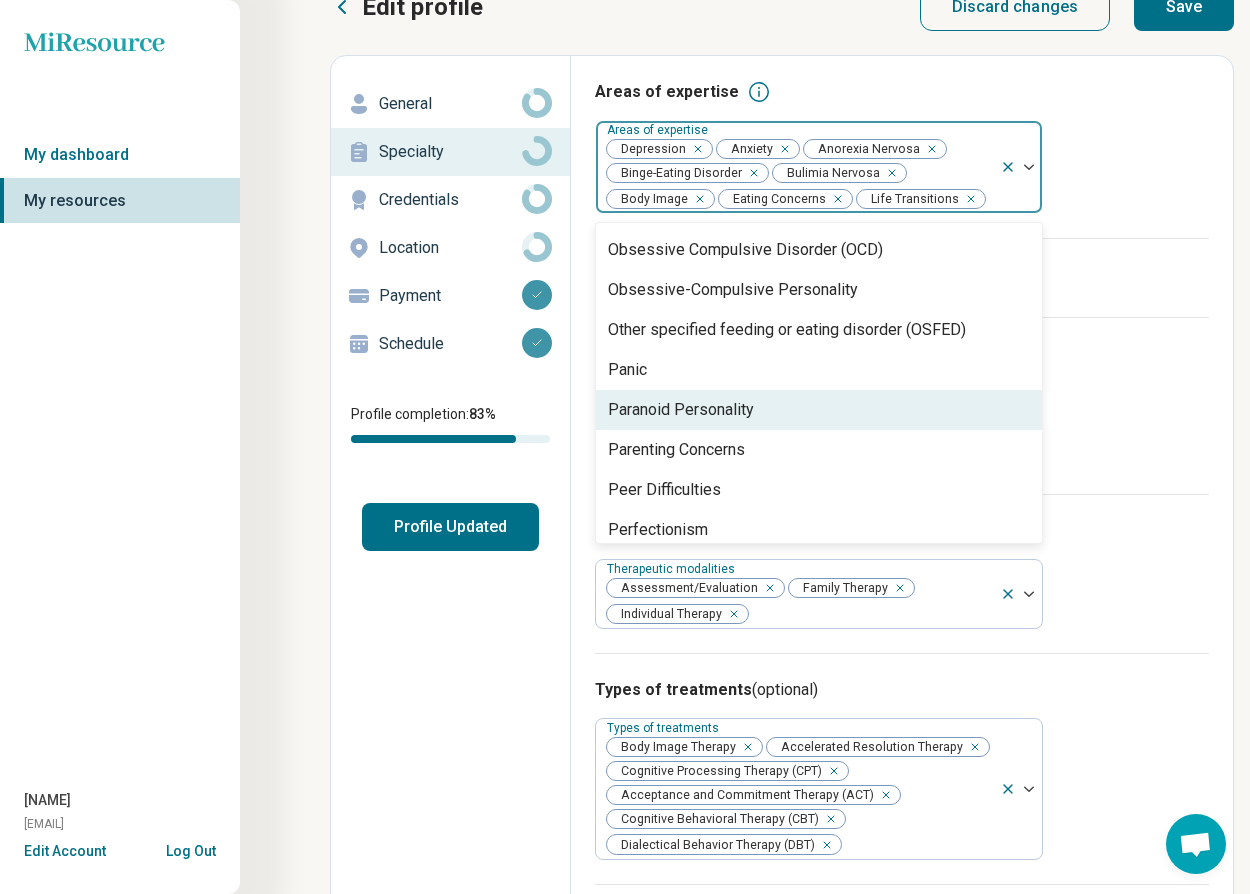scroll, scrollTop: 1958, scrollLeft: 0, axis: vertical 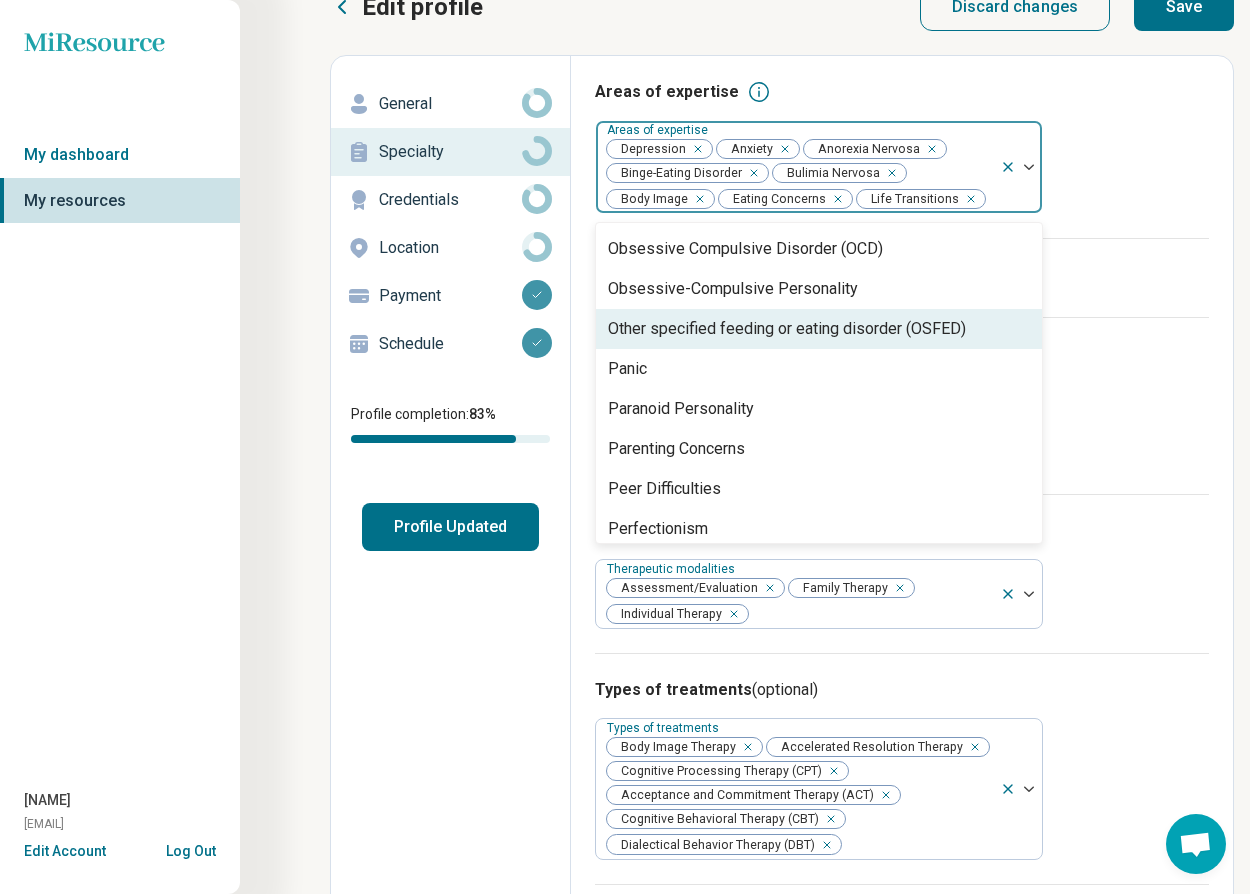 click on "Other specified feeding or eating disorder (OSFED)" at bounding box center [819, 329] 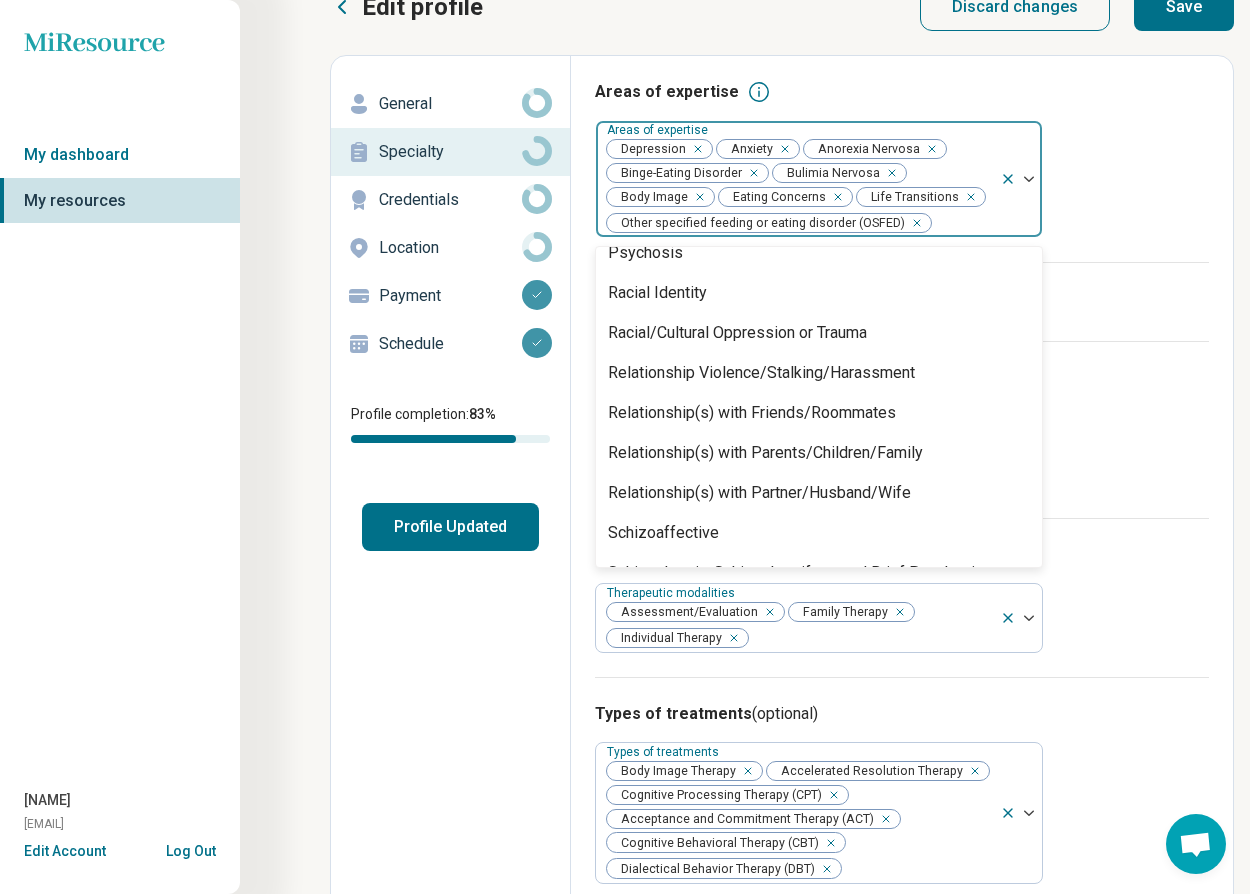 scroll, scrollTop: 2681, scrollLeft: 0, axis: vertical 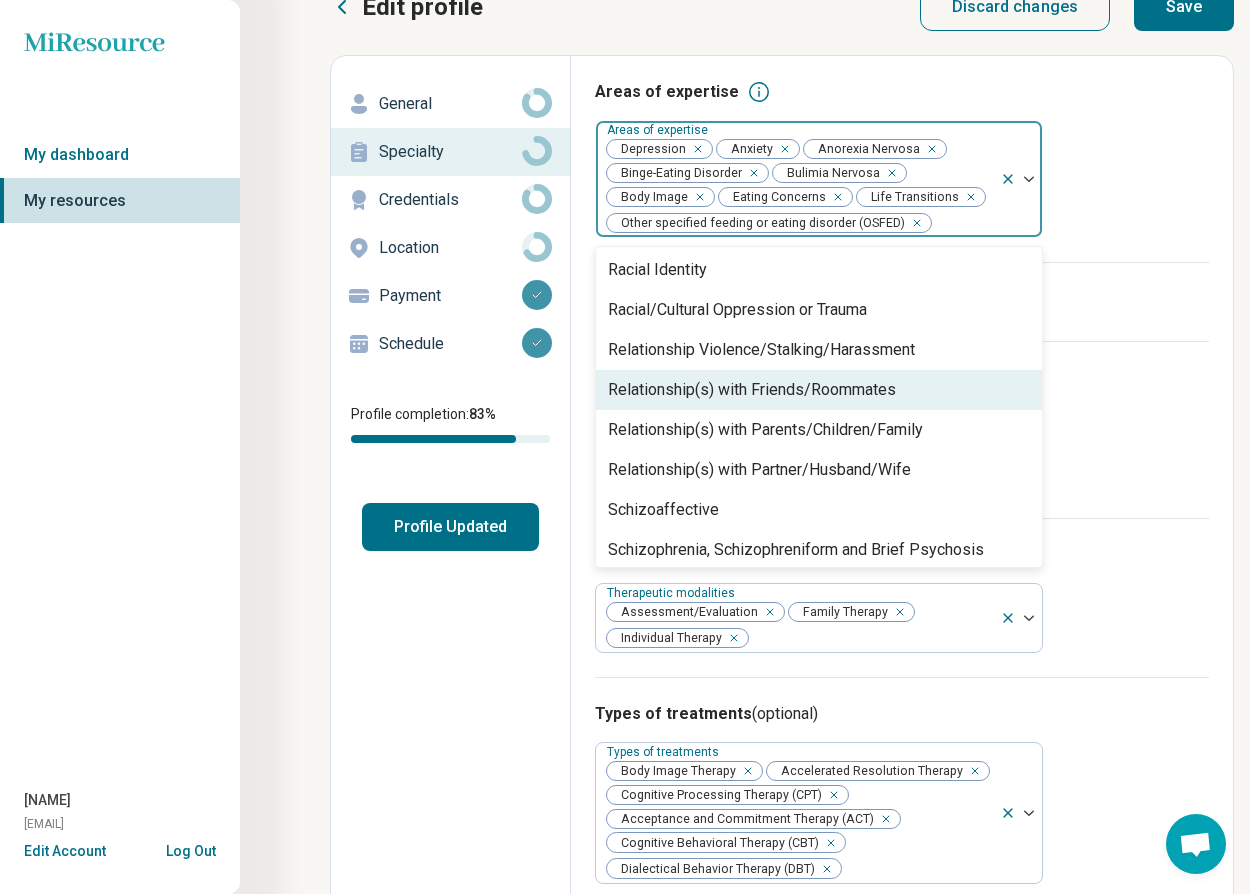 click on "Relationship(s) with Friends/Roommates" at bounding box center [752, 390] 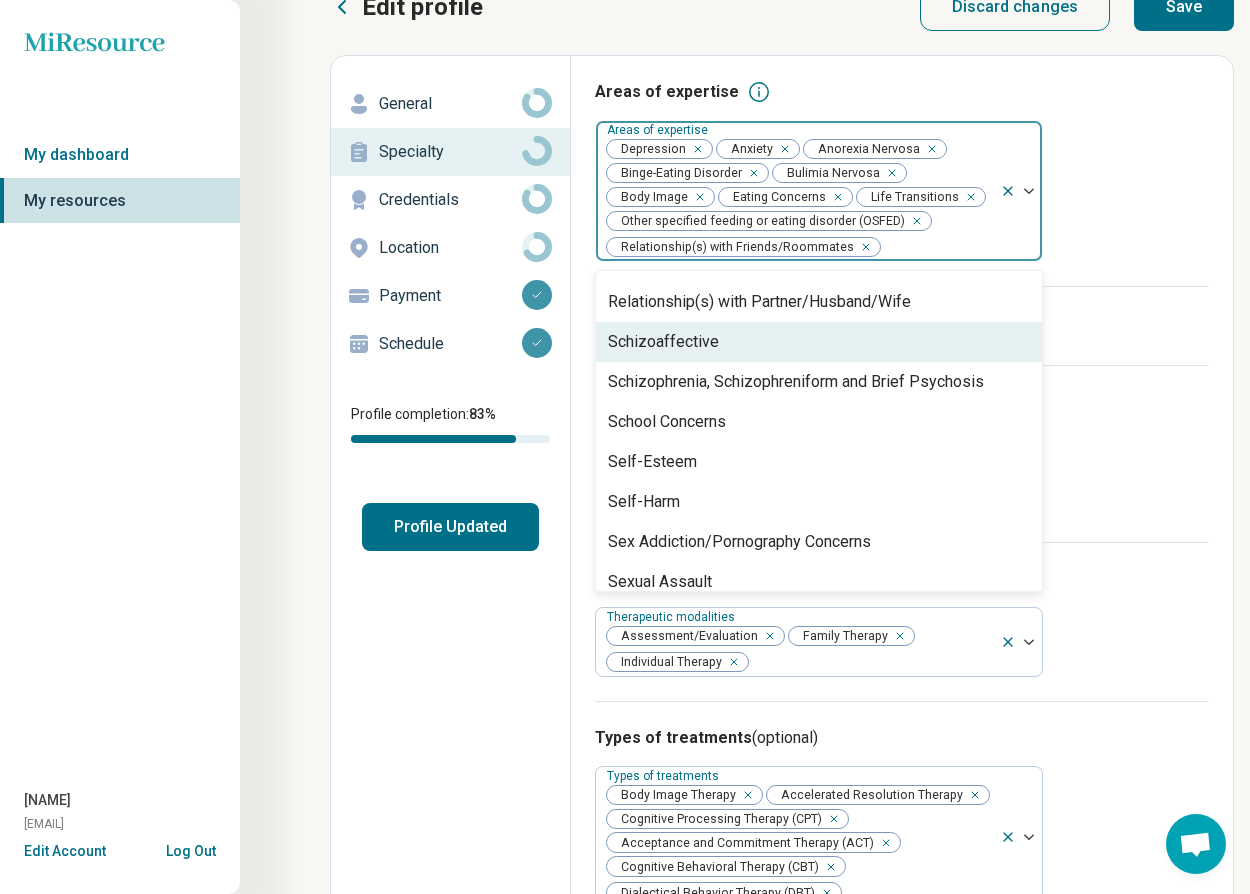 scroll, scrollTop: 2853, scrollLeft: 0, axis: vertical 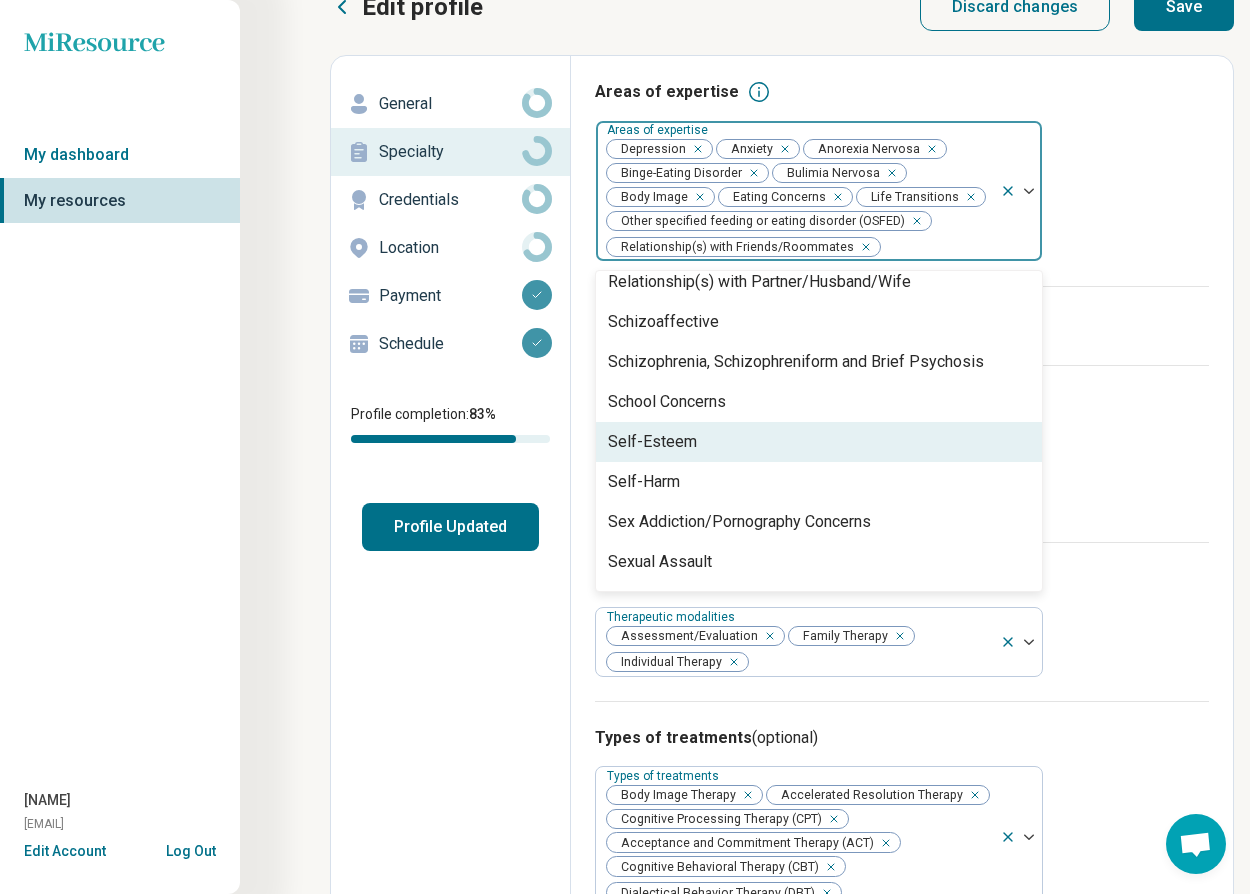 click on "Self-Esteem" at bounding box center [819, 442] 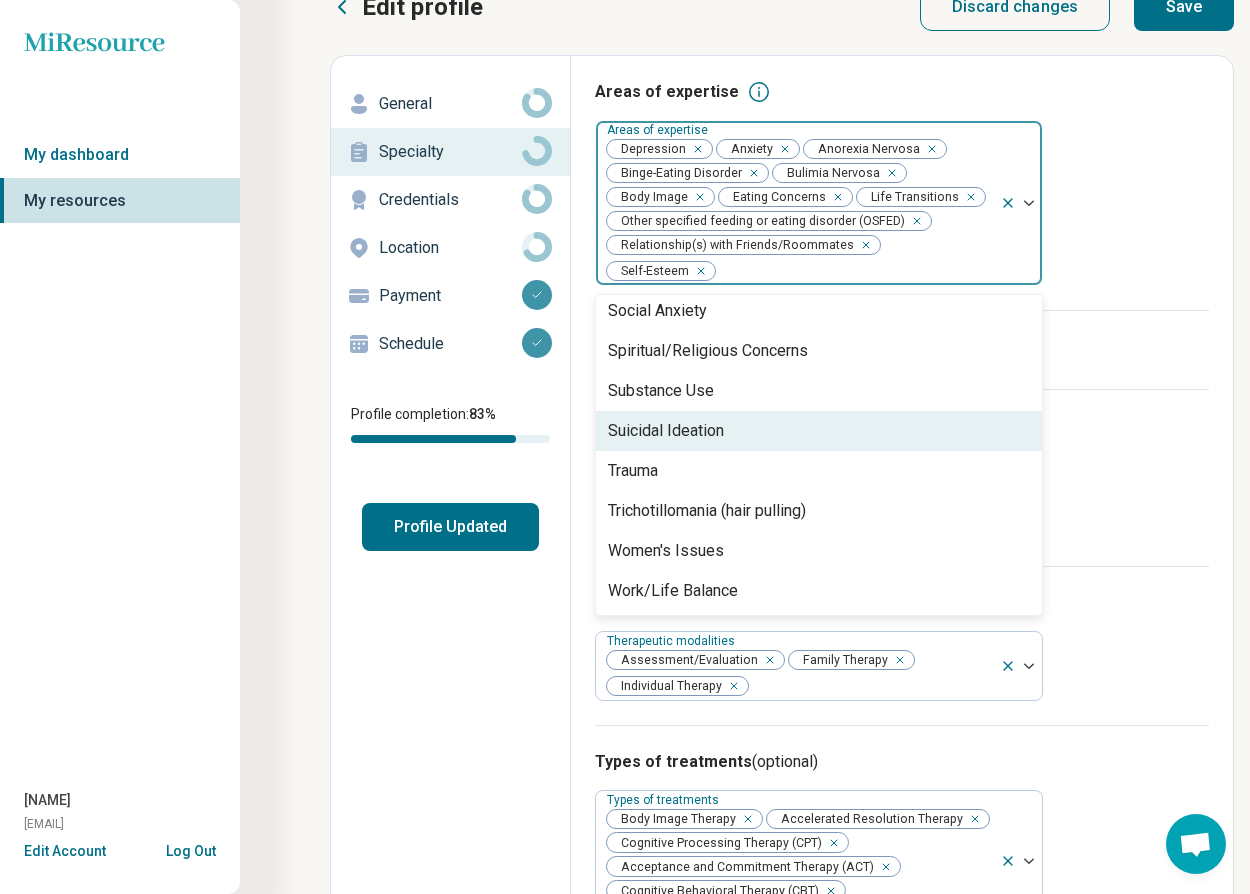 scroll, scrollTop: 3248, scrollLeft: 0, axis: vertical 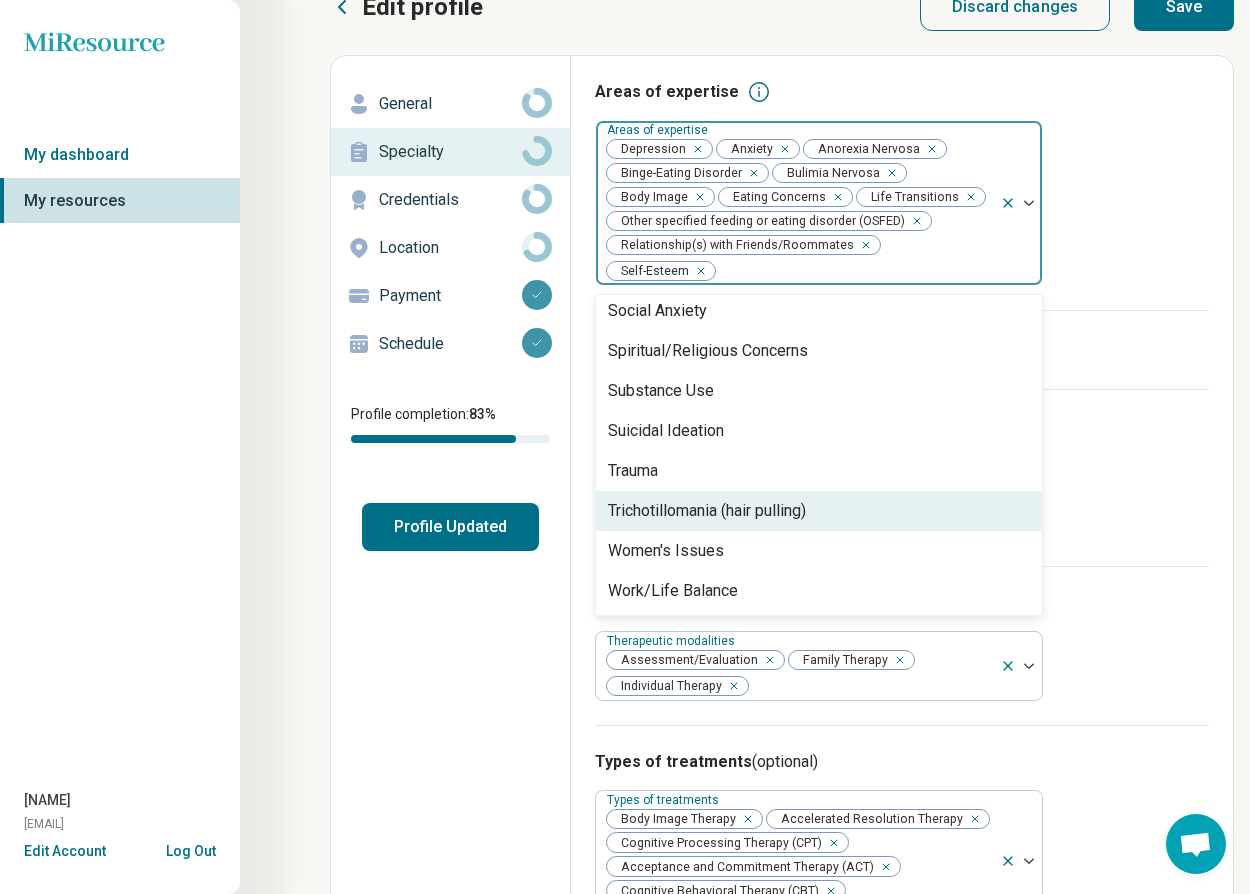 click on "This information will not be displayed on your profile." at bounding box center [902, 530] 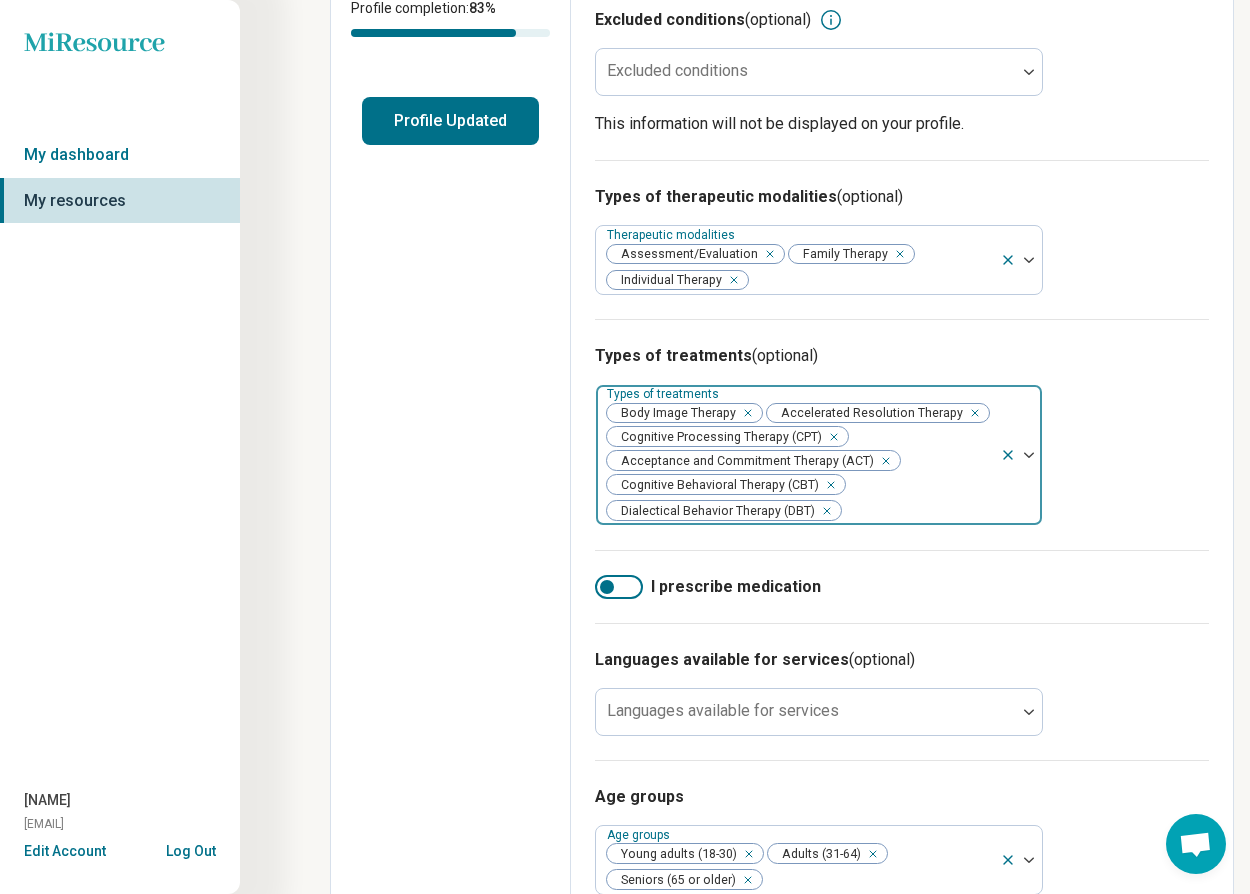 scroll, scrollTop: 469, scrollLeft: 0, axis: vertical 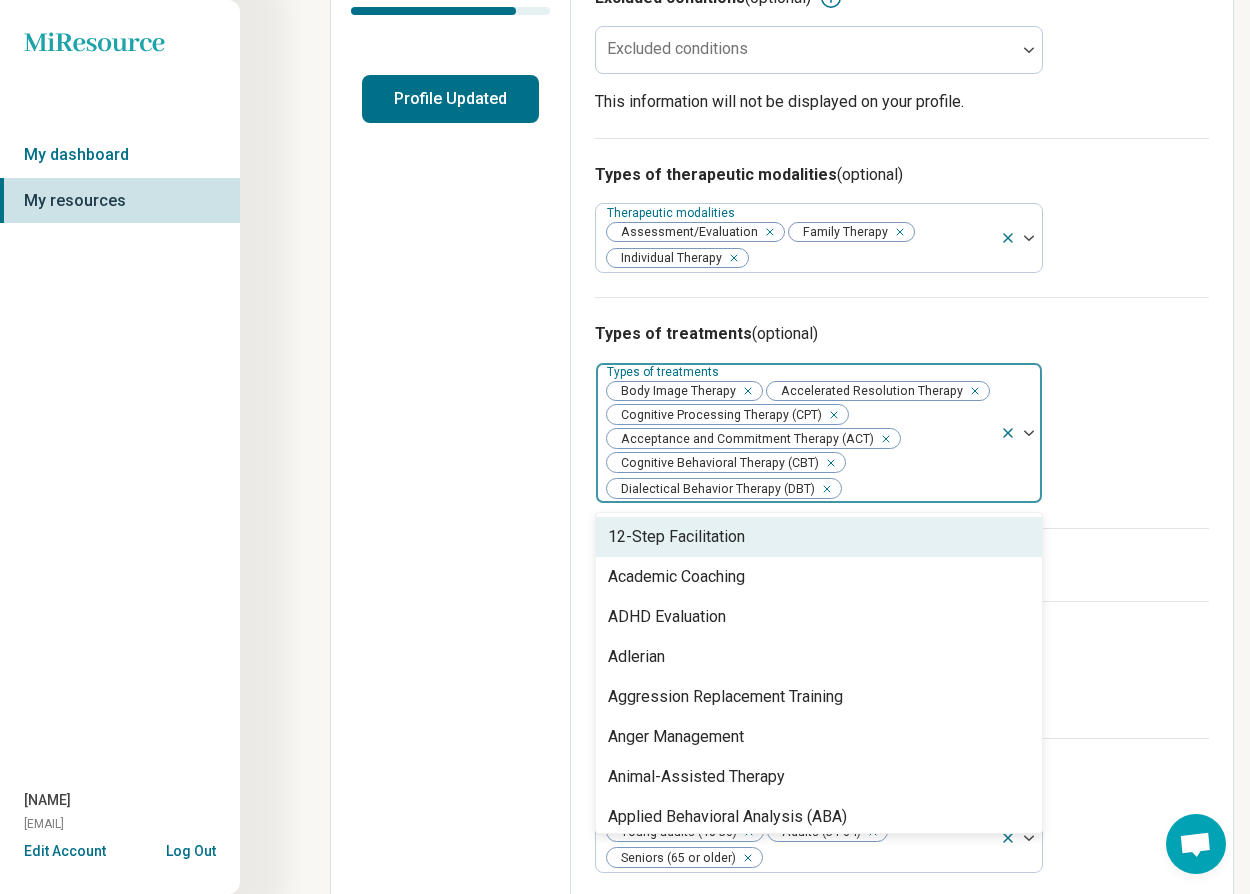 click at bounding box center (917, 489) 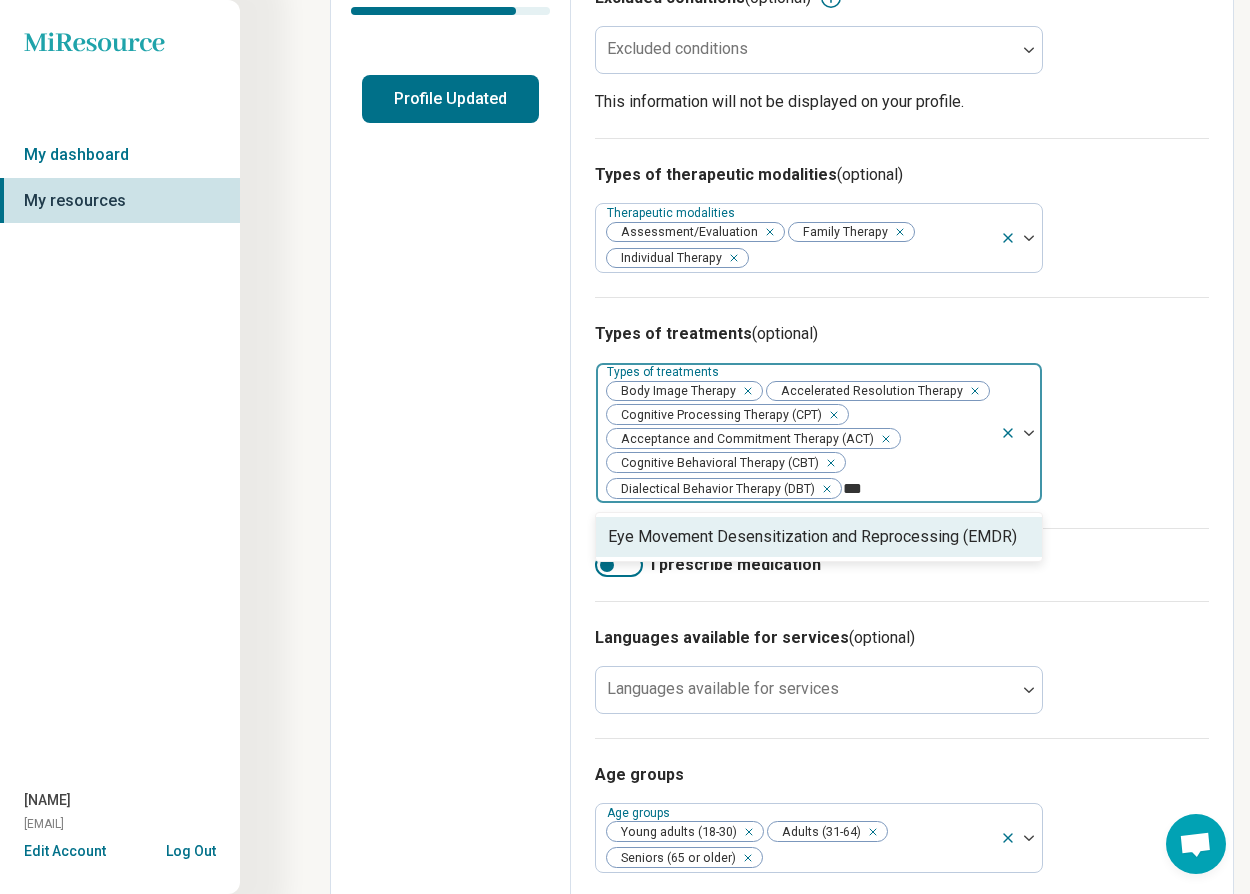 type on "****" 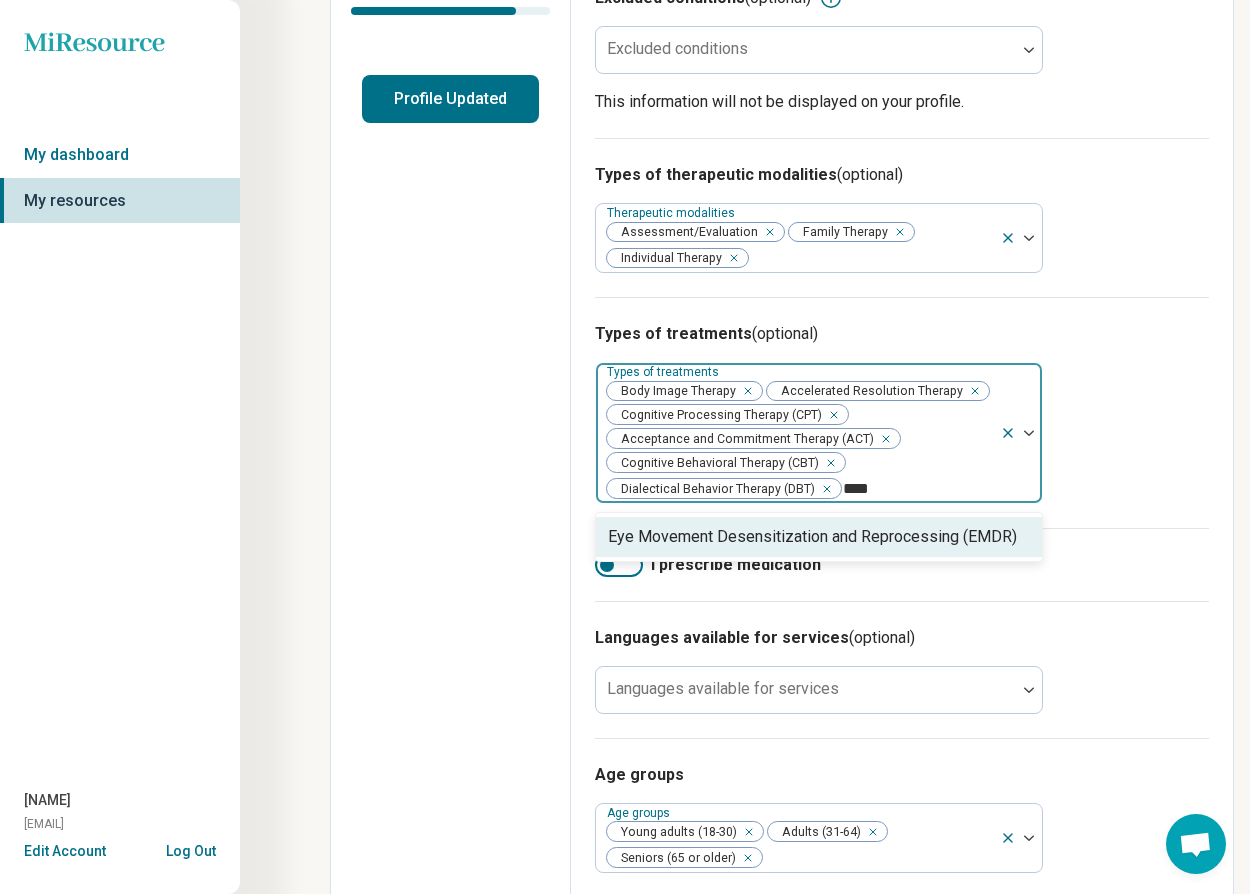 click on "Eye Movement Desensitization and Reprocessing (EMDR)" at bounding box center [812, 537] 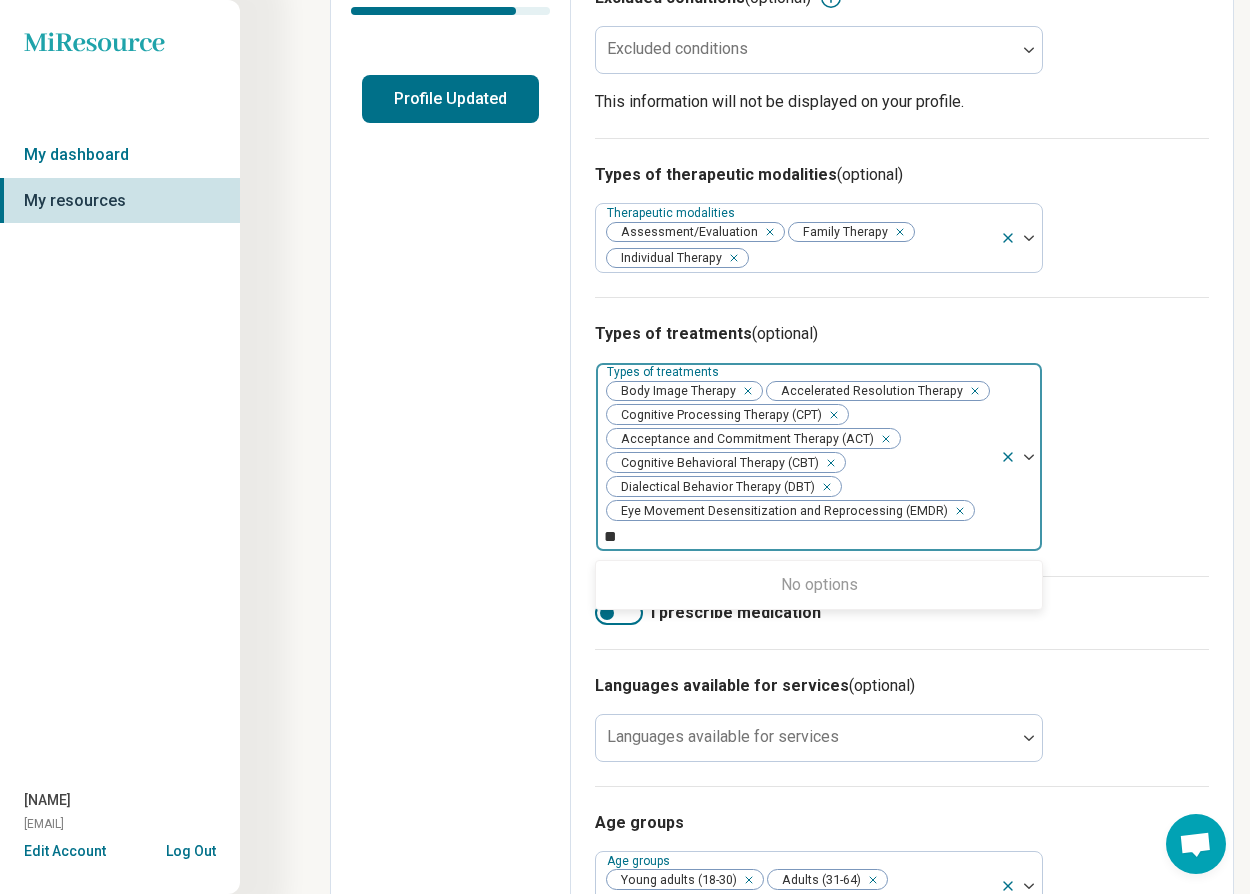 type on "*" 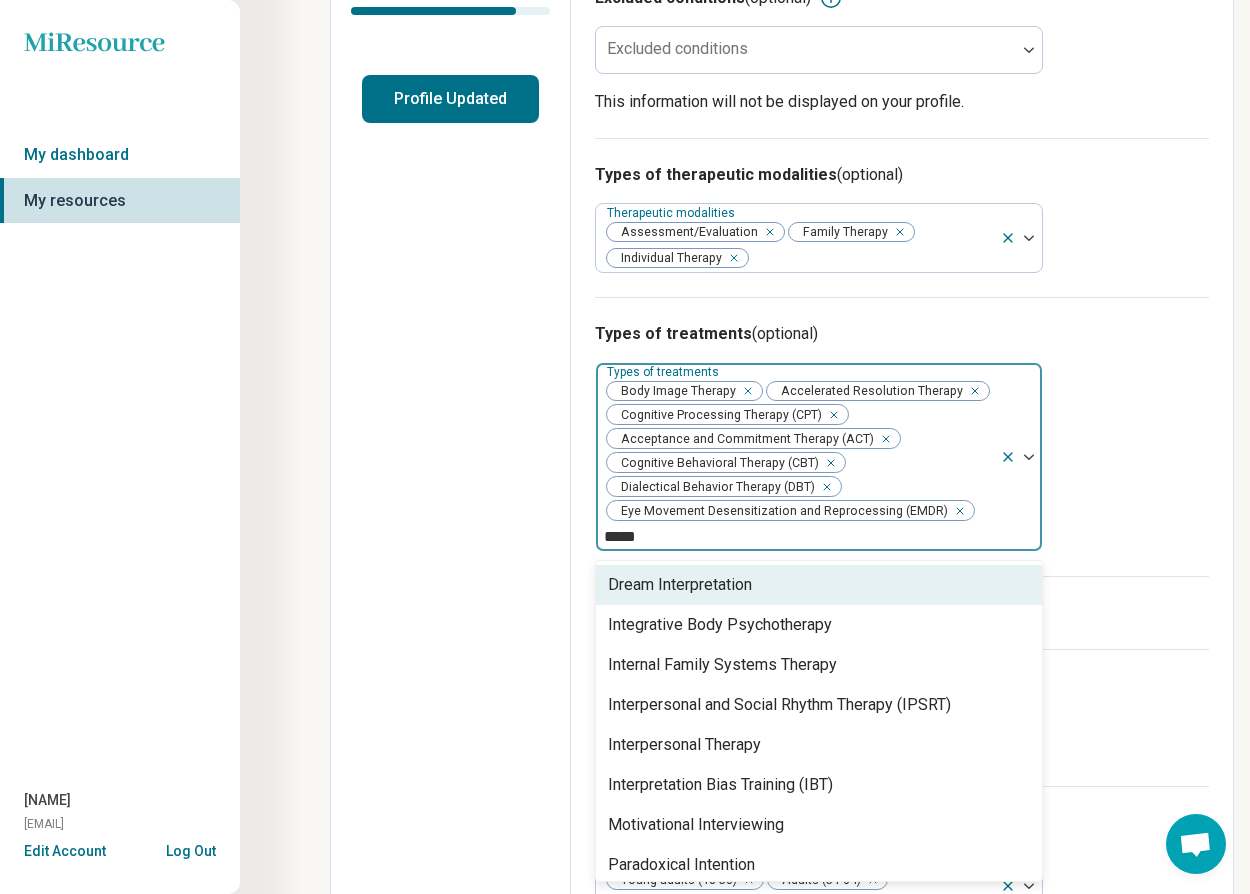 type on "******" 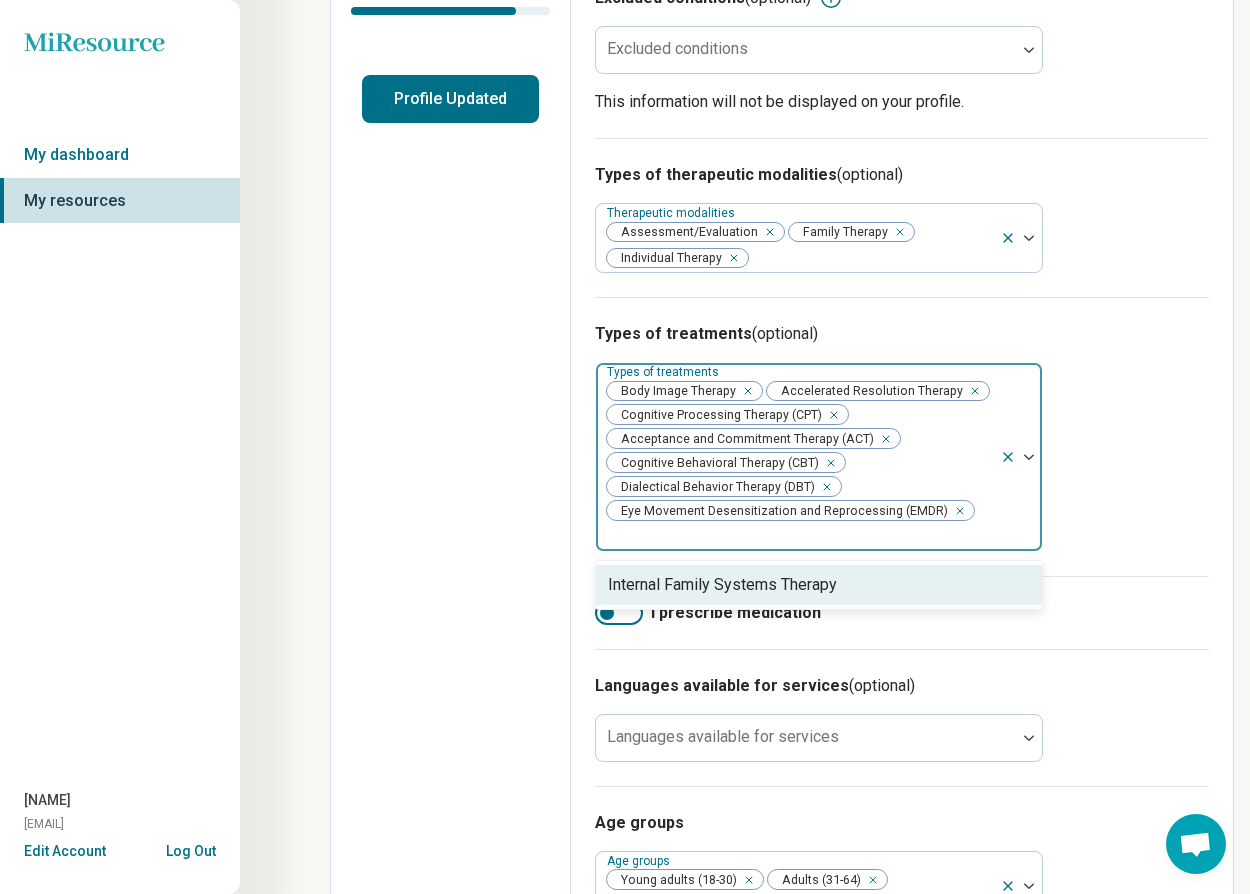 click on "Types of treatments  (optional) option Eye Movement Desensitization and Reprocessing (EMDR), selected. Internal Family Systems Therapy, 1 of 1. 1 result available for search term intern. Use Up and Down to choose options, press Enter to select the currently focused option, press Escape to exit the menu, press Tab to select the option and exit the menu. Types of treatments Body Image Therapy Accelerated Resolution Therapy Cognitive Processing Therapy (CPT) Acceptance and Commitment Therapy (ACT) Cognitive Behavioral Therapy (CBT) Dialectical Behavior Therapy (DBT) Eye Movement Desensitization and Reprocessing (EMDR) Internal Family Systems Therapy" at bounding box center (902, 436) 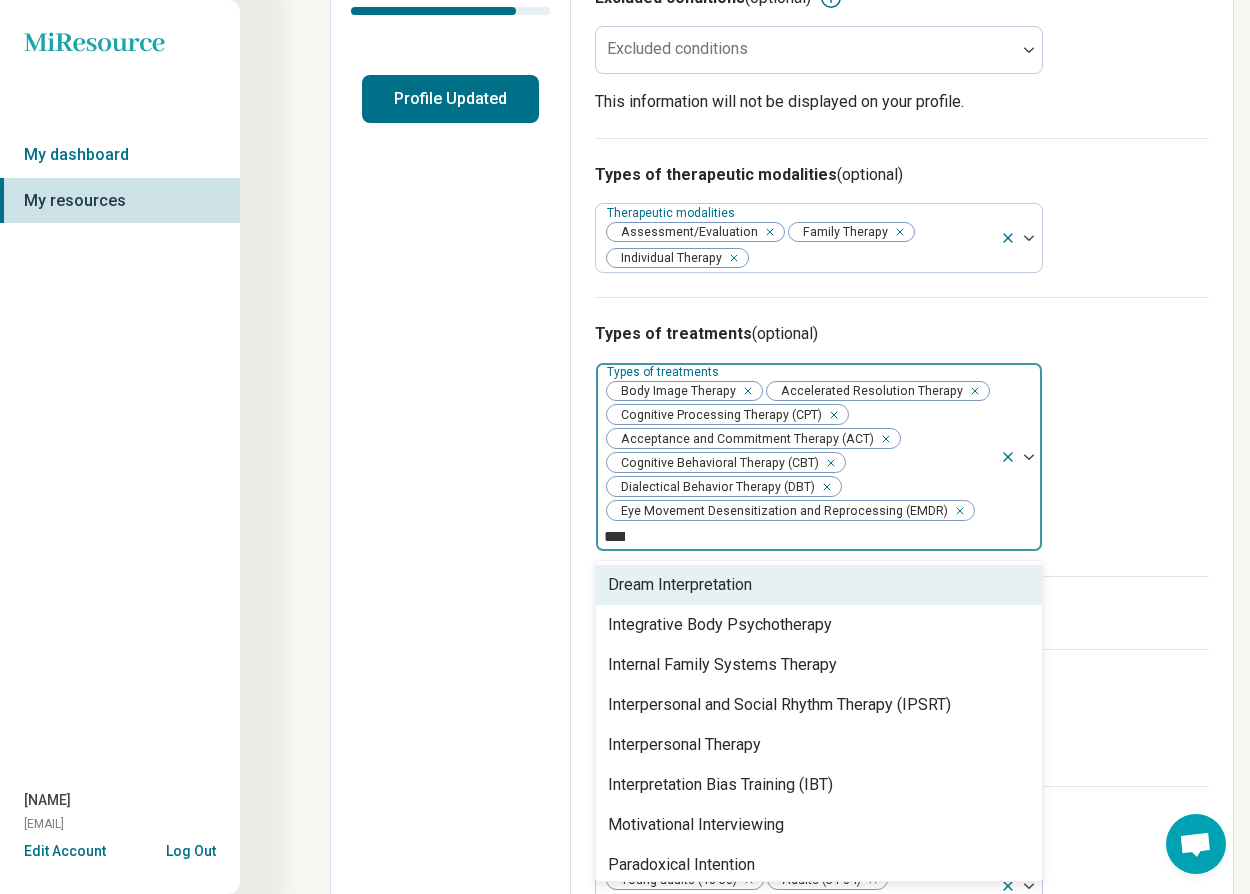 type on "*****" 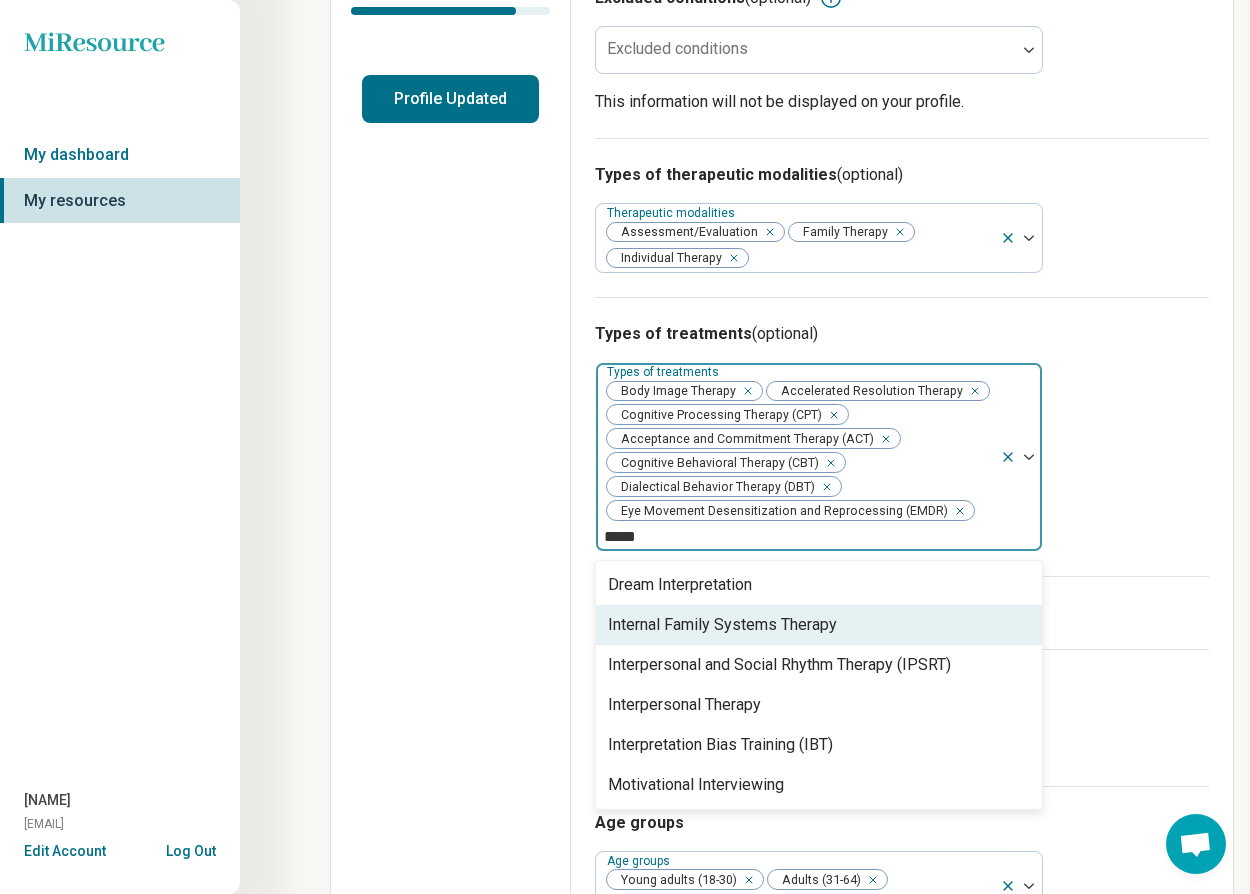 click on "Internal Family Systems Therapy" at bounding box center [722, 625] 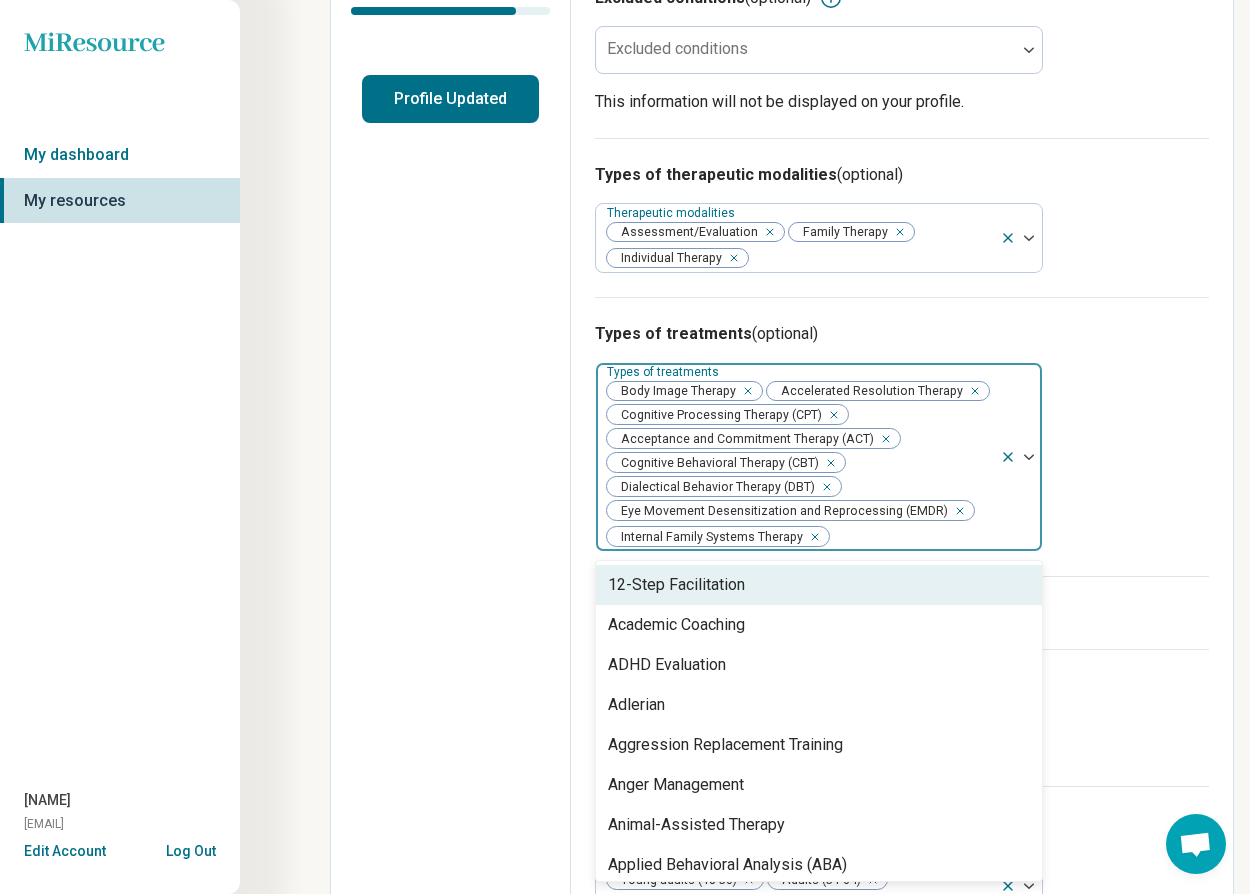 click at bounding box center [827, 463] 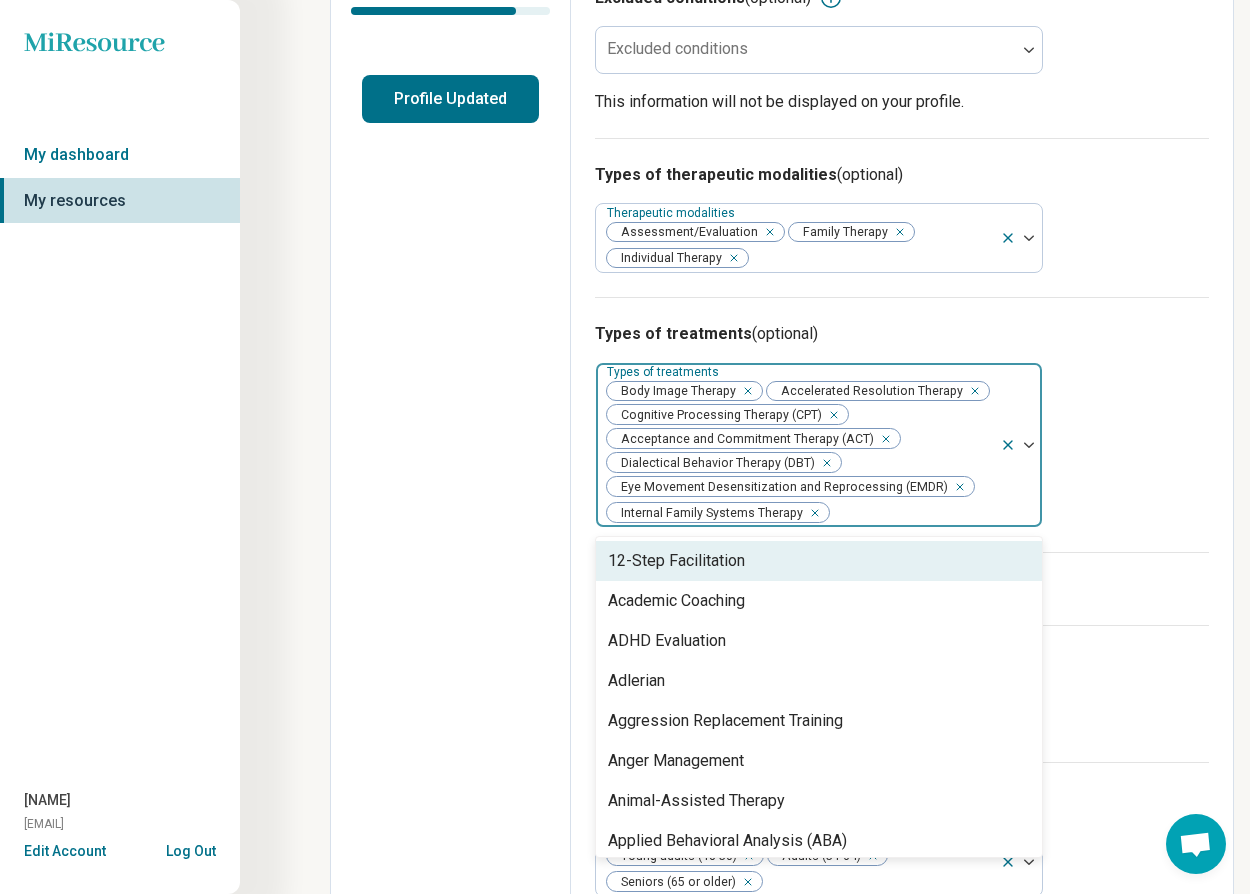 click at bounding box center (823, 463) 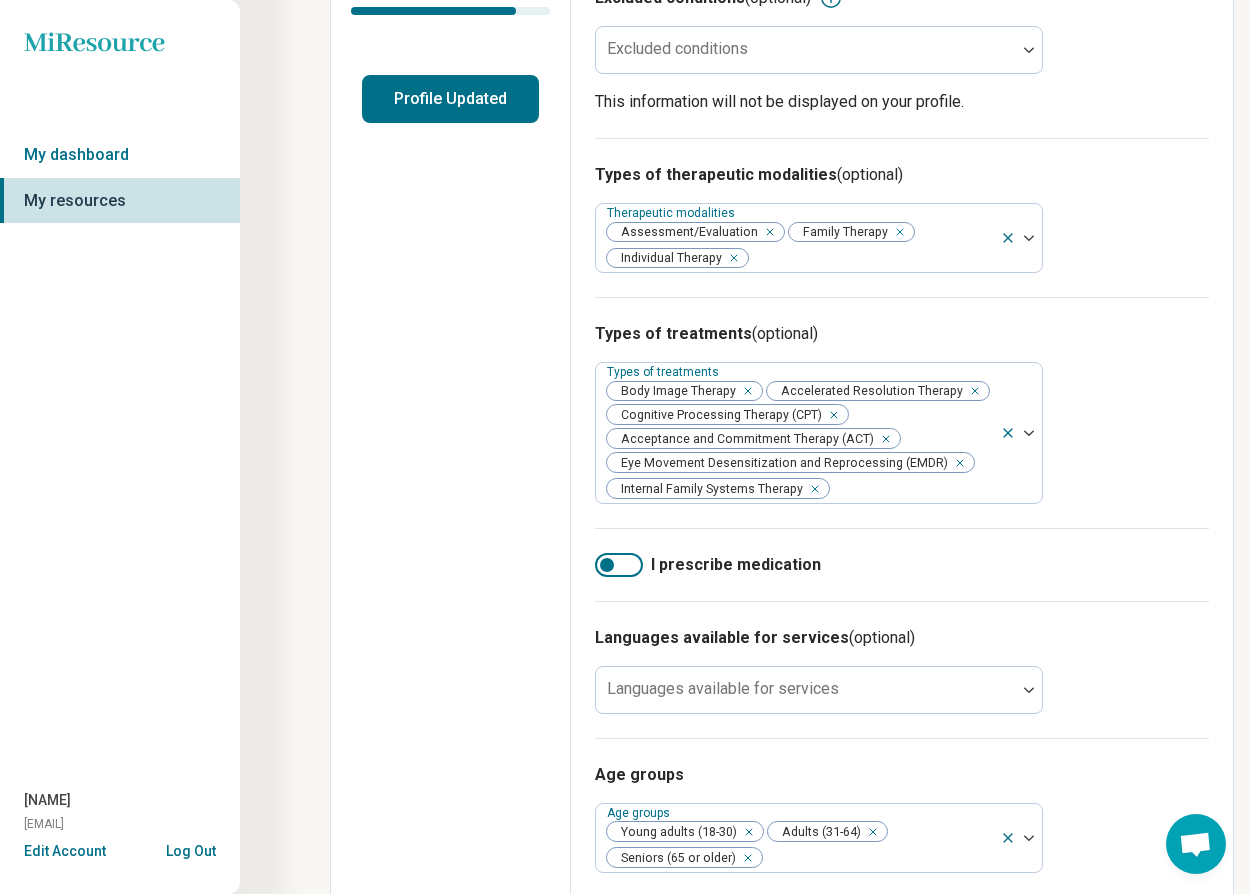 drag, startPoint x: 781, startPoint y: 416, endPoint x: 815, endPoint y: 508, distance: 98.0816 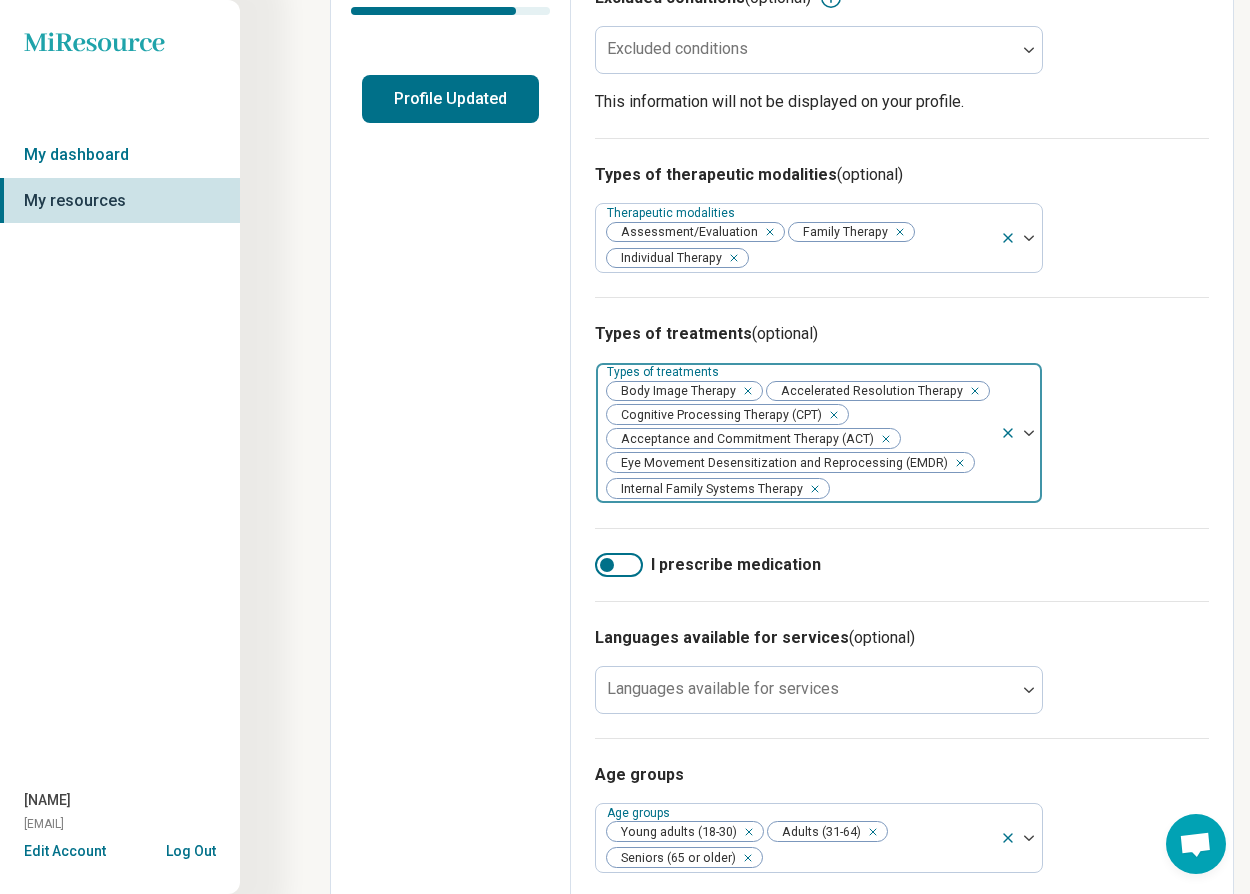 click at bounding box center [882, 439] 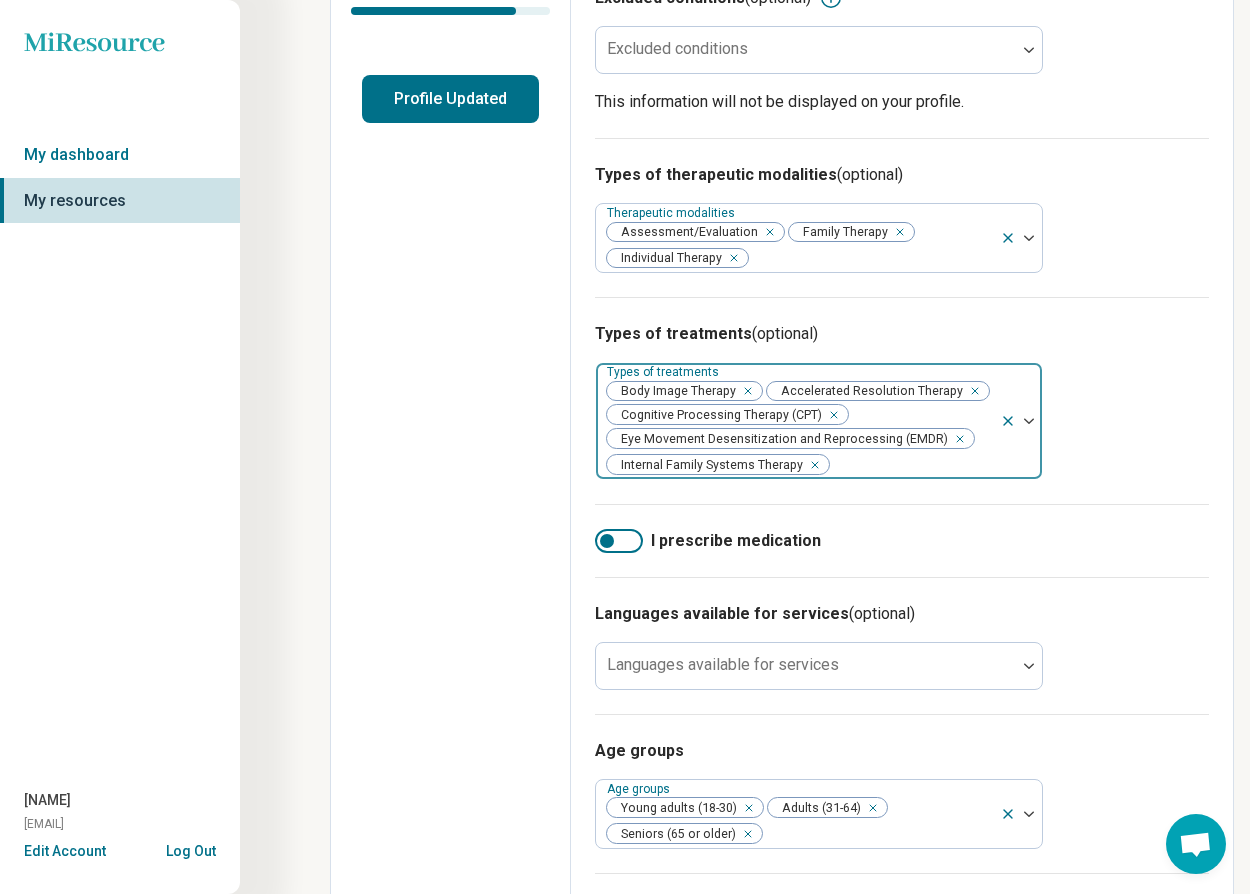 click at bounding box center [830, 415] 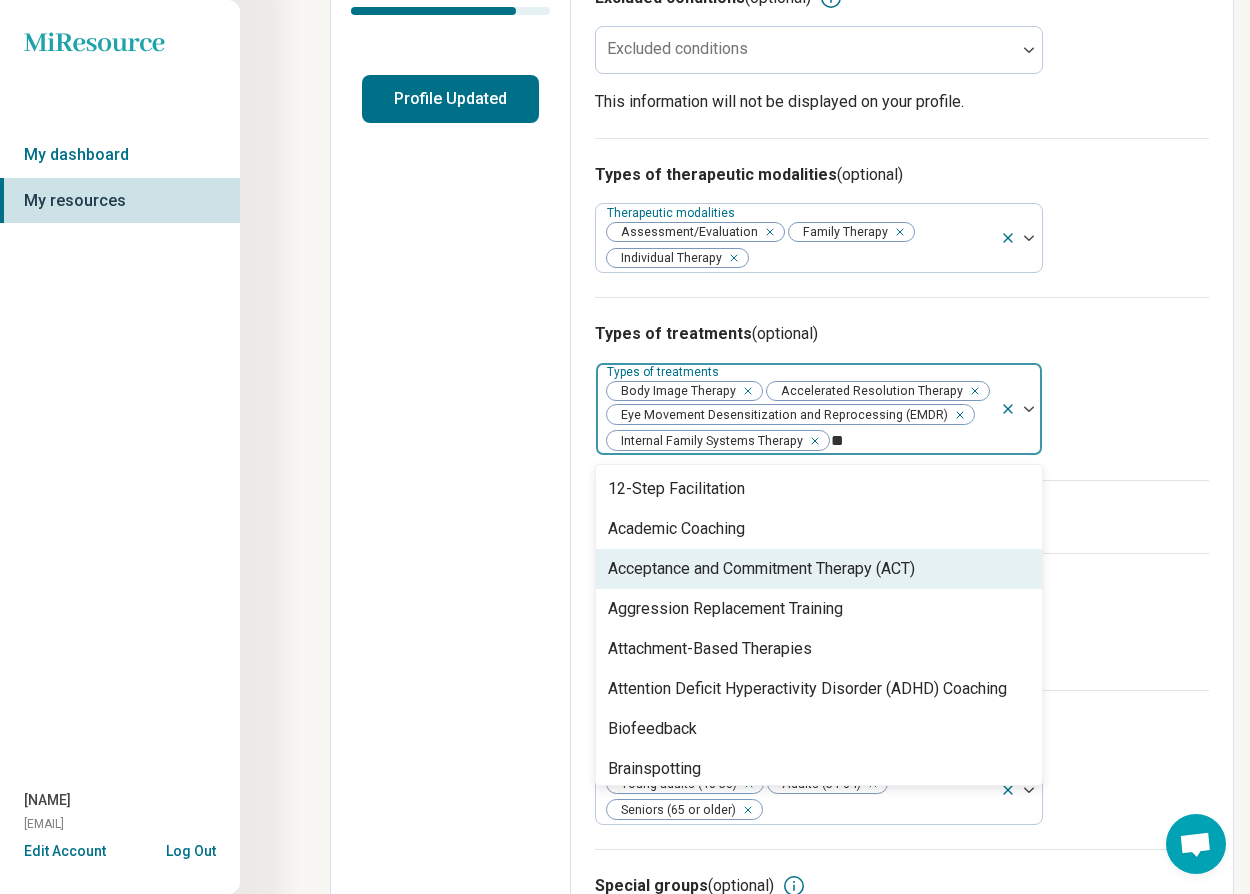 type on "*" 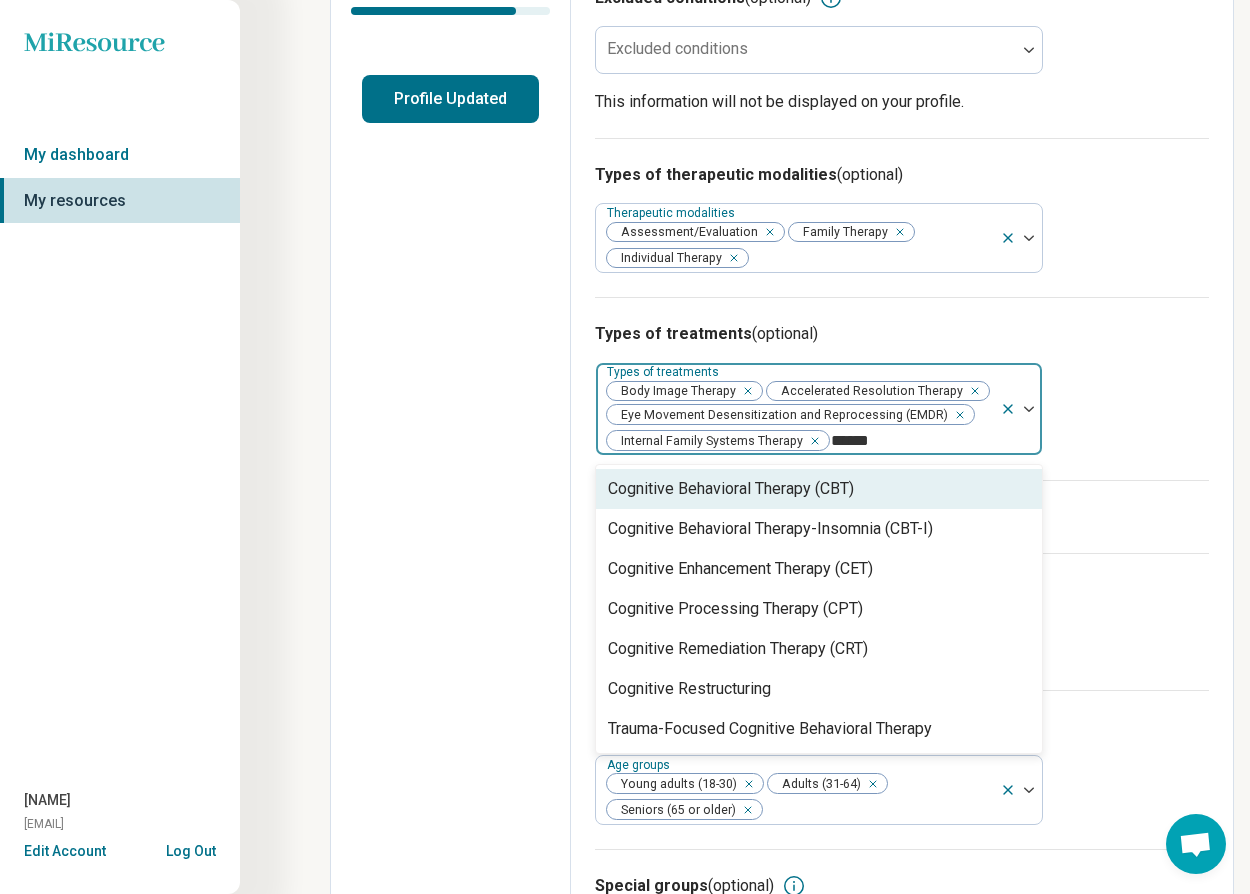 type on "*******" 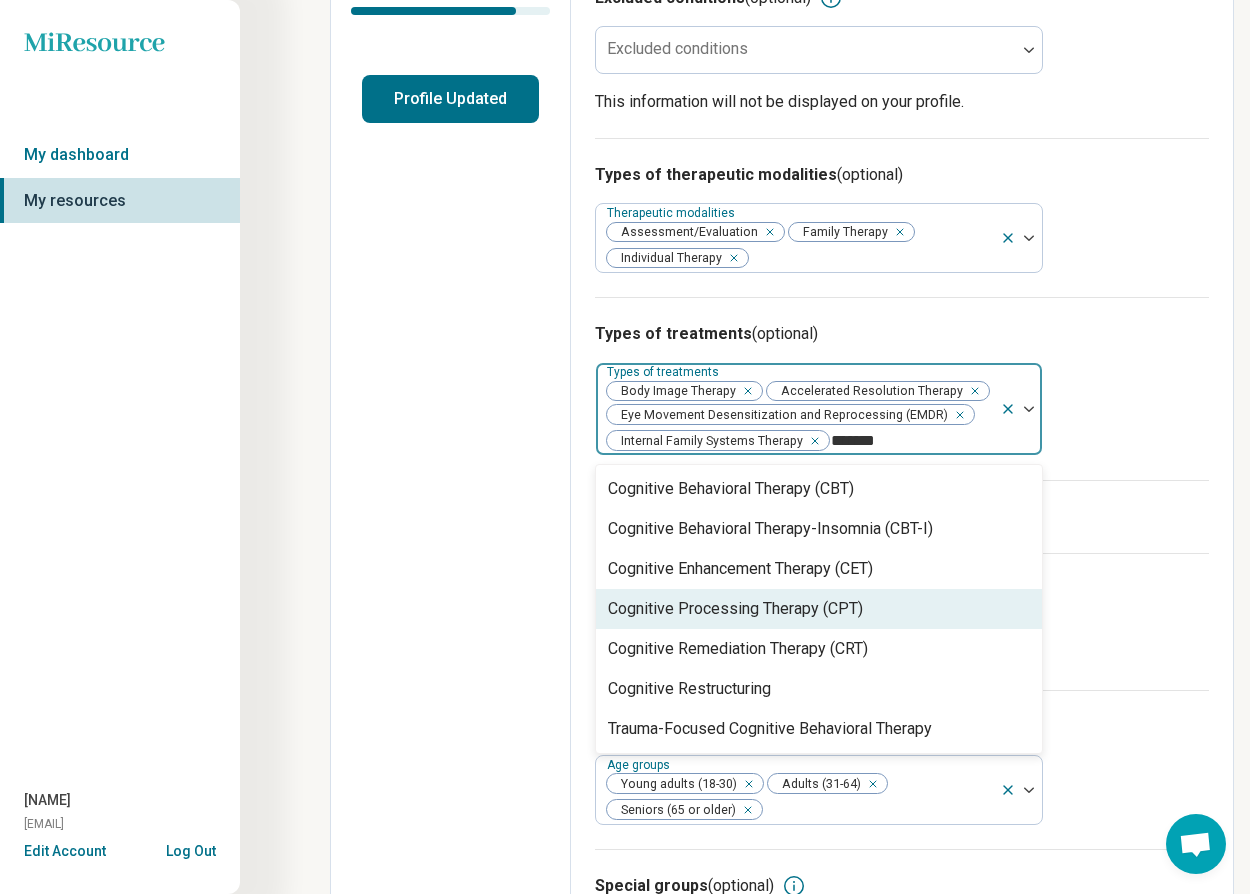 click on "Cognitive Processing Therapy (CPT)" at bounding box center [735, 609] 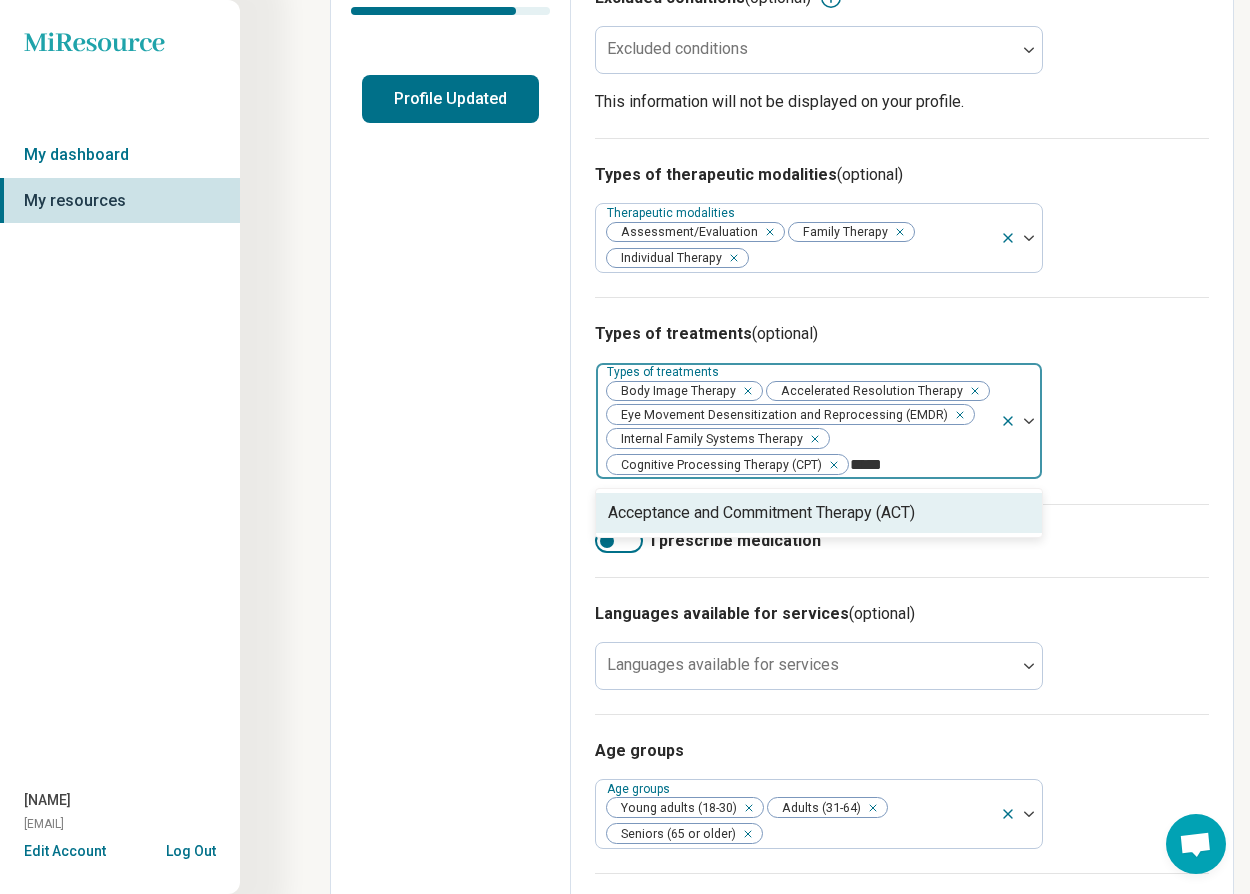 type on "******" 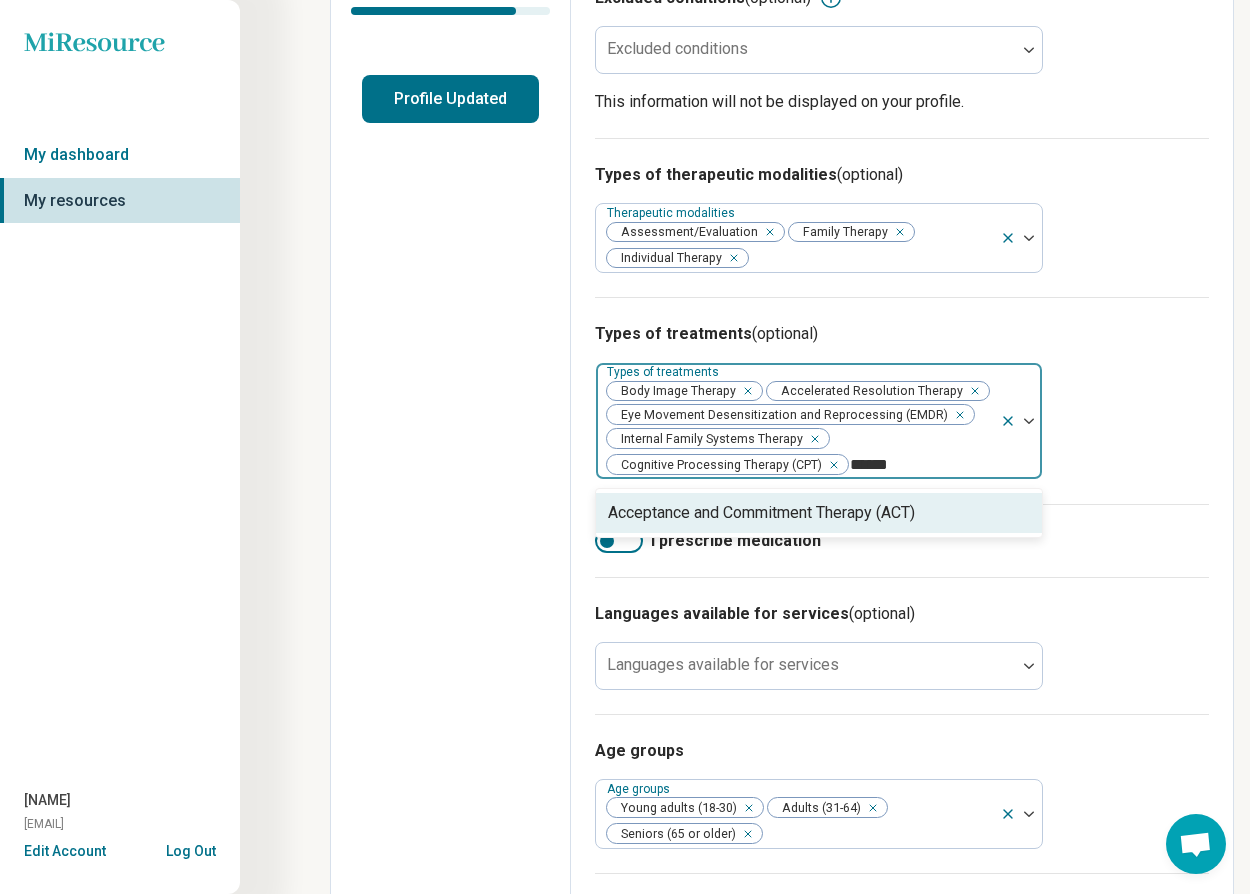type 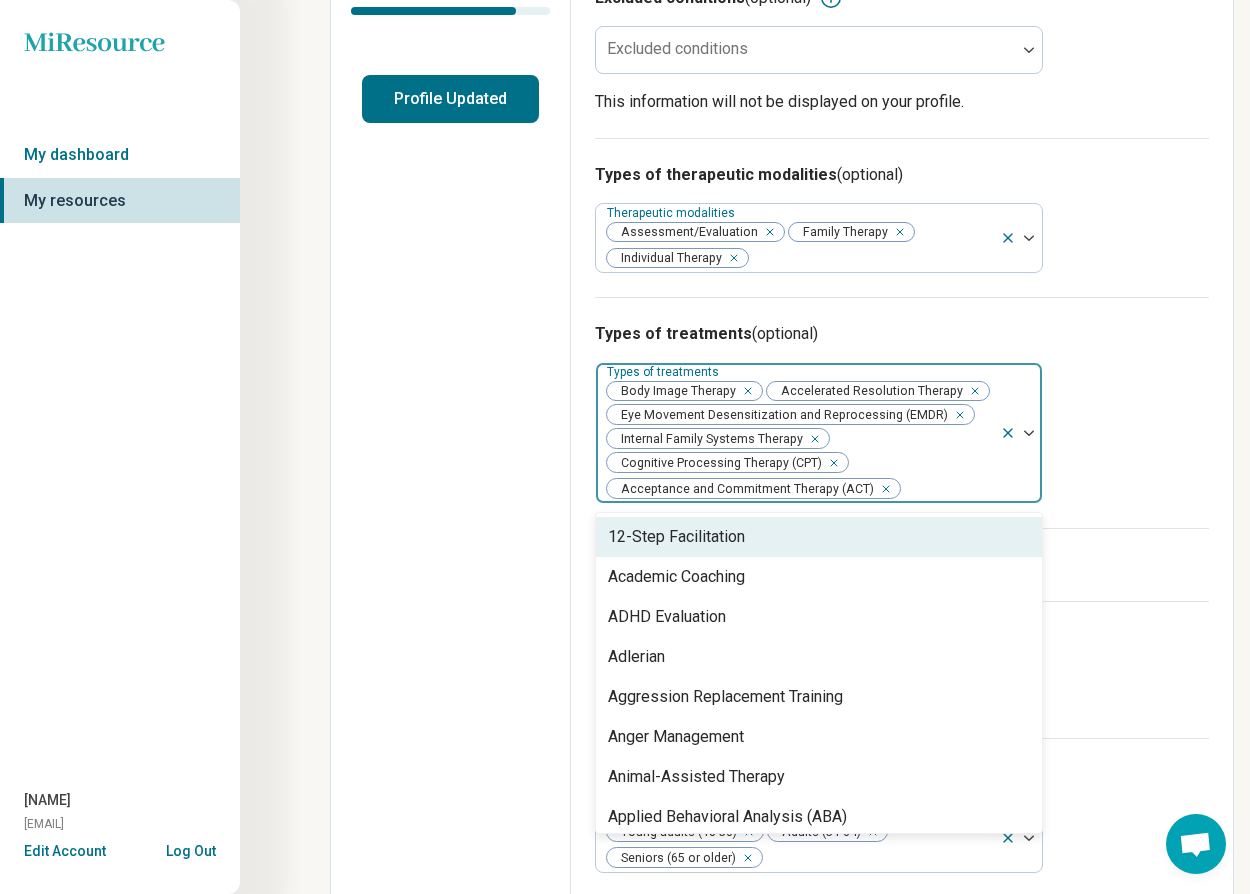 click on "Types of treatments  (optional) option Acceptance and Commitment Therapy (ACT), selected. 12-Step Facilitation, 1 of 98. 98 results available. Use Up and Down to choose options, press Enter to select the currently focused option, press Escape to exit the menu, press Tab to select the option and exit the menu. Types of treatments Body Image Therapy Accelerated Resolution Therapy Eye Movement Desensitization and Reprocessing (EMDR) Internal Family Systems Therapy Cognitive Processing Therapy (CPT) Acceptance and Commitment Therapy (ACT) 12-Step Facilitation Academic Coaching ADHD Evaluation Adlerian Aggression Replacement Training Anger Management Animal-Assisted Therapy Applied Behavioral Analysis (ABA) Art Therapy Attachment-Based Therapies Attention Deficit Hyperactivity Disorder (ADHD) Coaching Aversion Therapy Behavior Therapy Biofeedback Brainspotting Brief Psychodynamic Psychotherapy Brief Psychotherapy Christian Counseling Coaching Cognitive Behavioral Therapy (CBT) Cognitive Enhancement Therapy (CET)" at bounding box center (902, 412) 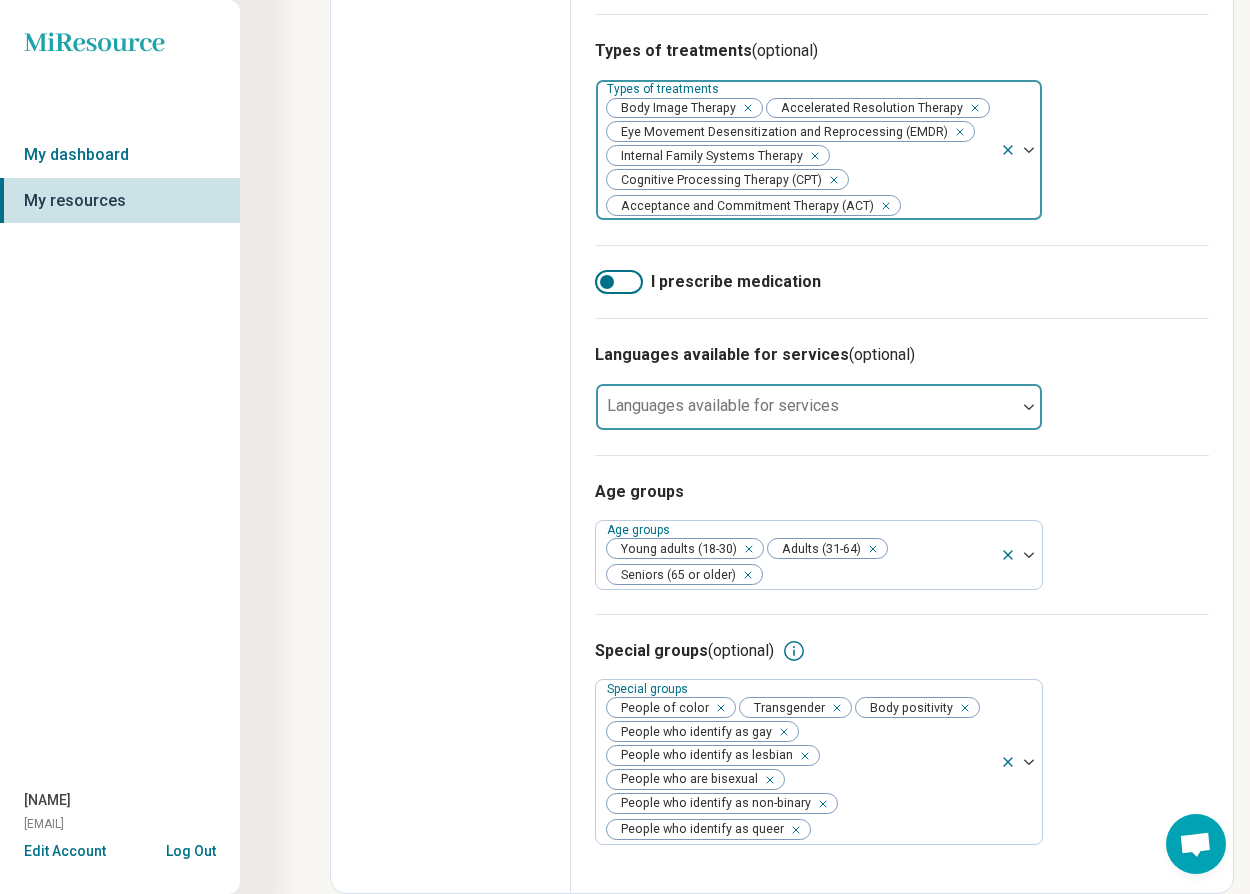 scroll, scrollTop: 752, scrollLeft: 0, axis: vertical 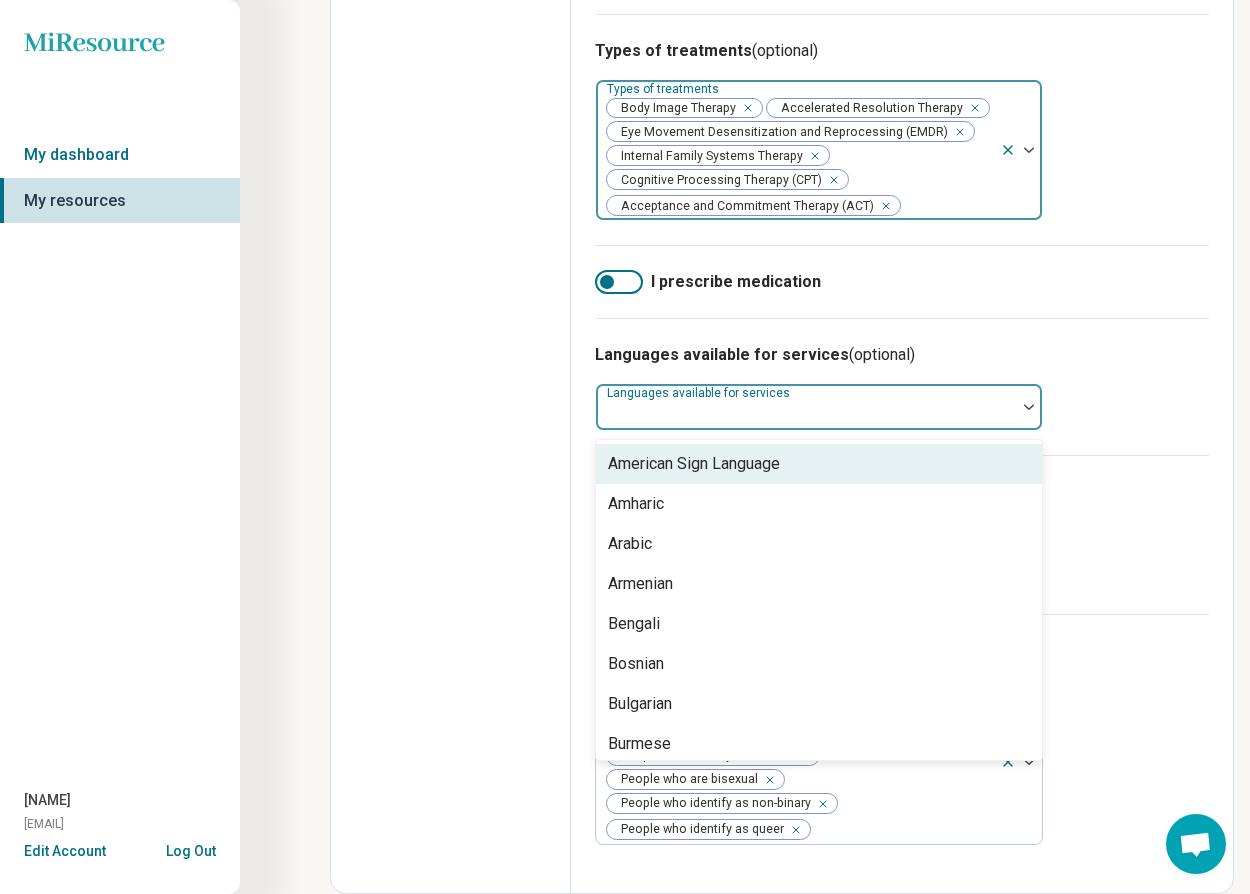 click at bounding box center [806, 415] 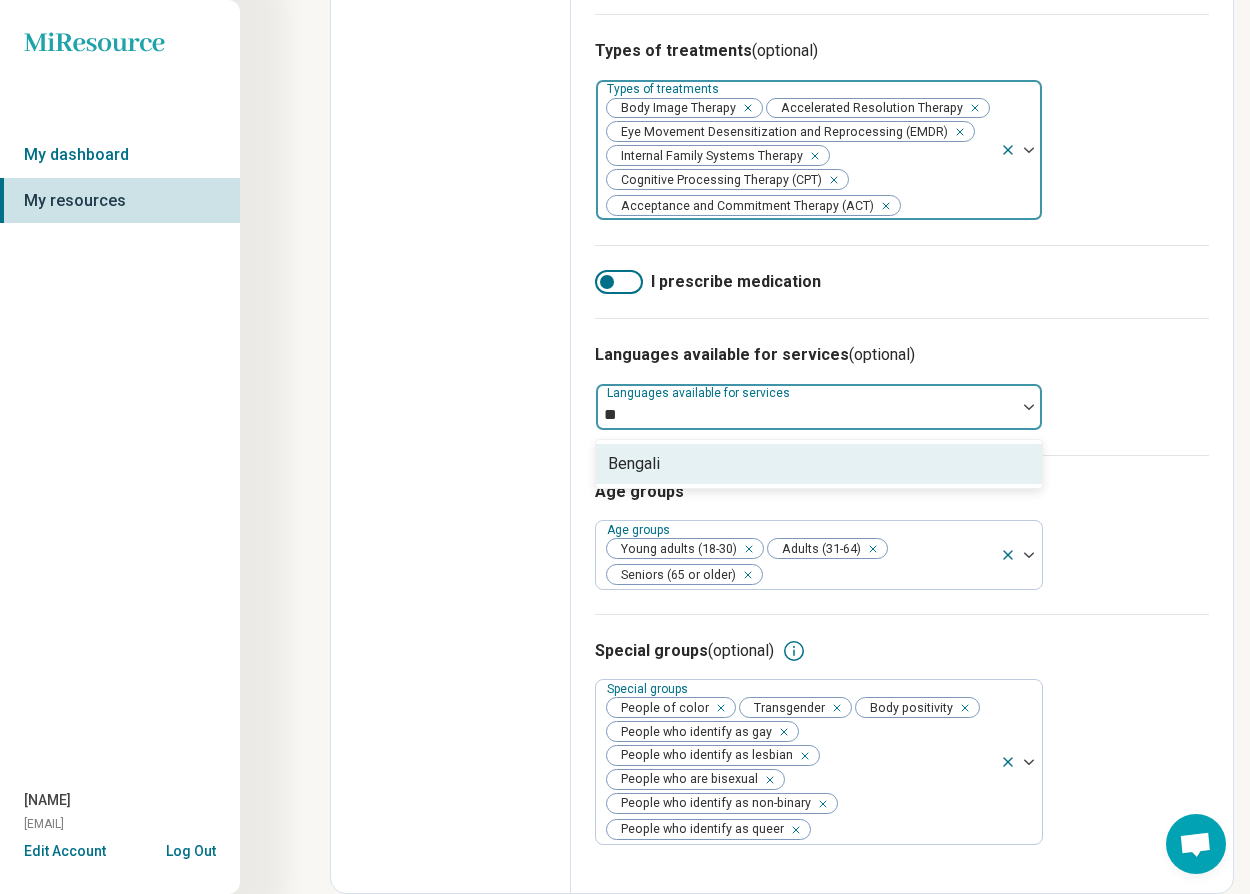 type on "*" 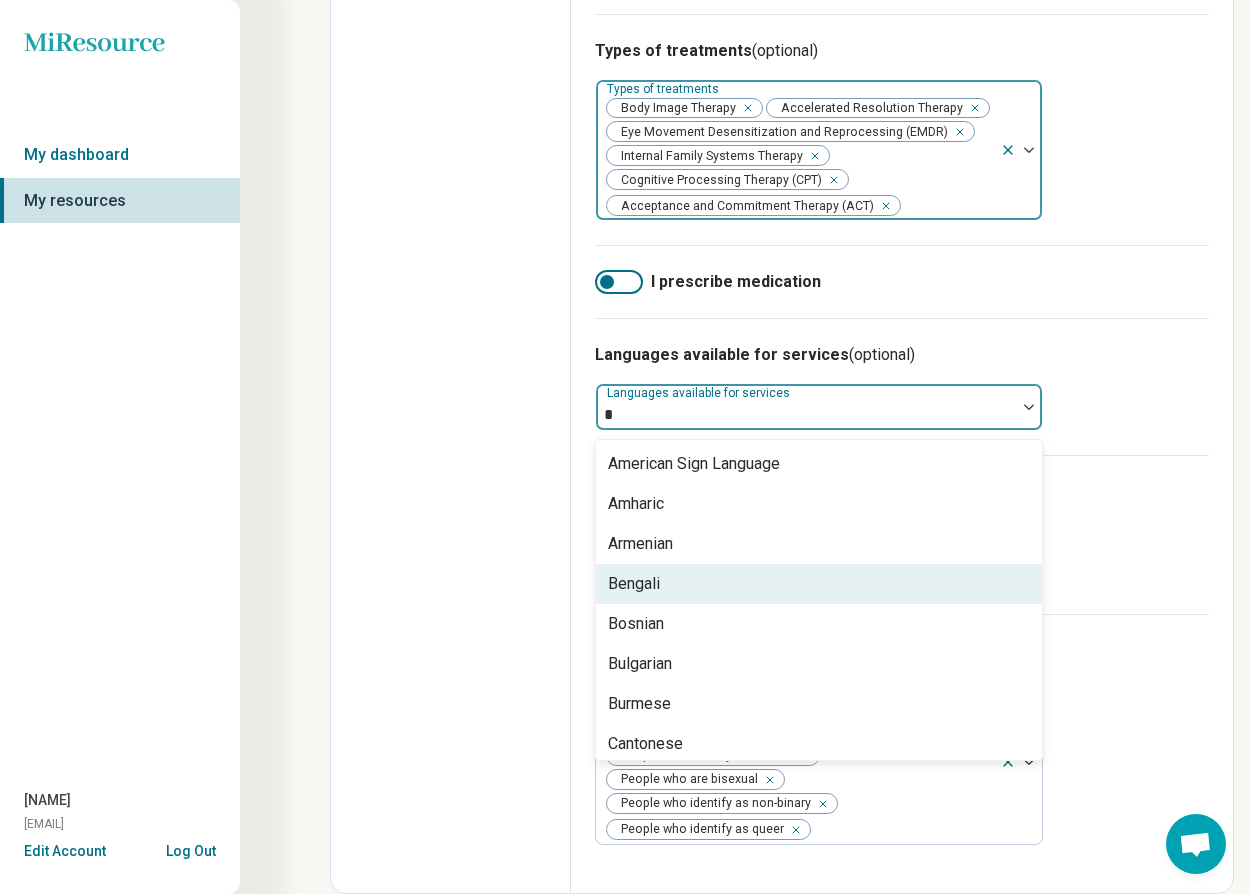 type 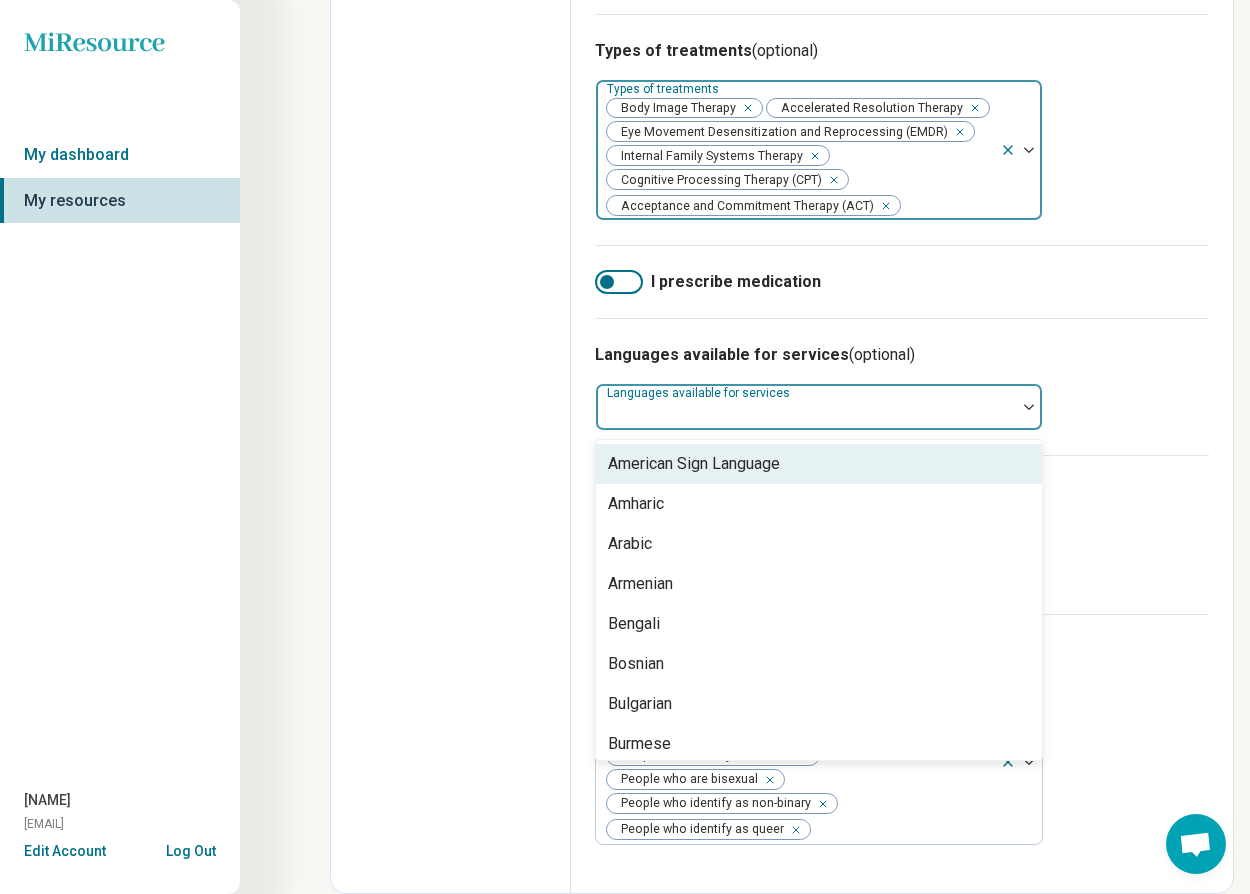 click on "Languages available for services  (optional) American Sign Language, 1 of 57. 57 results available. Use Up and Down to choose options, press Enter to select the currently focused option, press Escape to exit the menu, press Tab to select the option and exit the menu. Languages available for services American Sign Language Amharic Arabic Armenian Bengali Bosnian Bulgarian Burmese Cantonese Creole Danish Dutch Farsi Filipino French German Greek Gujarati Haitian Hebrew Hindi Hmong Hungarian Igbo Indonesian Italian Japanese Javanese Khmer Korean Kutchi Macedonian Malay Malayalam Mandarin Native American Indian or Alaska Native languages Norwegian Other Panjabi Pashto Persian Polish Portuguese Romanian Russian Serbian Spanish Swedish Tagalog Tamil Thai Turkish Ukrainian Urdu Vietnamese Yiddish Yoruba" at bounding box center [902, 386] 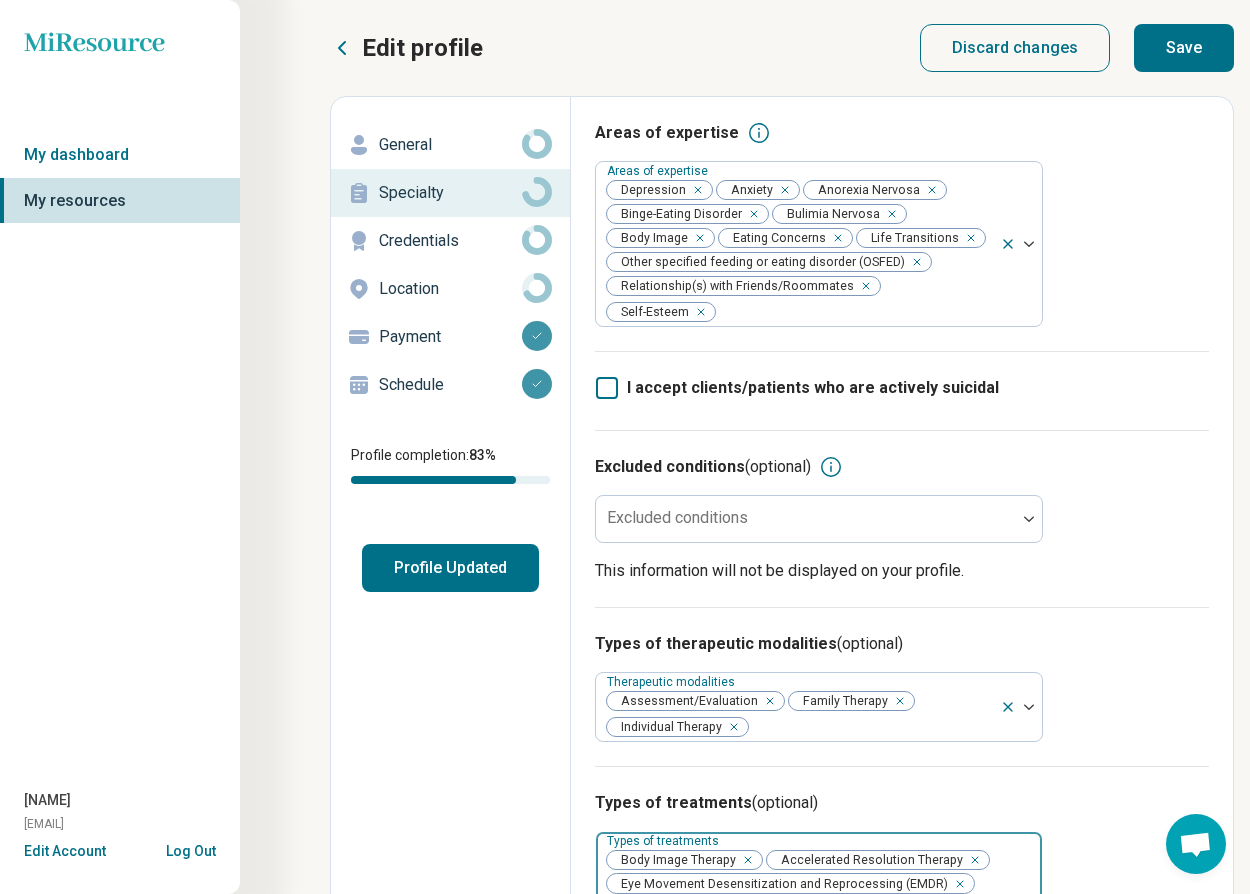 scroll, scrollTop: 0, scrollLeft: 0, axis: both 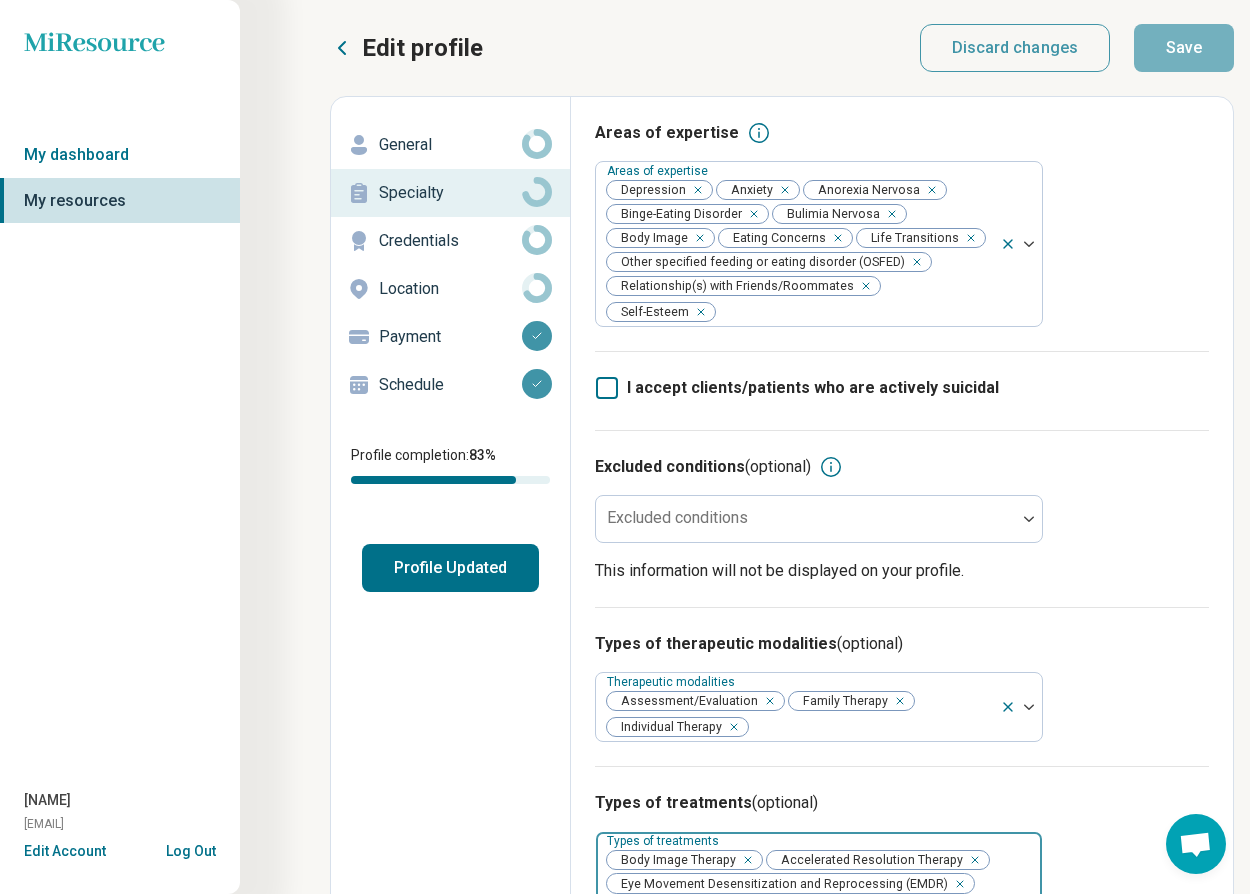 click on "Credentials" at bounding box center [450, 241] 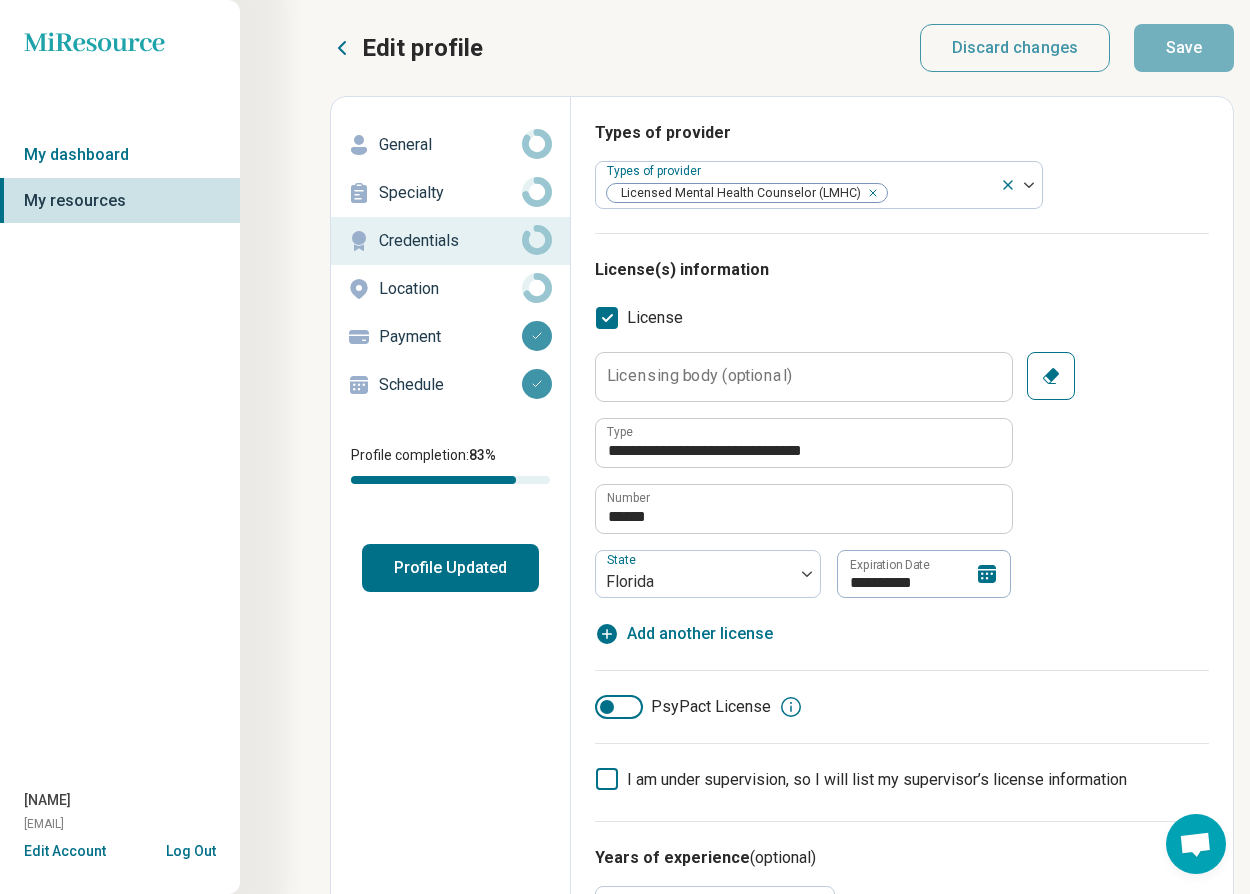 click on "Credentials" at bounding box center (450, 241) 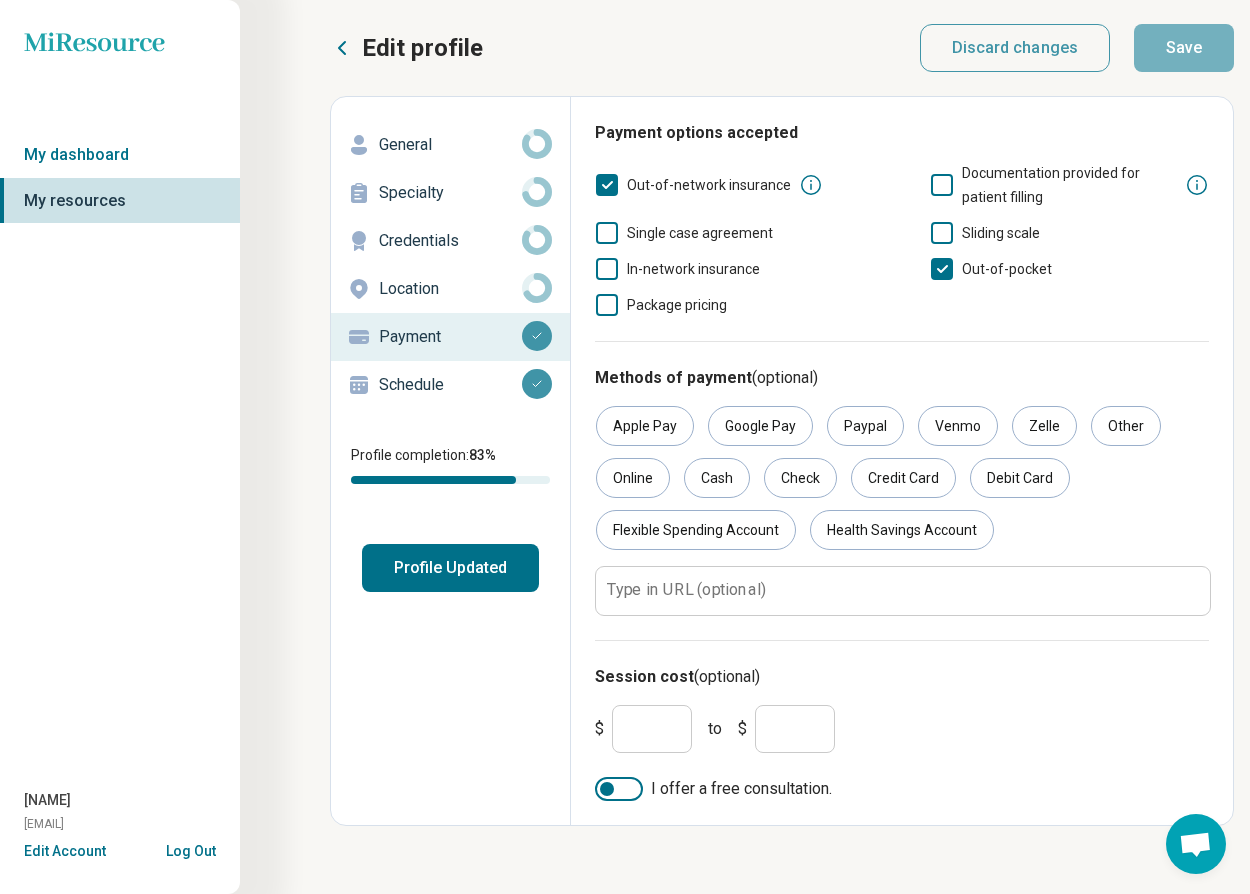 click 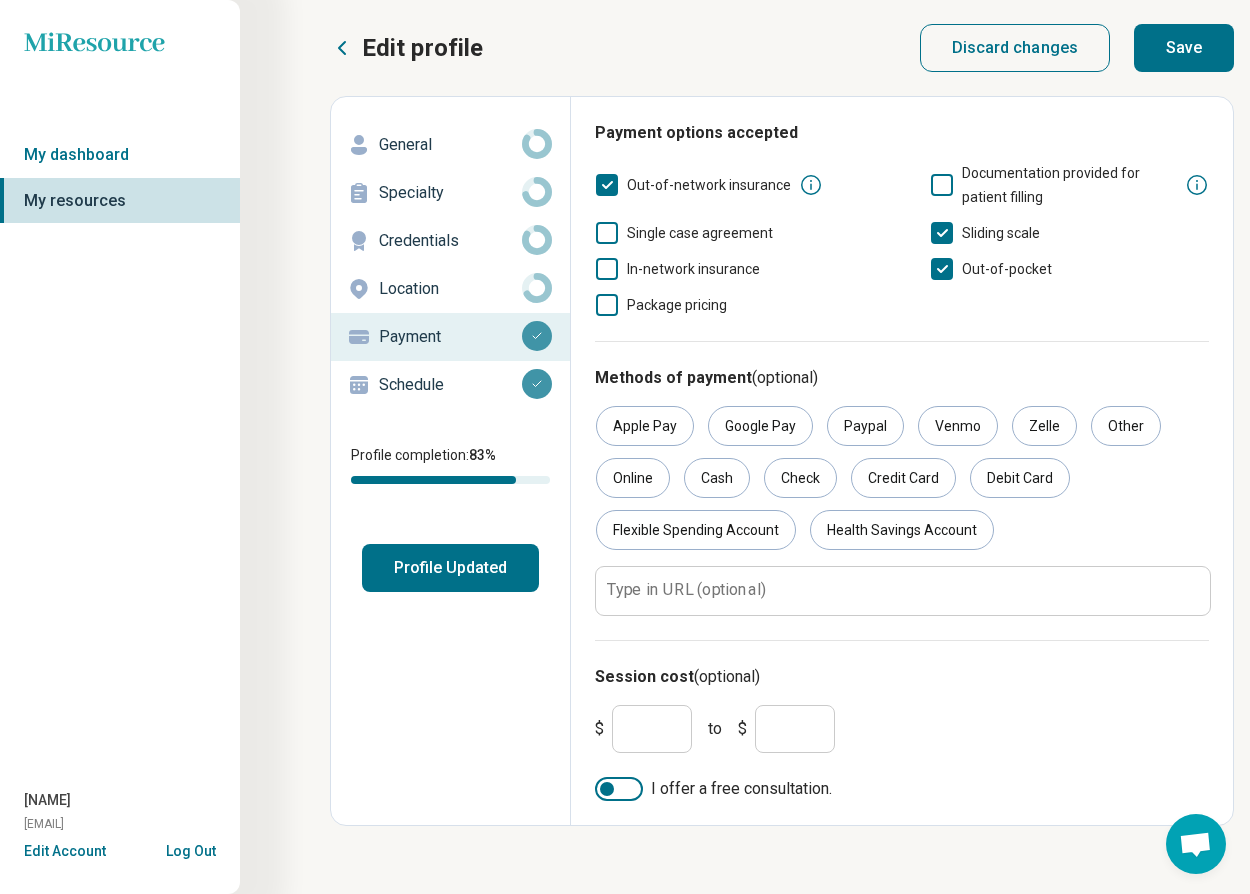 click 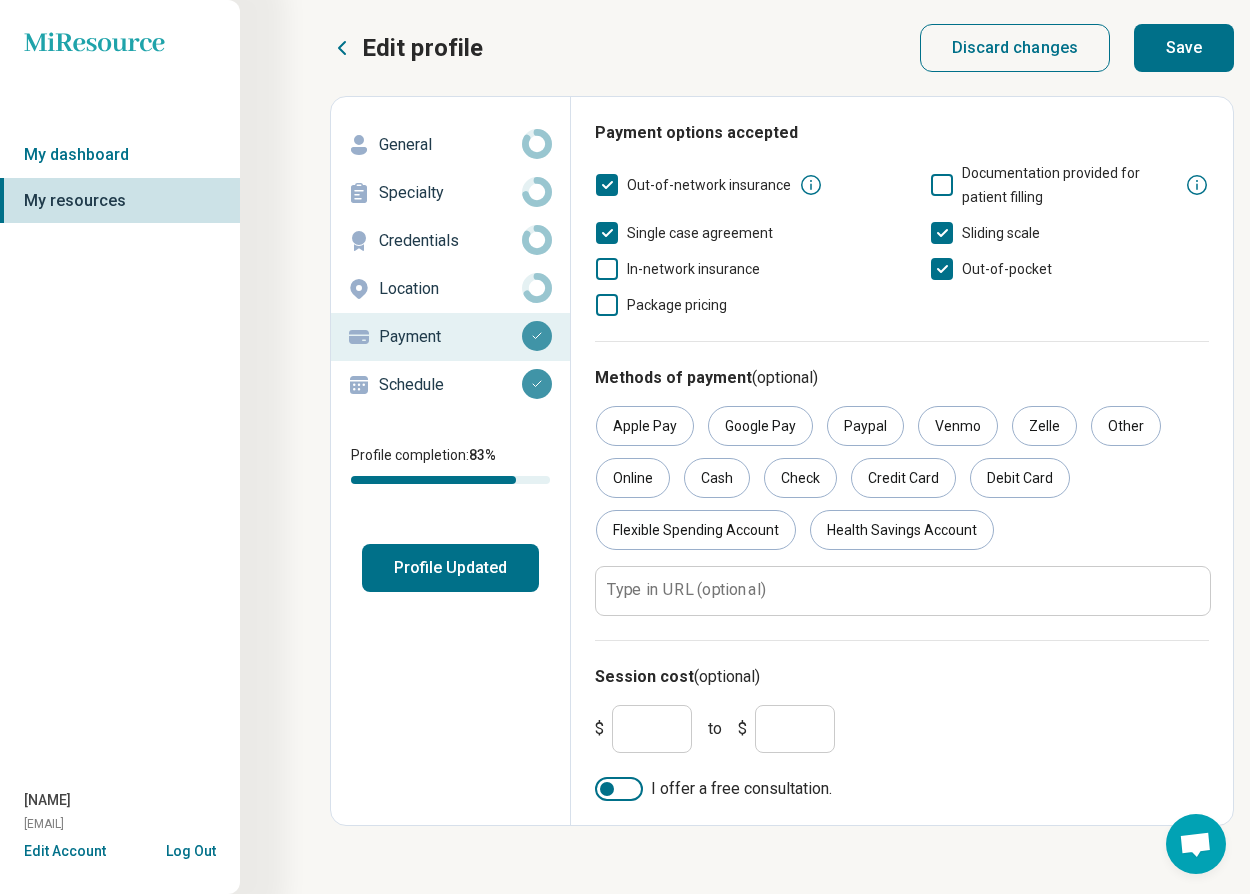 click 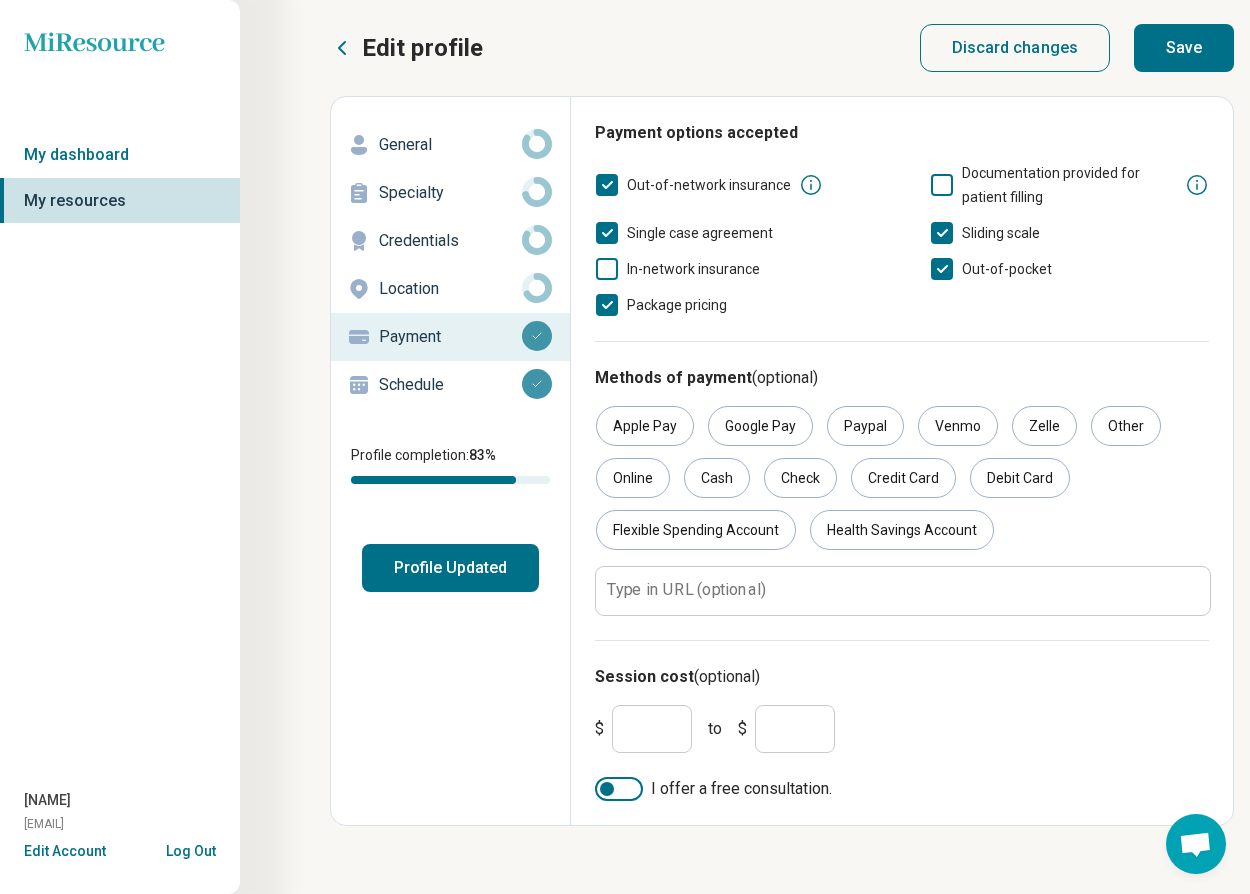 scroll, scrollTop: 13, scrollLeft: 0, axis: vertical 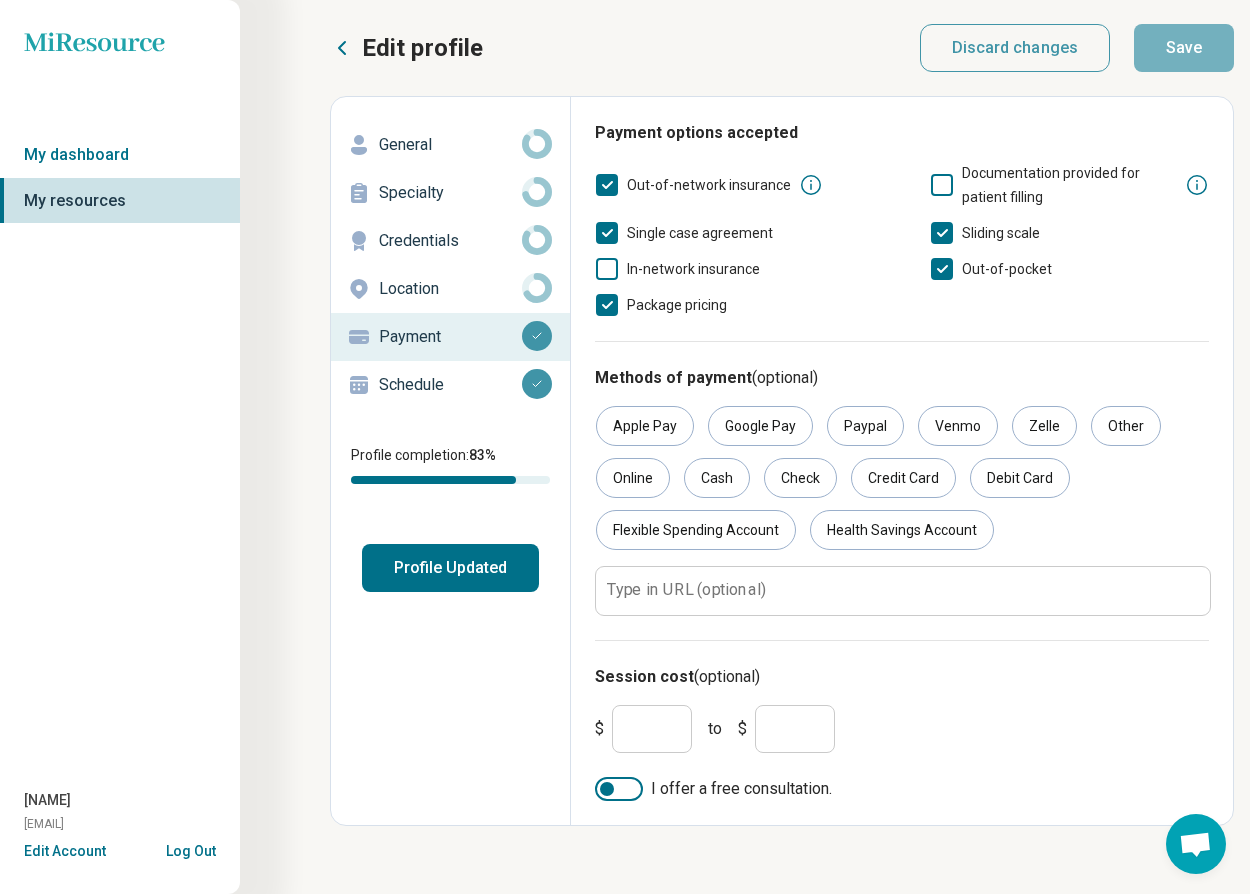 click on "Schedule" at bounding box center (450, 385) 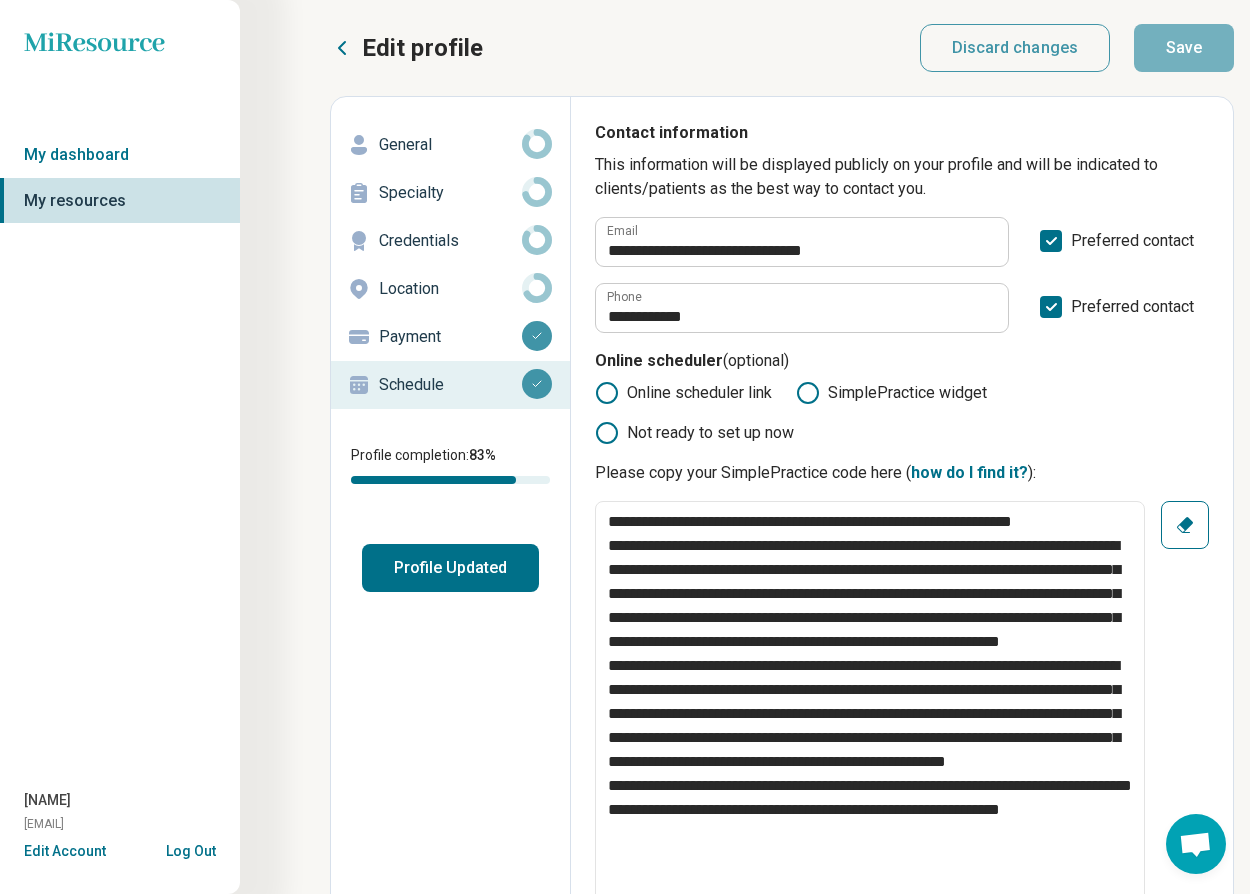 scroll, scrollTop: 0, scrollLeft: 0, axis: both 